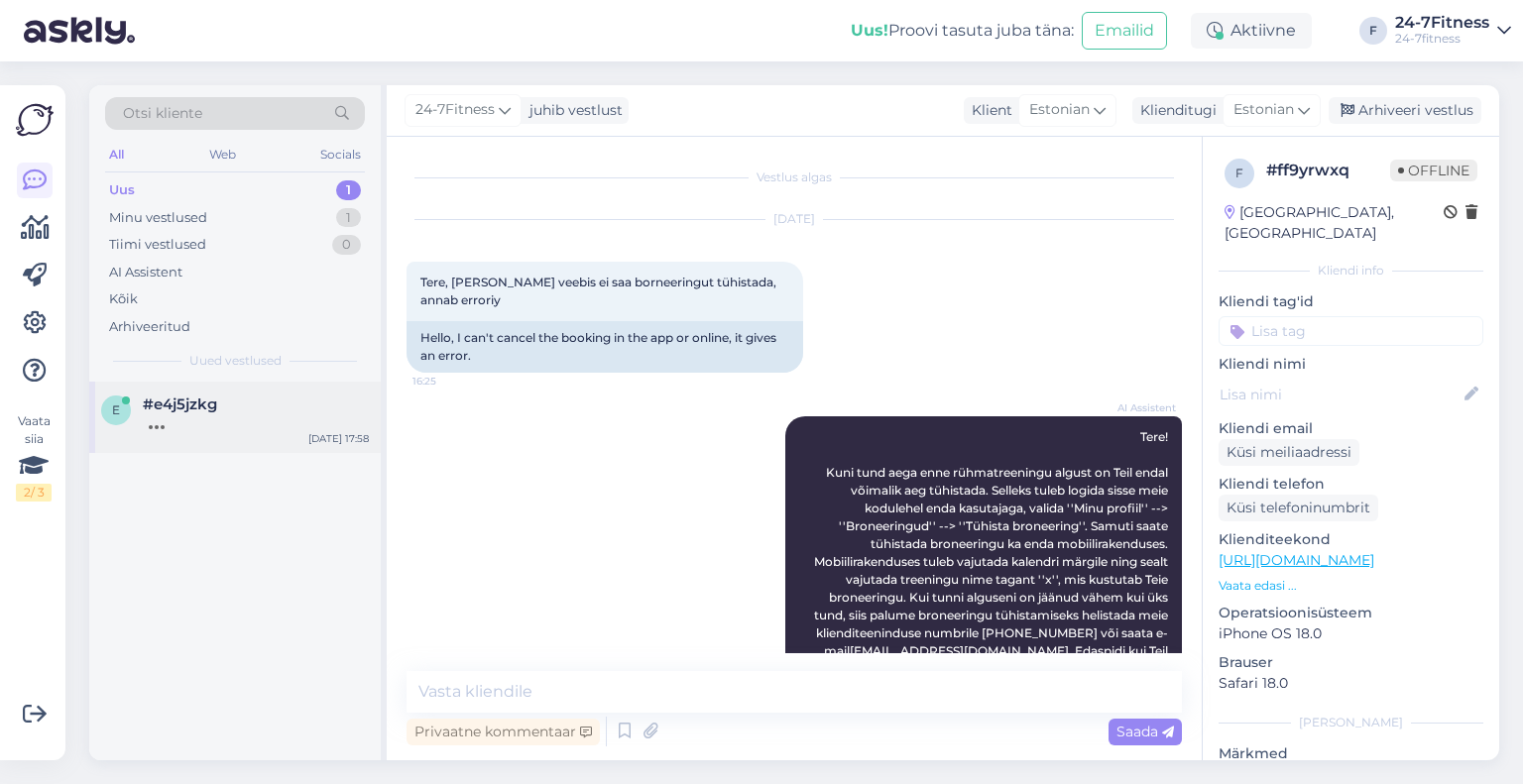 scroll, scrollTop: 0, scrollLeft: 0, axis: both 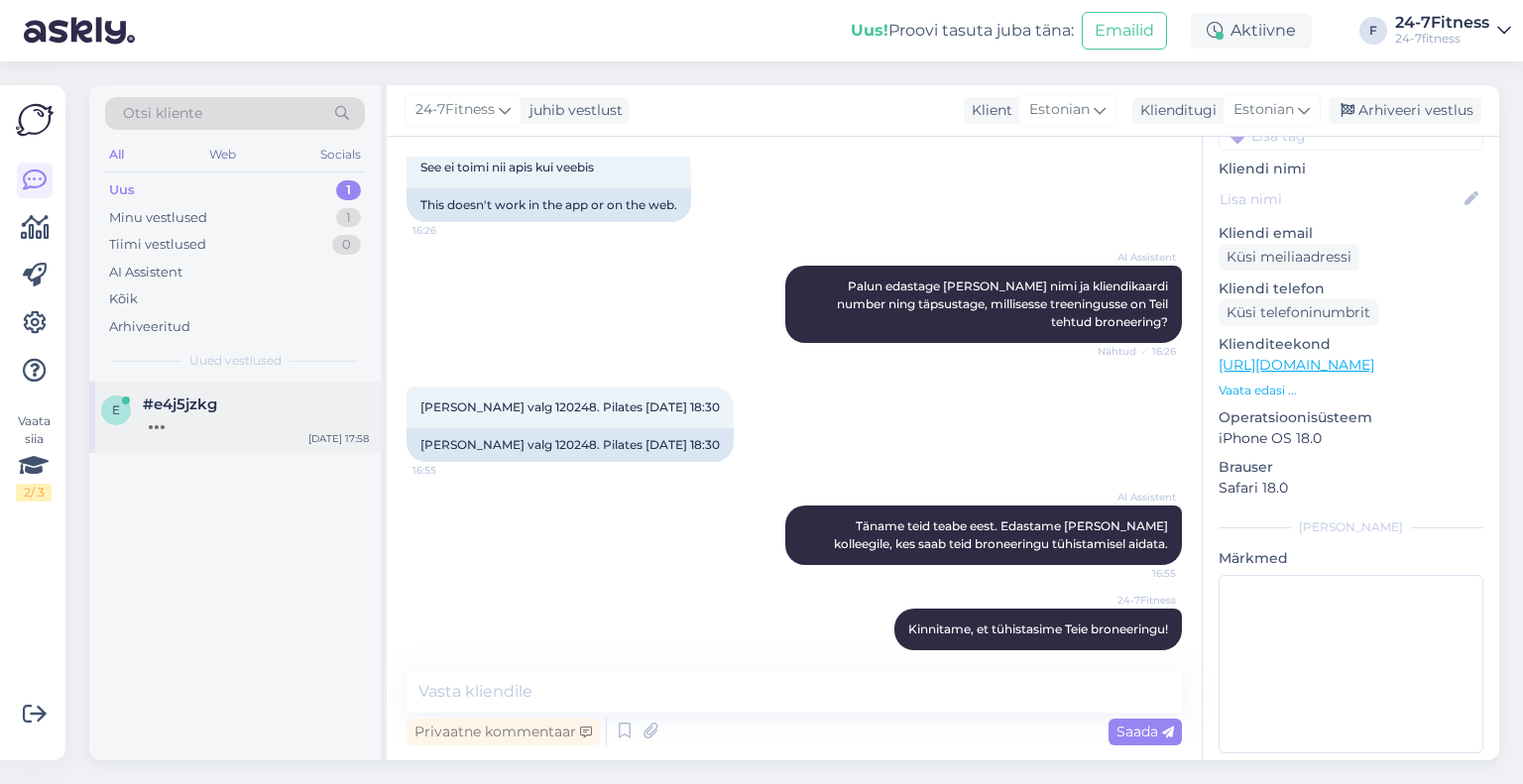 click at bounding box center (256, 422) 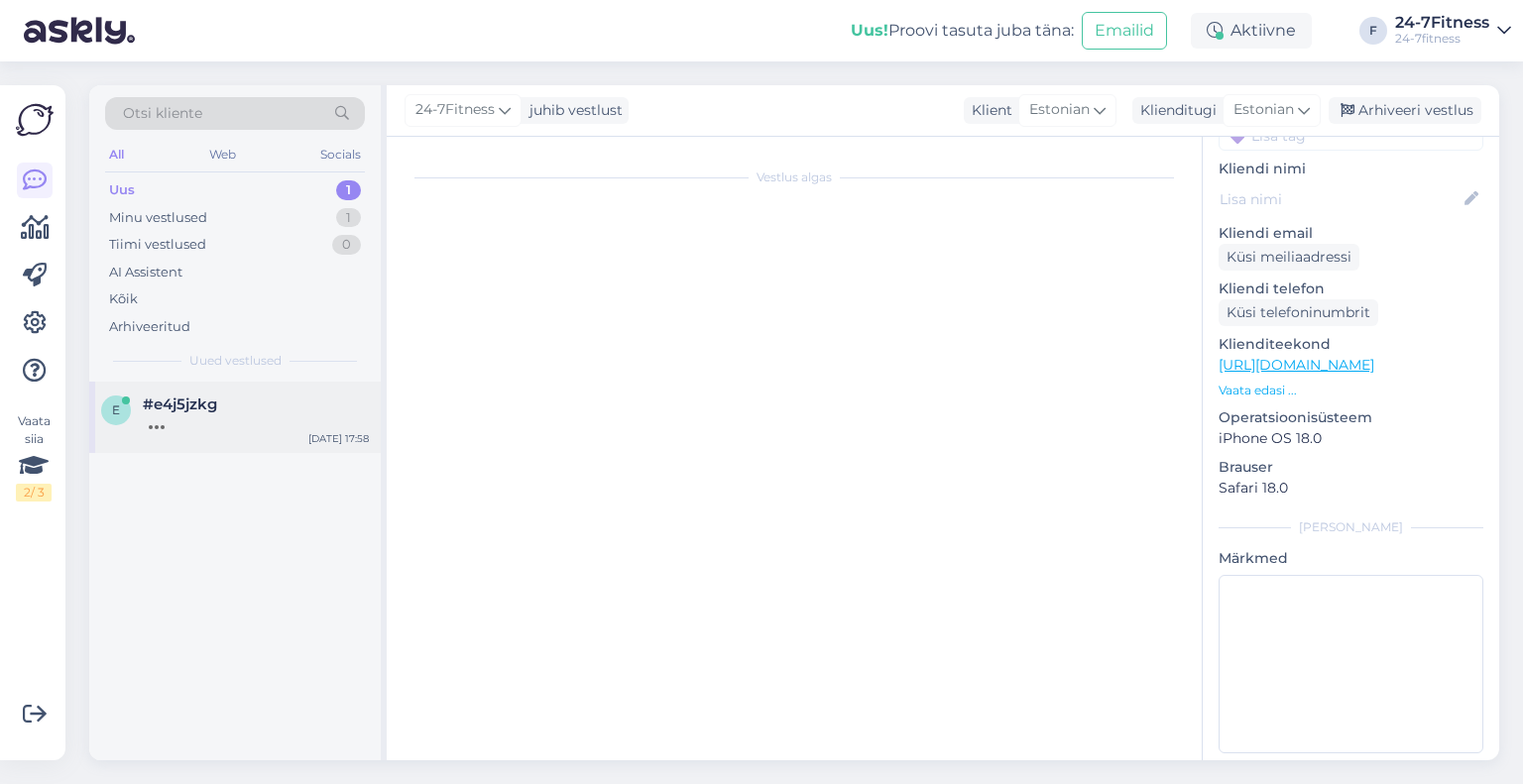 scroll, scrollTop: 0, scrollLeft: 0, axis: both 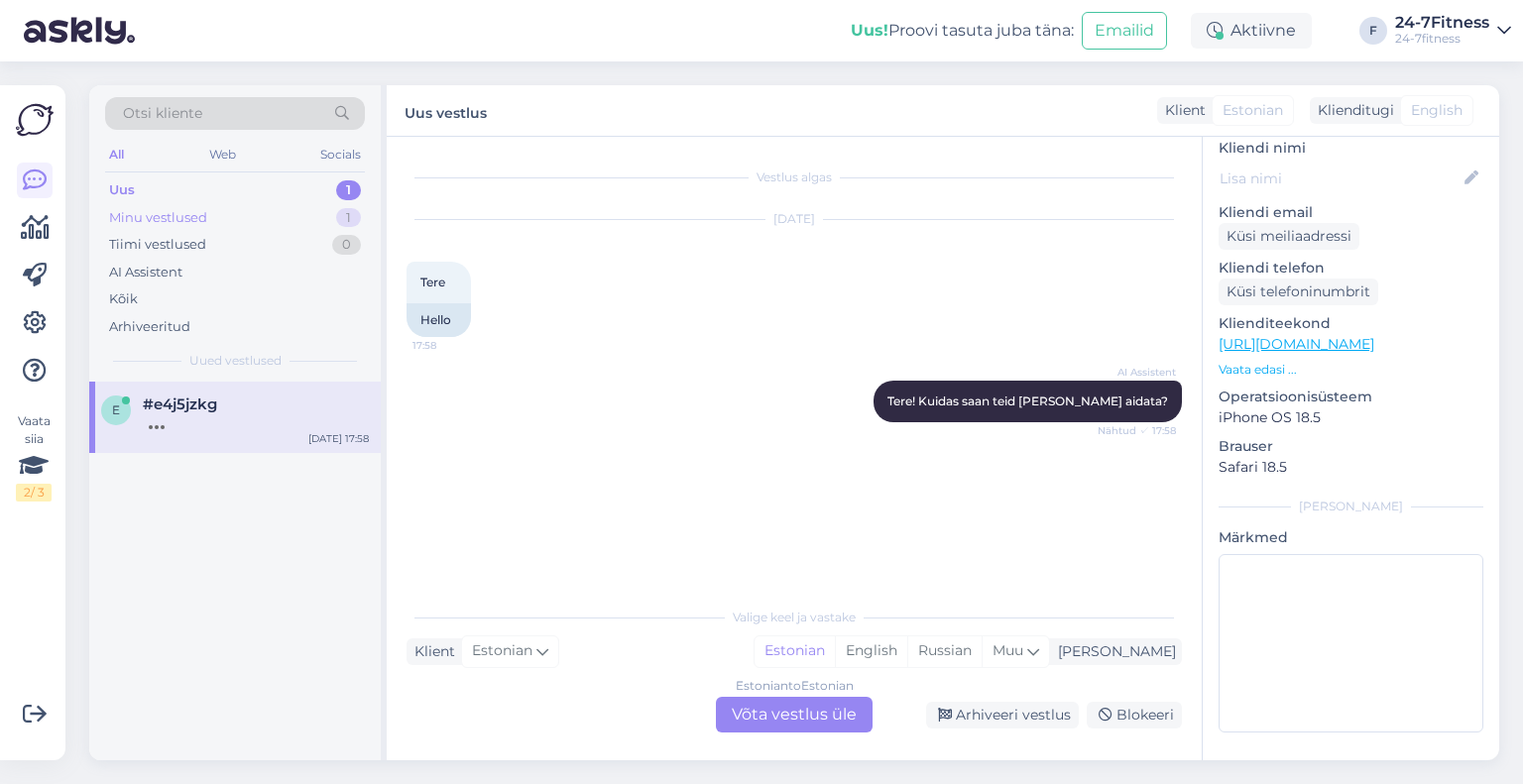 click on "Minu vestlused 1" at bounding box center (235, 218) 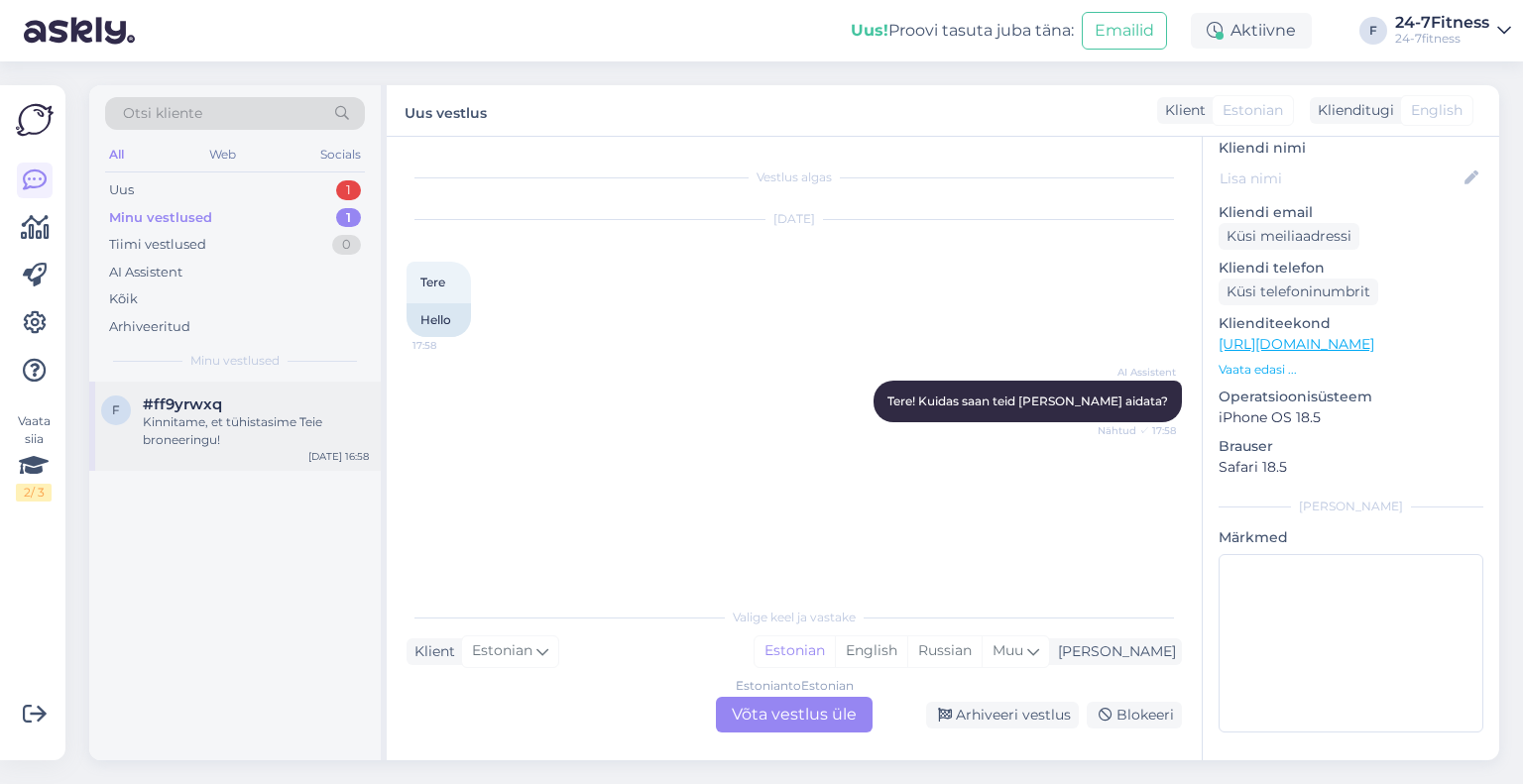 click on "Kinnitame, et tühistasime Teie broneeringu!" at bounding box center [256, 431] 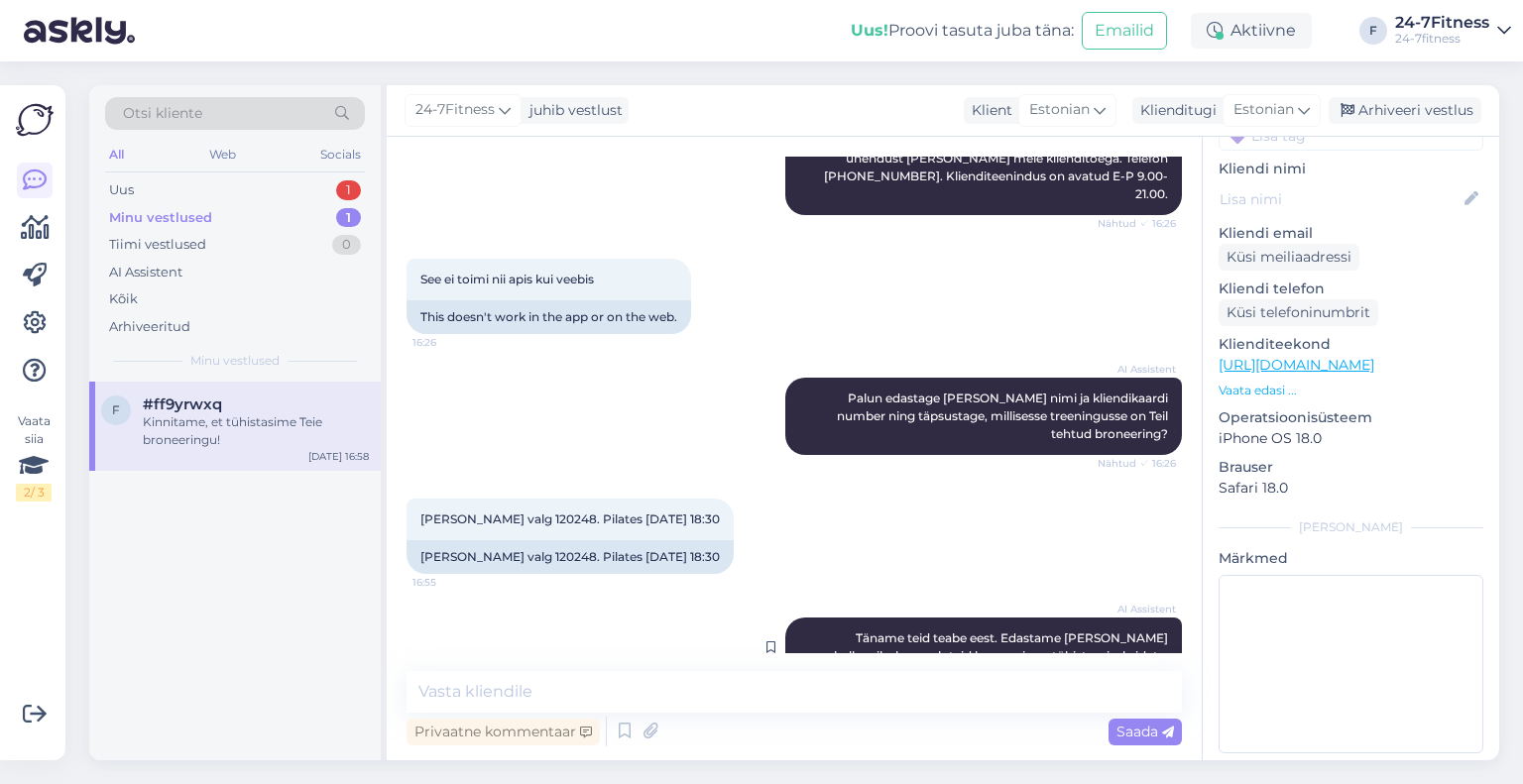 scroll, scrollTop: 694, scrollLeft: 0, axis: vertical 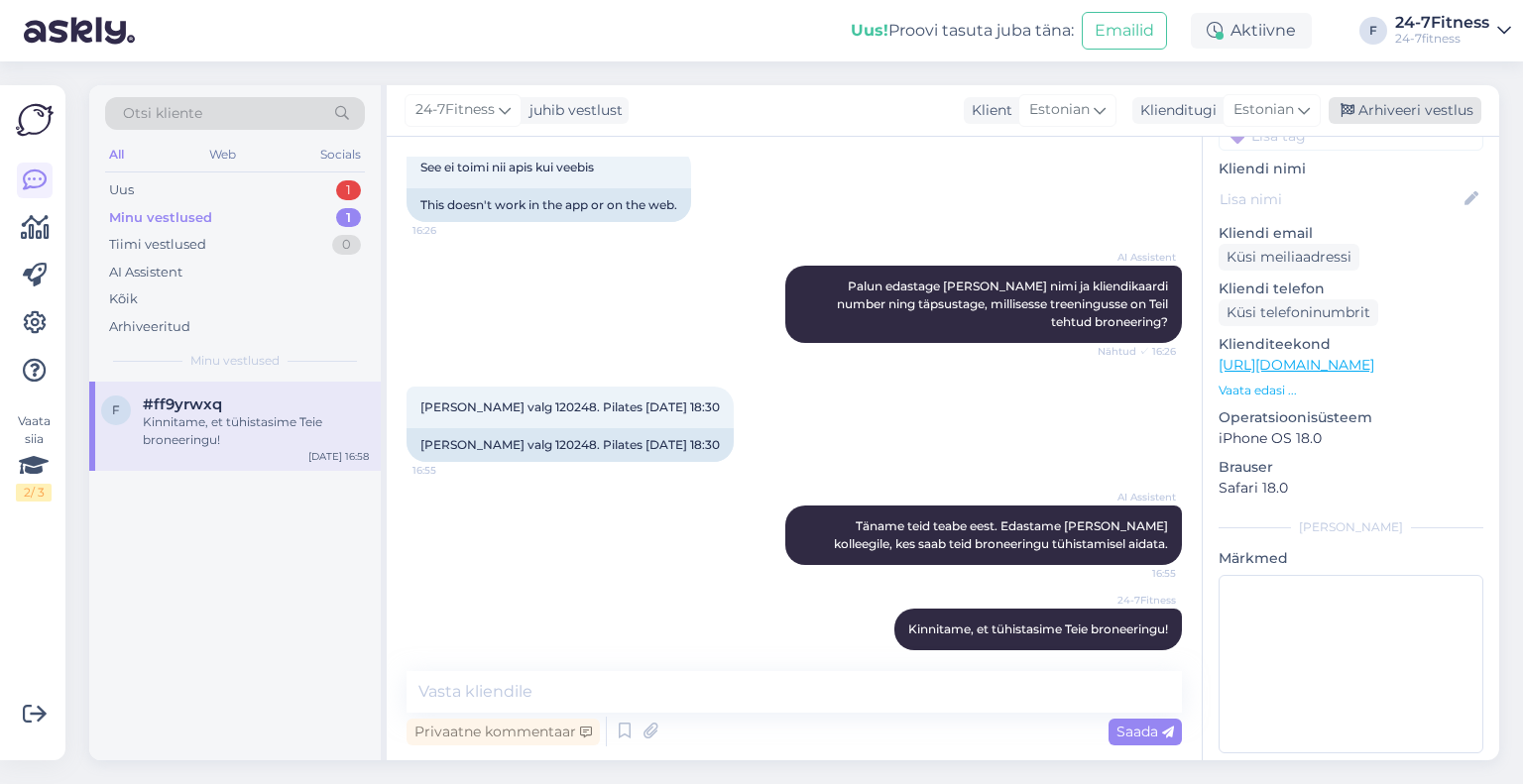 click on "Arhiveeri vestlus" at bounding box center (1405, 110) 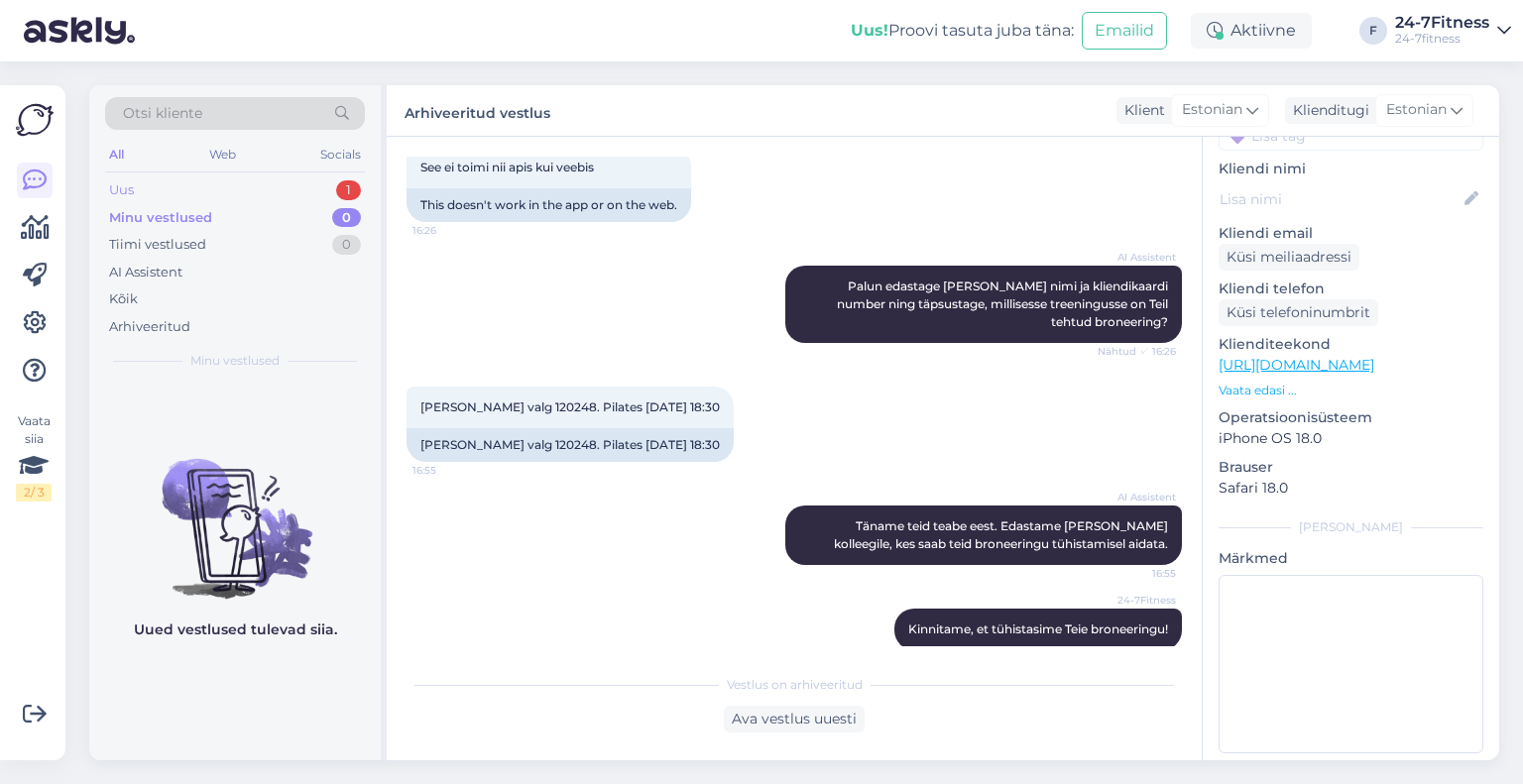 click on "Uus 1" at bounding box center [235, 190] 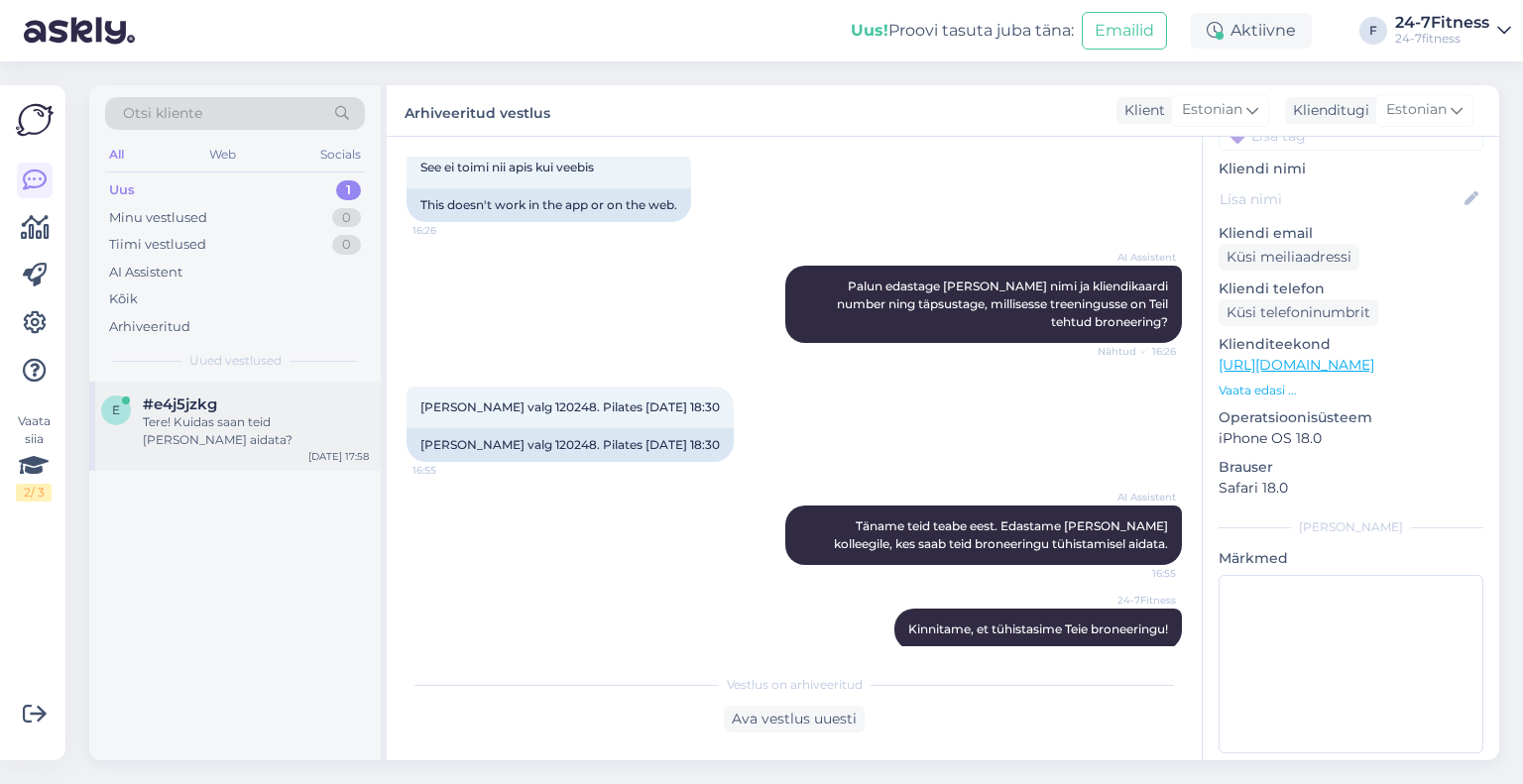 click on "e #e4j5jzkg Tere! Kuidas saan teid [PERSON_NAME] aidata? [DATE] 17:58" at bounding box center [235, 426] 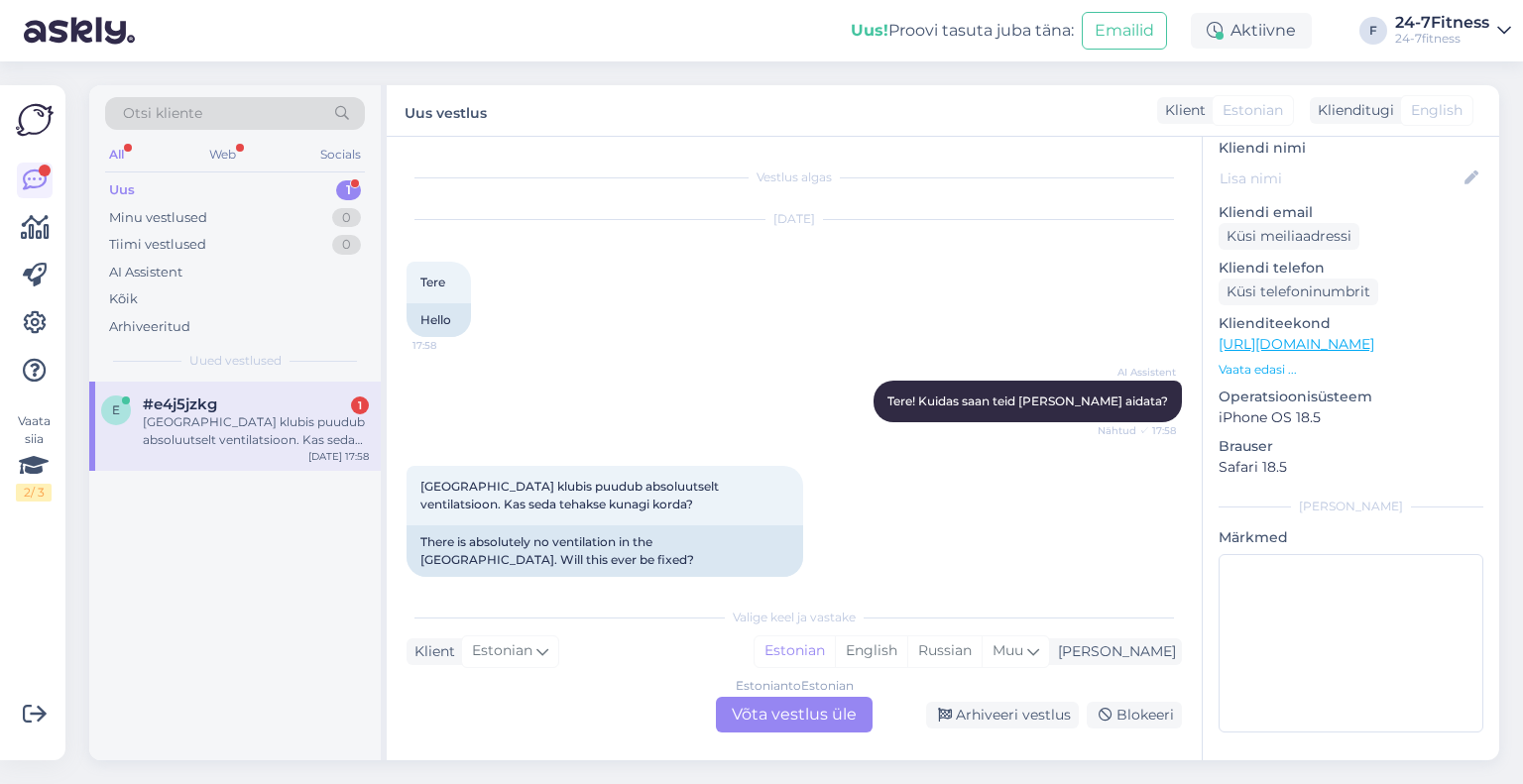 scroll, scrollTop: 20, scrollLeft: 0, axis: vertical 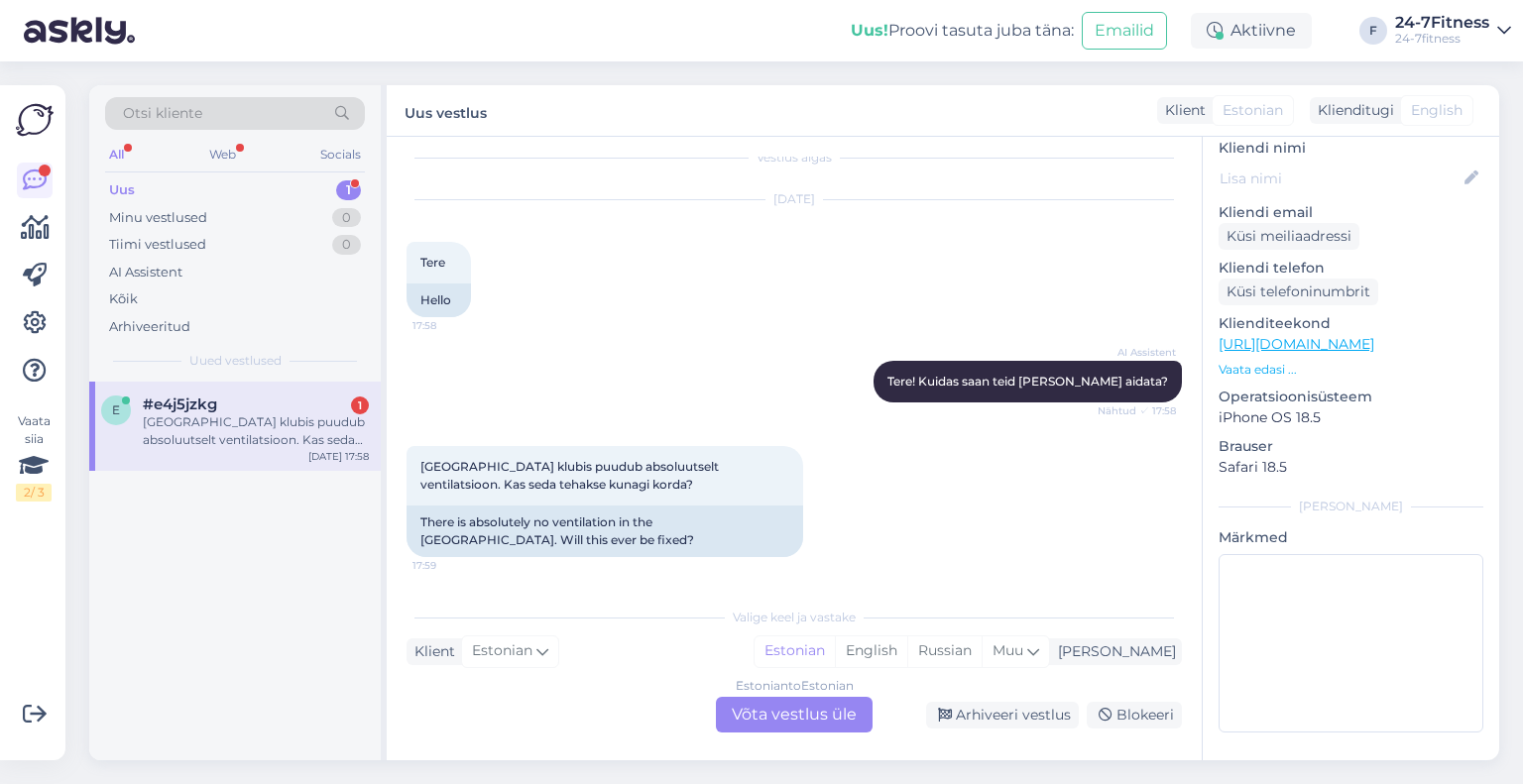 click on "Estonian  to  Estonian Võta vestlus üle" at bounding box center (794, 715) 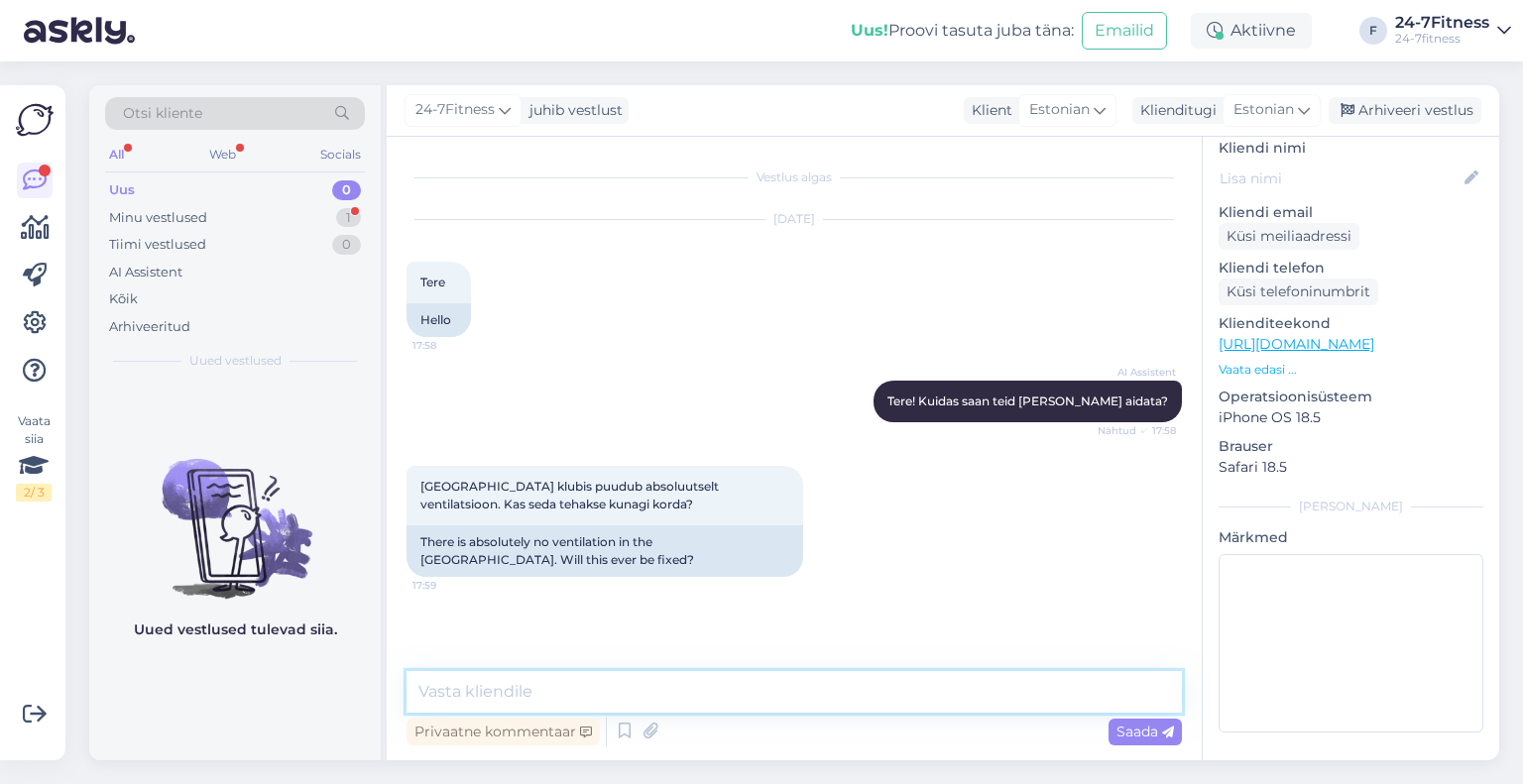 click at bounding box center (794, 692) 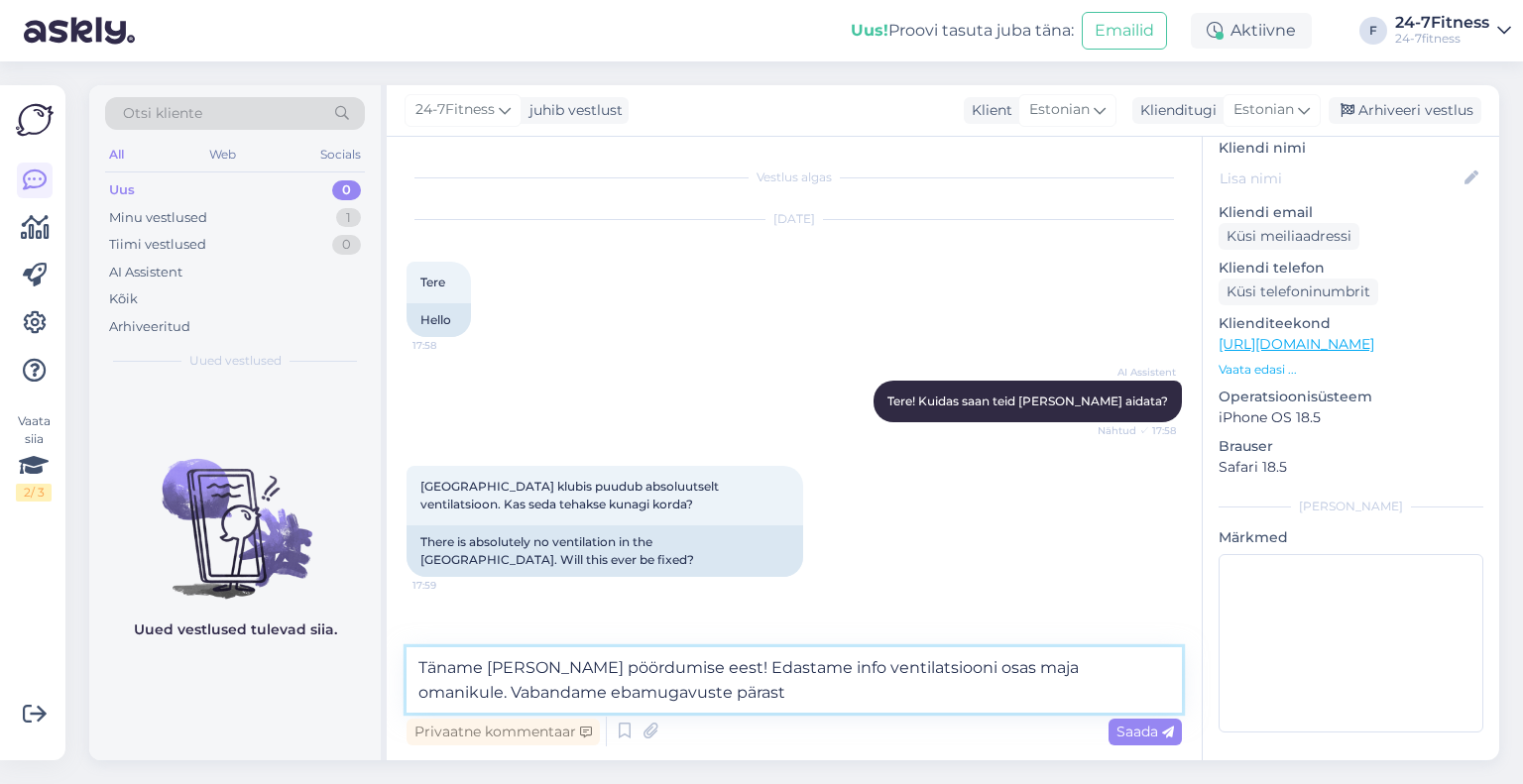 type on "Täname [PERSON_NAME] pöördumise eest! Edastame info ventilatsiooni osas maja omanikule. Vabandame ebamugavuste pärast!" 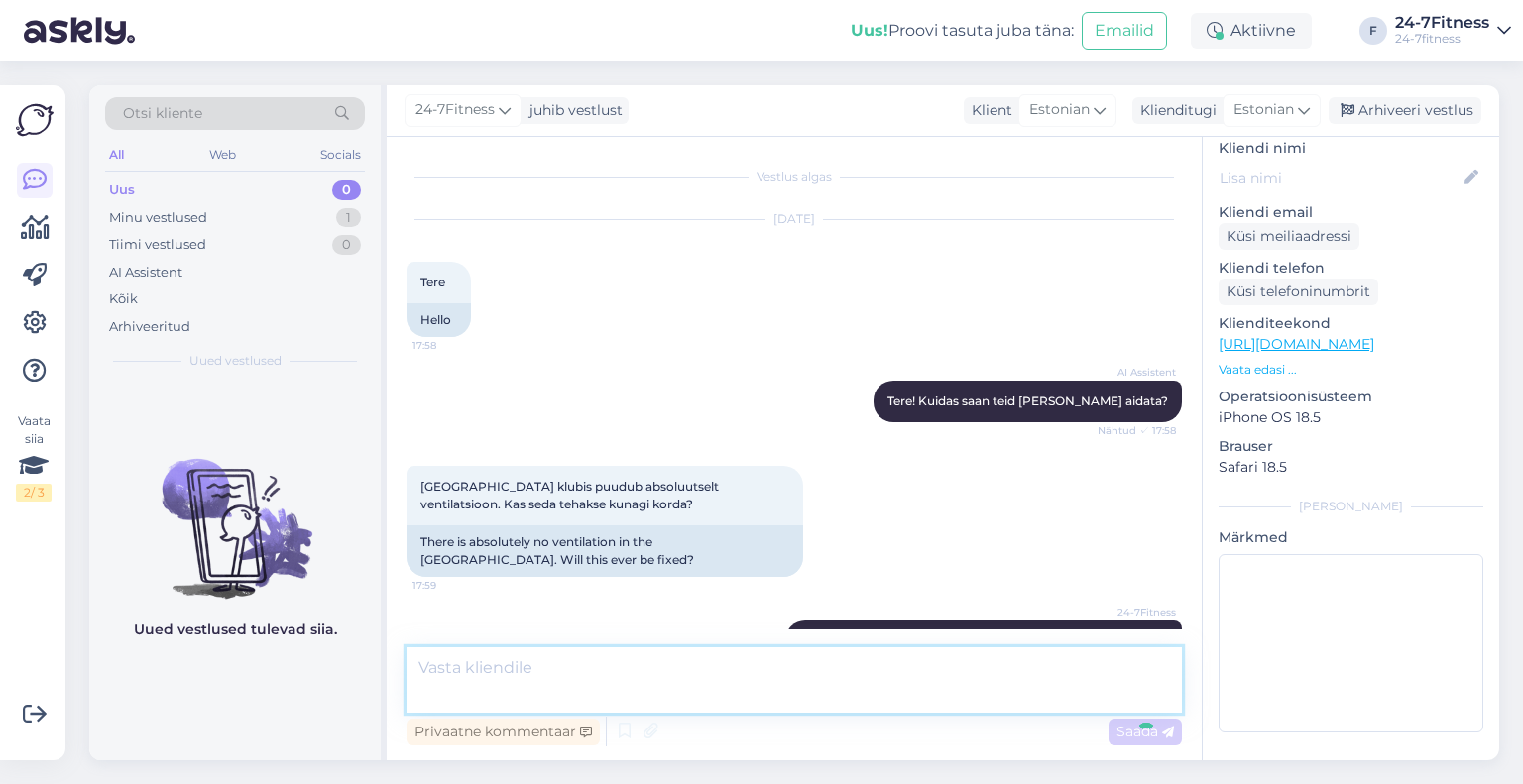 scroll, scrollTop: 48, scrollLeft: 0, axis: vertical 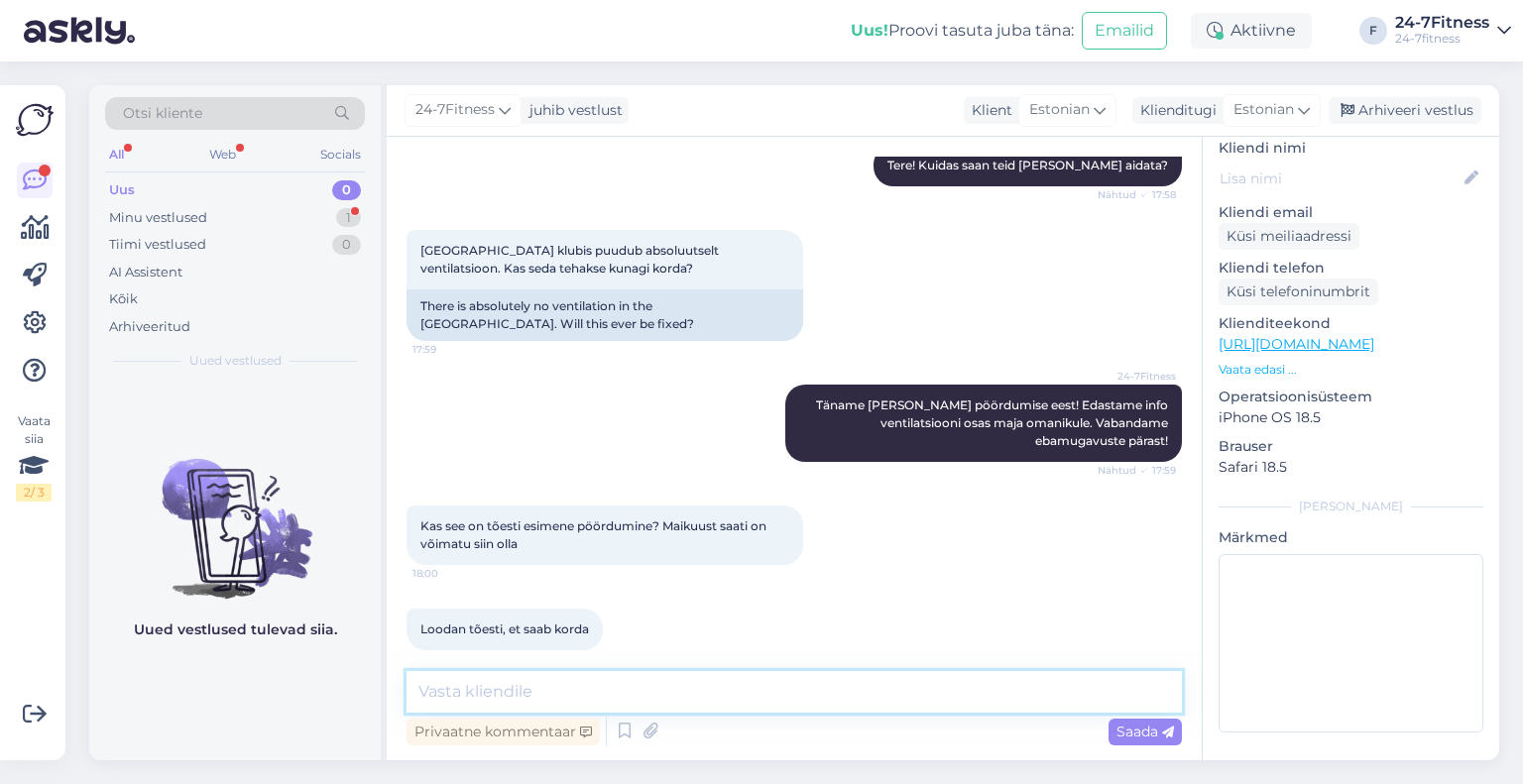 click at bounding box center (794, 692) 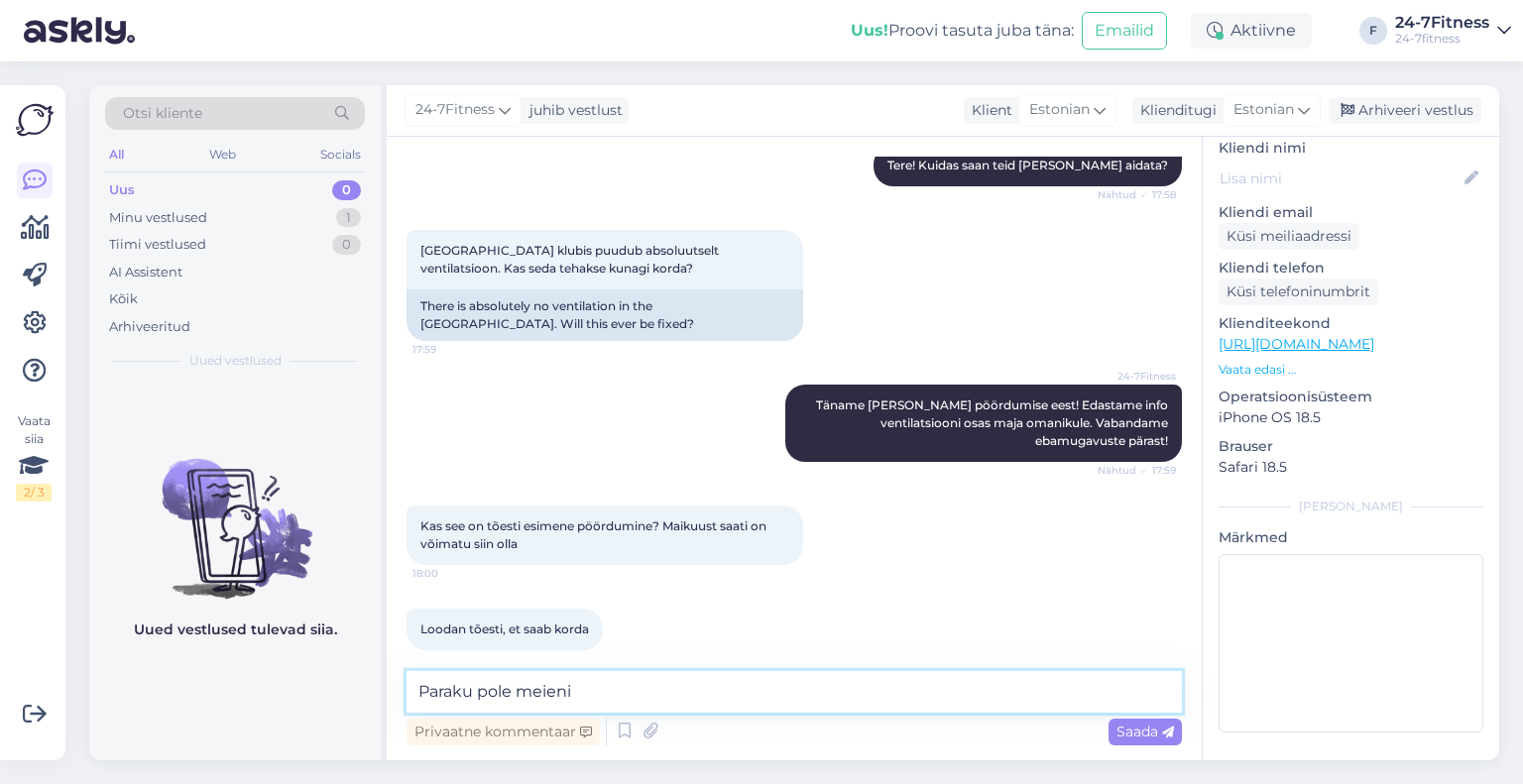 type on "Paraku pole meieni" 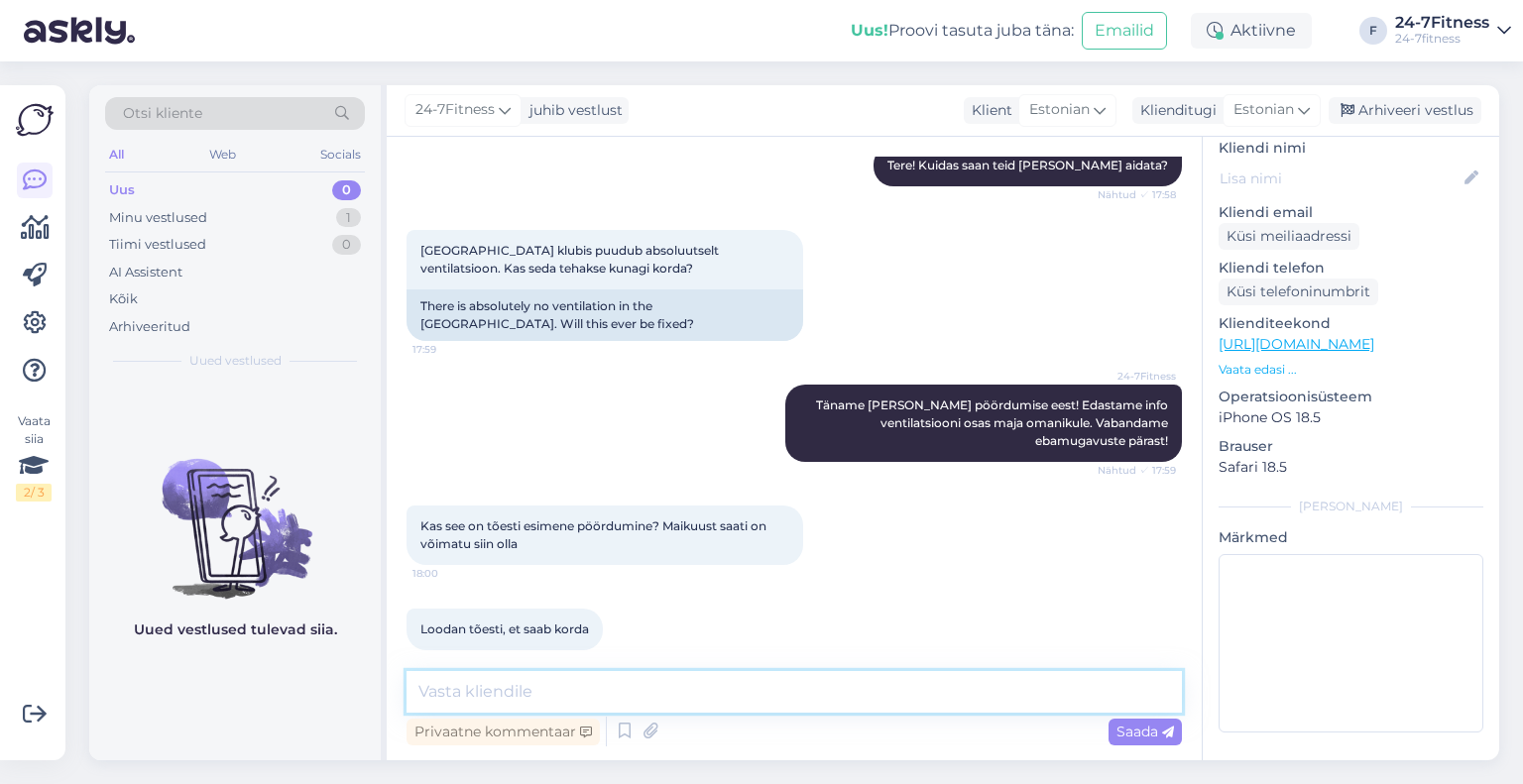 type on "Y" 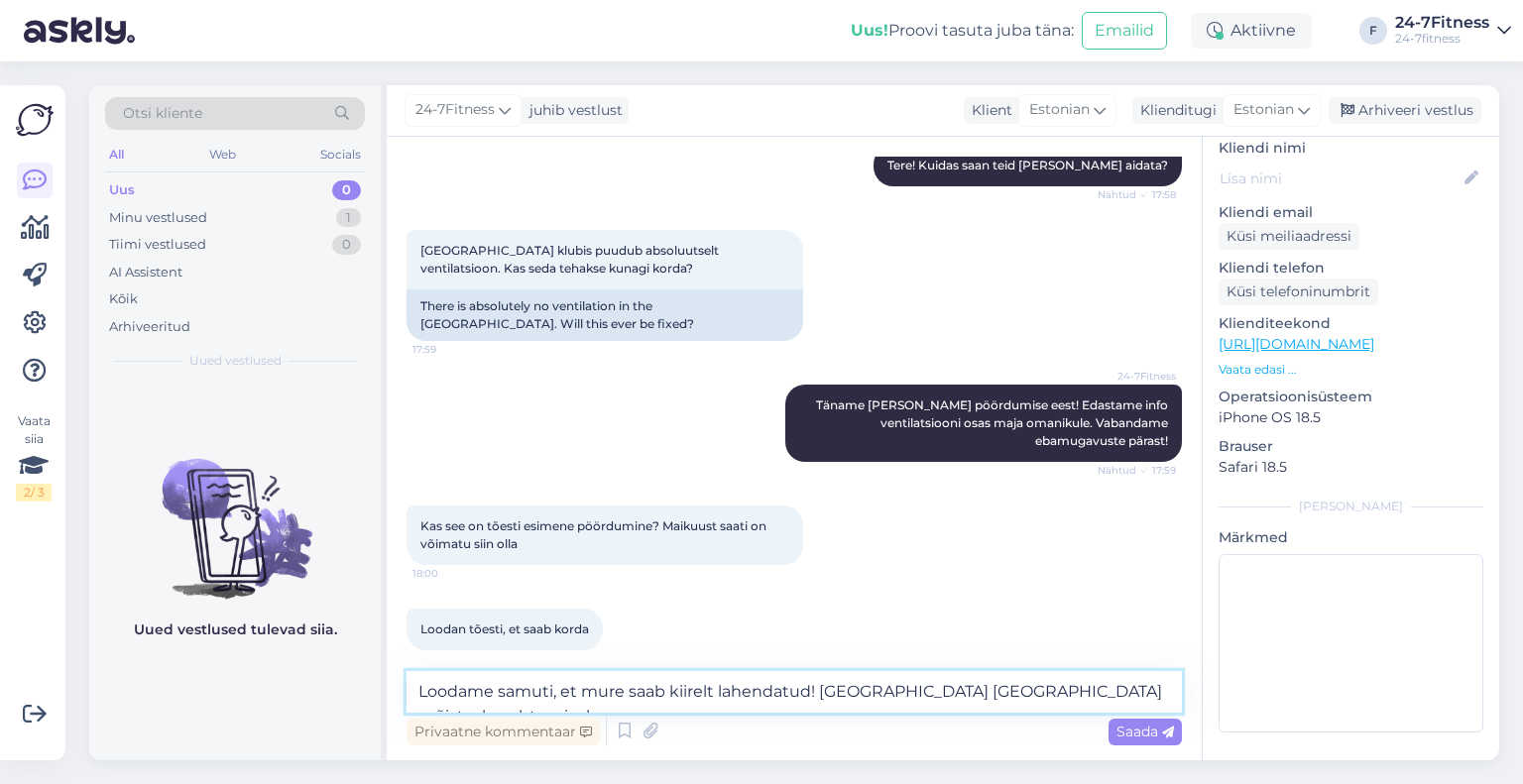 type on "Loodame samuti, et mure saab kiirelt lahendatud! [GEOGRAPHIC_DATA] [GEOGRAPHIC_DATA] mõistvale suhtumisele." 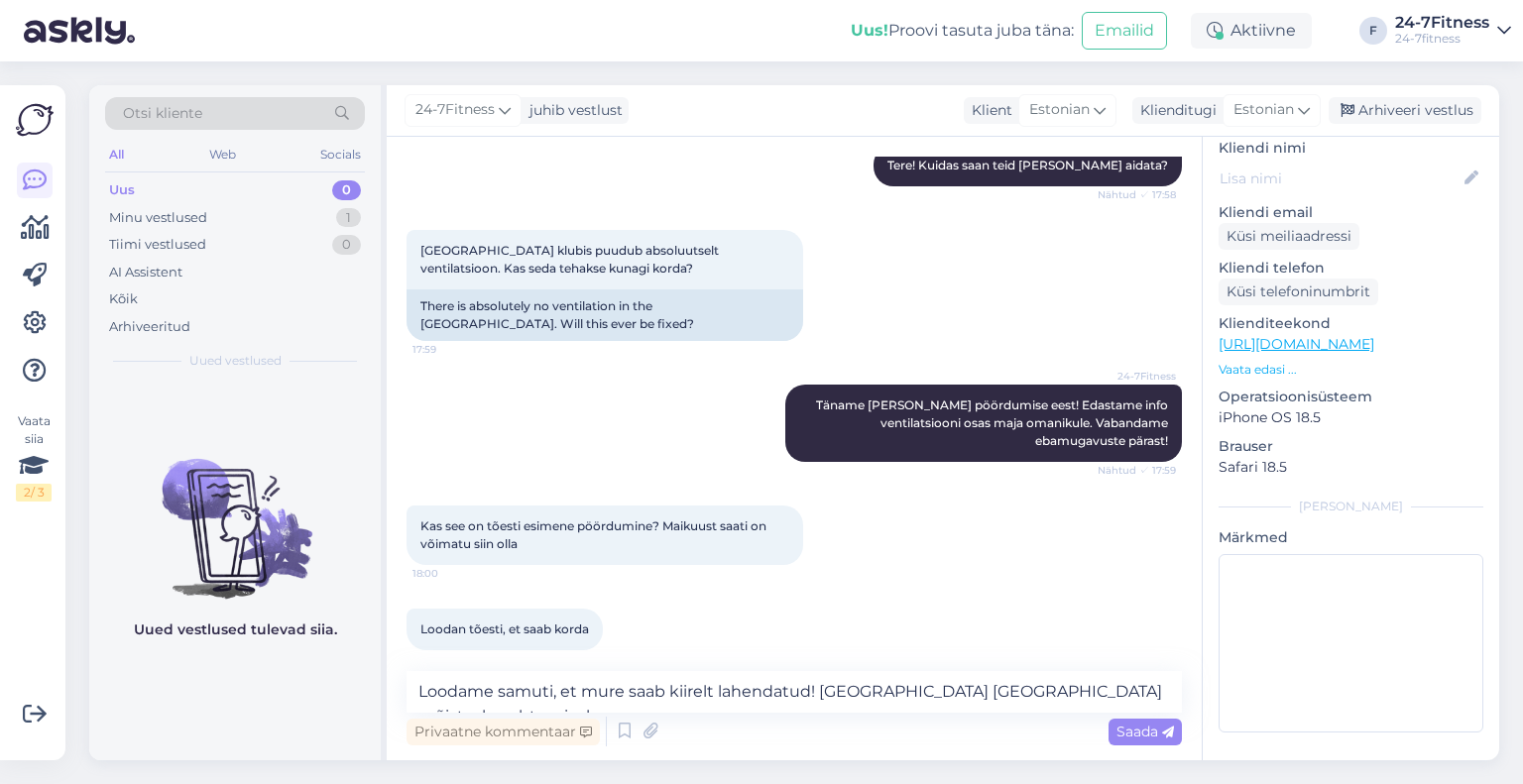 click on "Privaatne kommentaar Saada" at bounding box center (794, 731) 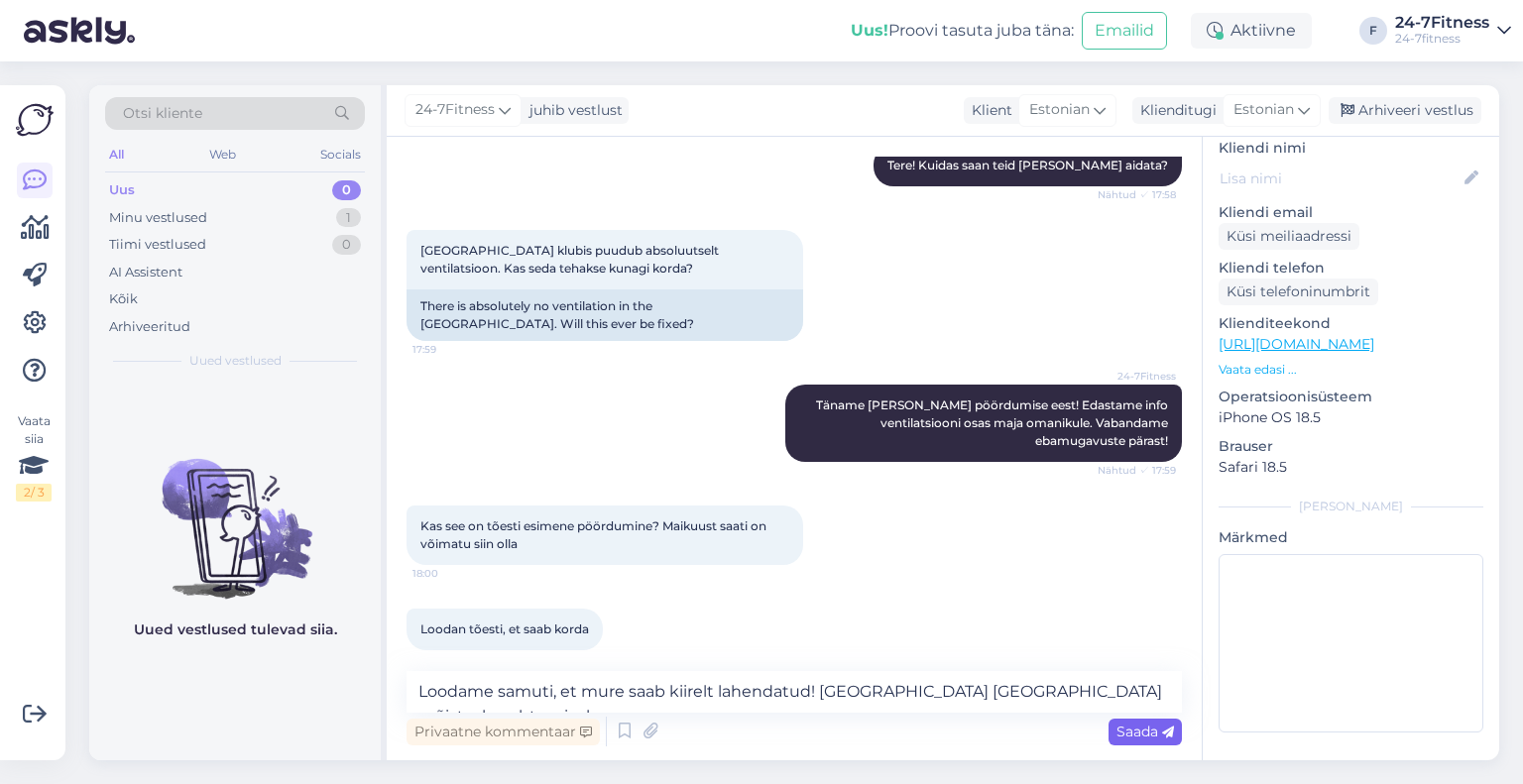 click on "Saada" at bounding box center (1145, 731) 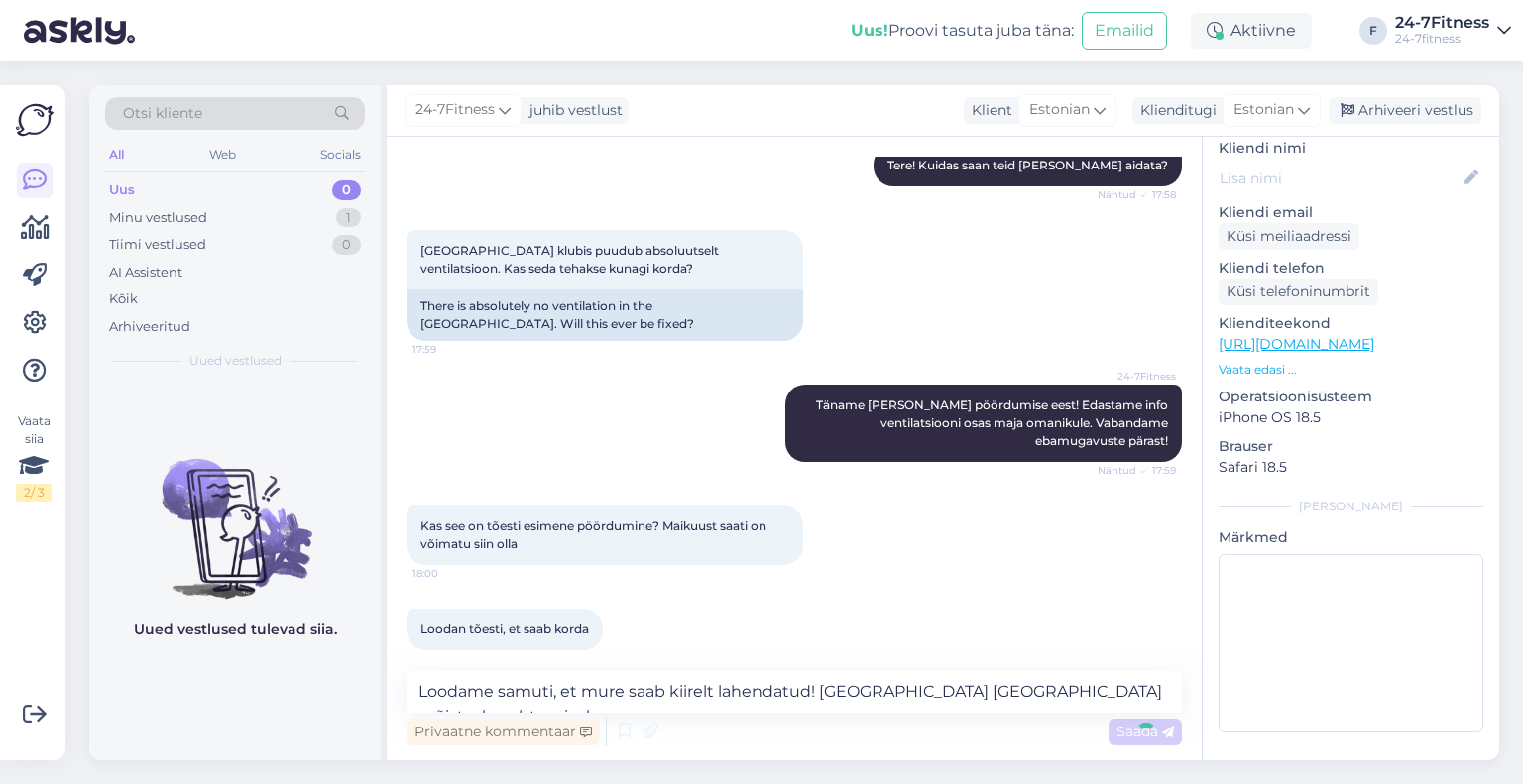 type 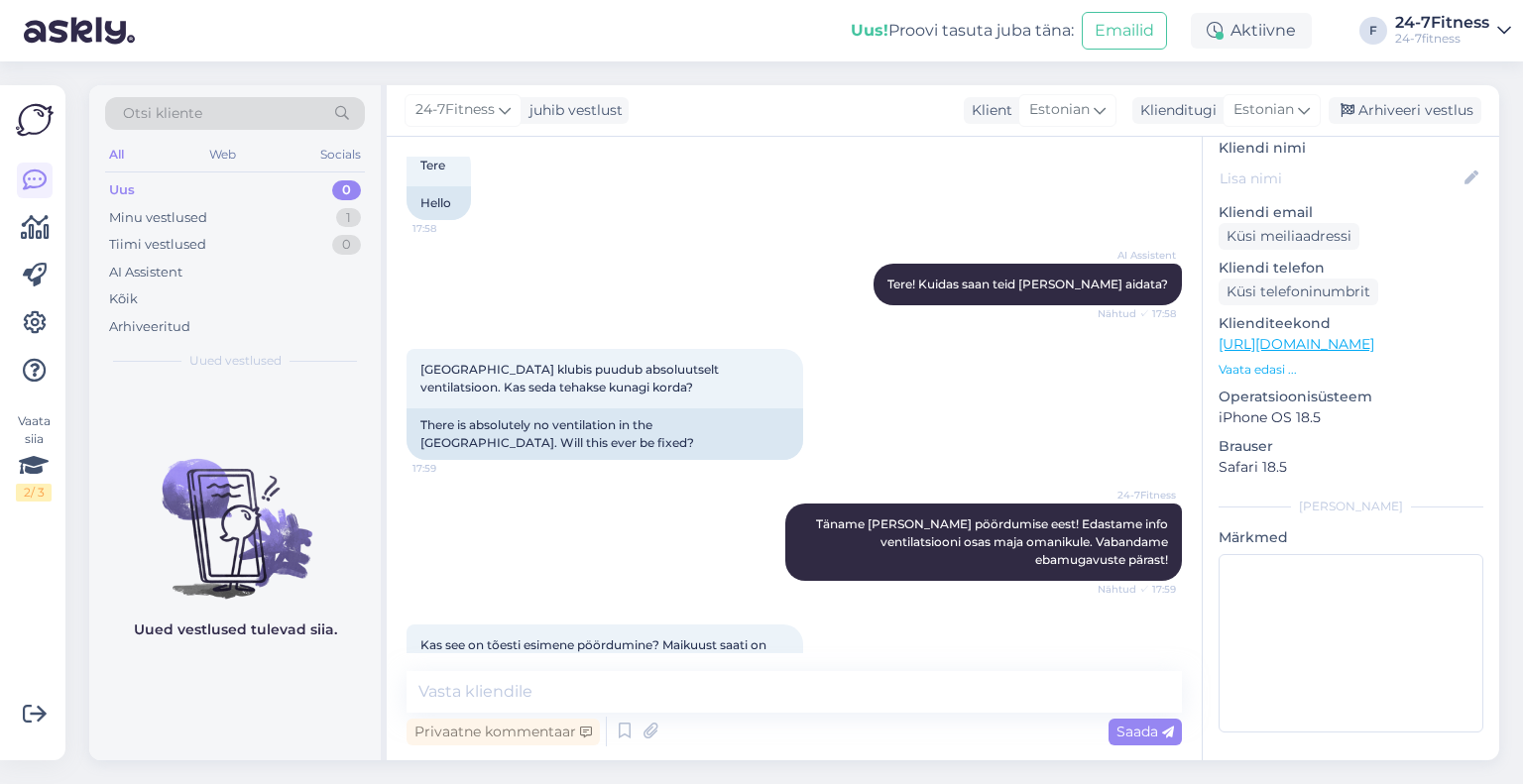 scroll, scrollTop: 0, scrollLeft: 0, axis: both 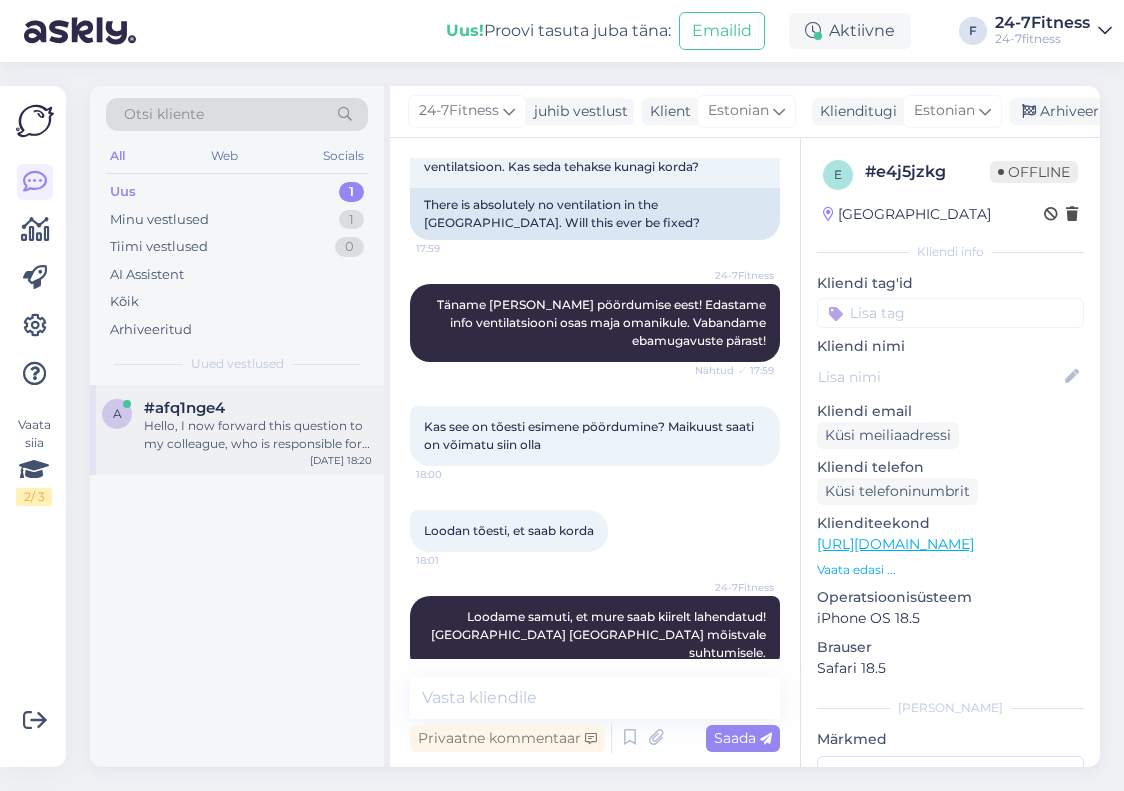 click on "Hello, I now forward this question to my colleague, who is responsible for this. The reply will be here during our working hours." at bounding box center (258, 435) 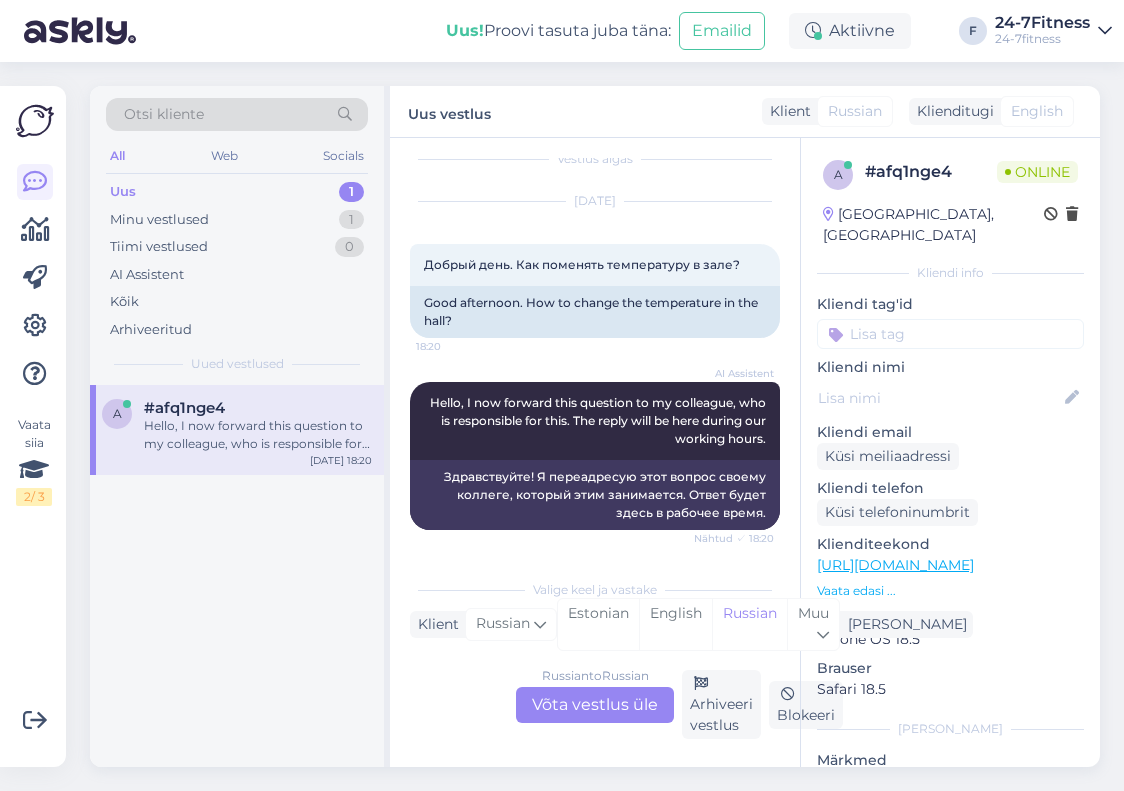 click on "Russian  to  Russian Võta vestlus üle" at bounding box center [595, 705] 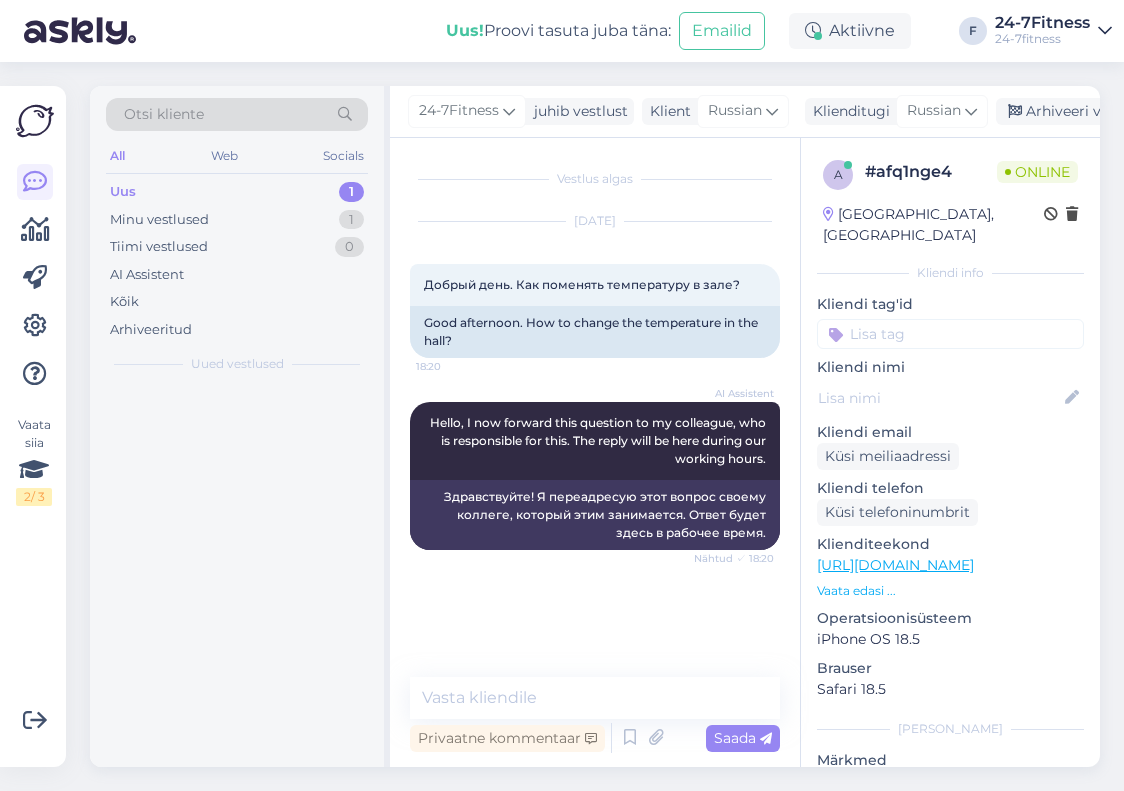 scroll, scrollTop: 0, scrollLeft: 0, axis: both 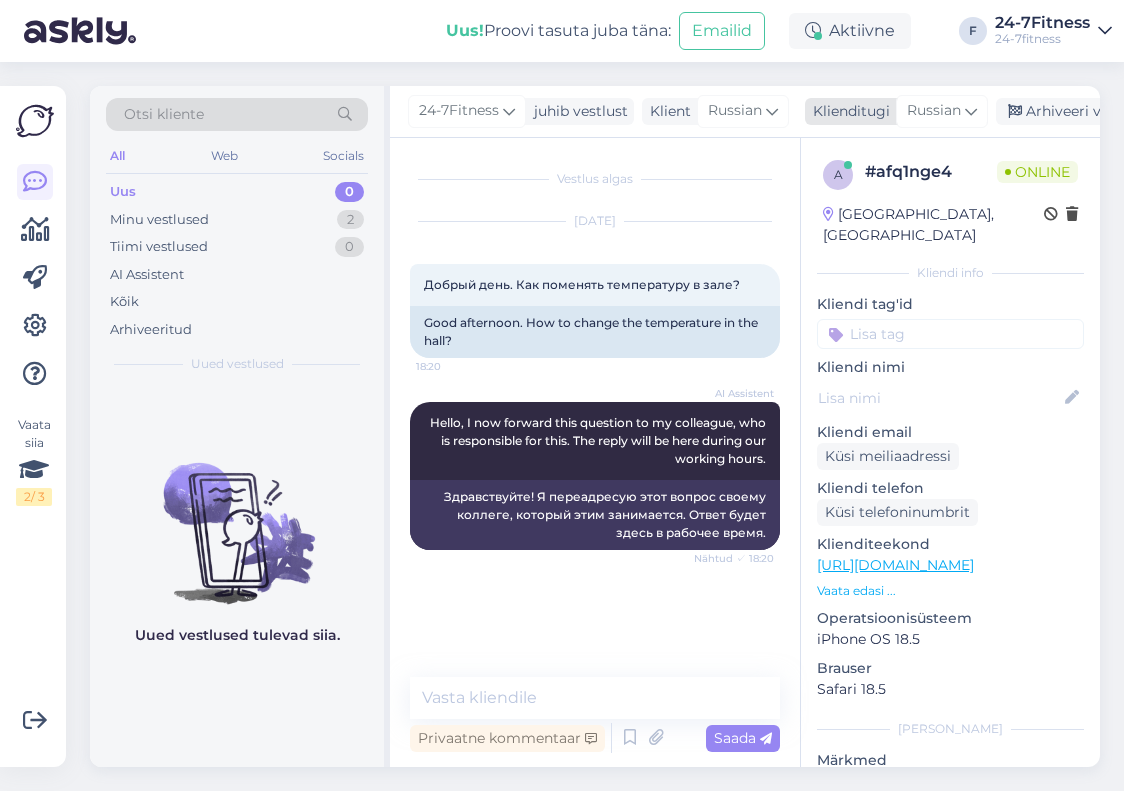 click on "Russian" at bounding box center (934, 111) 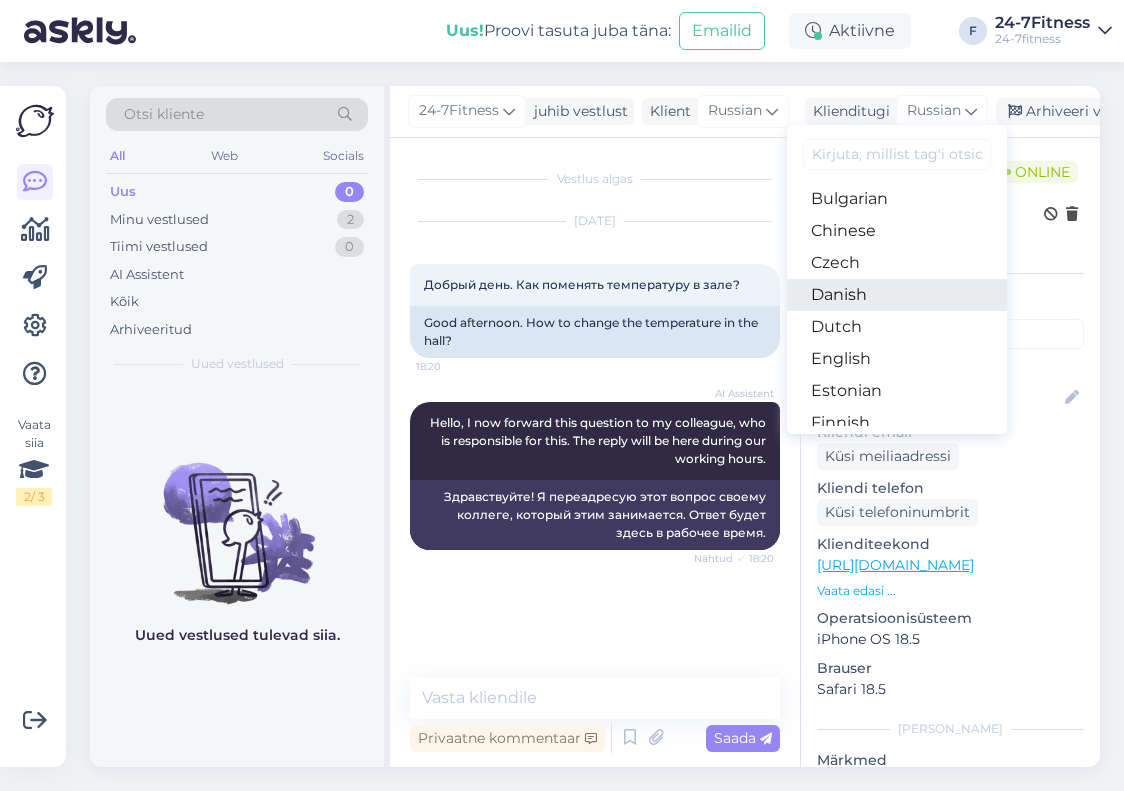 scroll, scrollTop: 100, scrollLeft: 0, axis: vertical 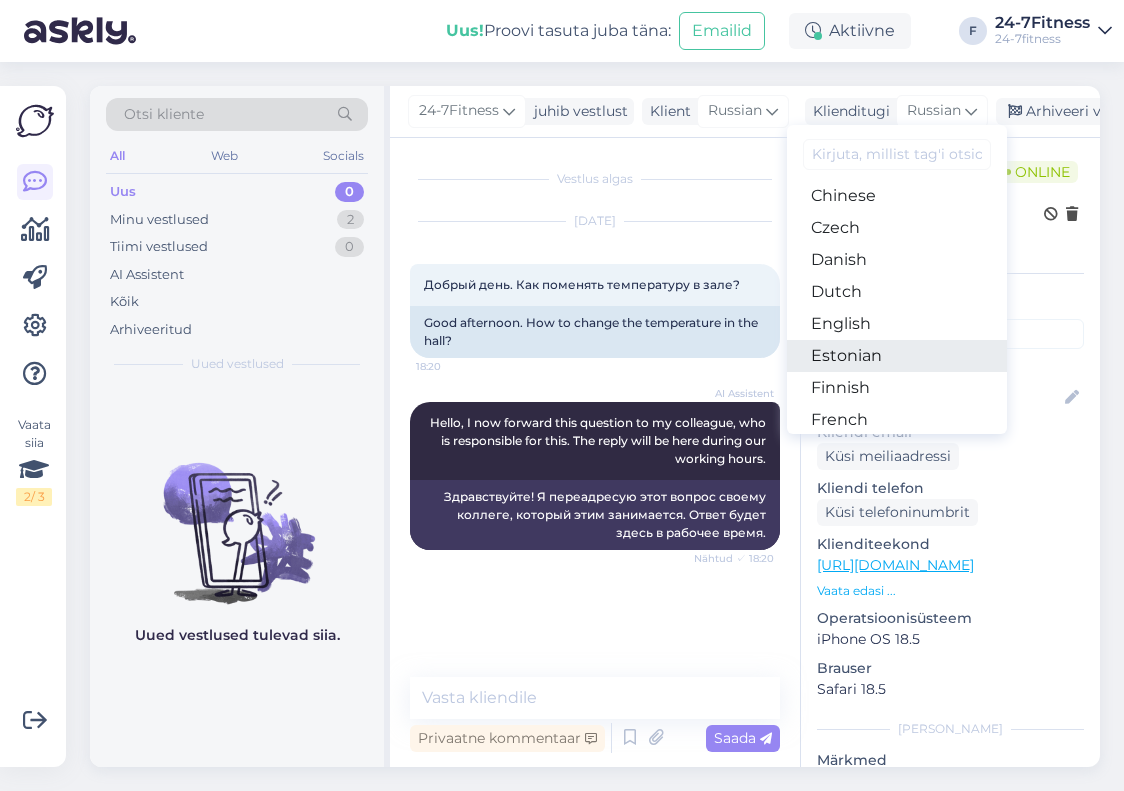 click on "Estonian" at bounding box center [897, 356] 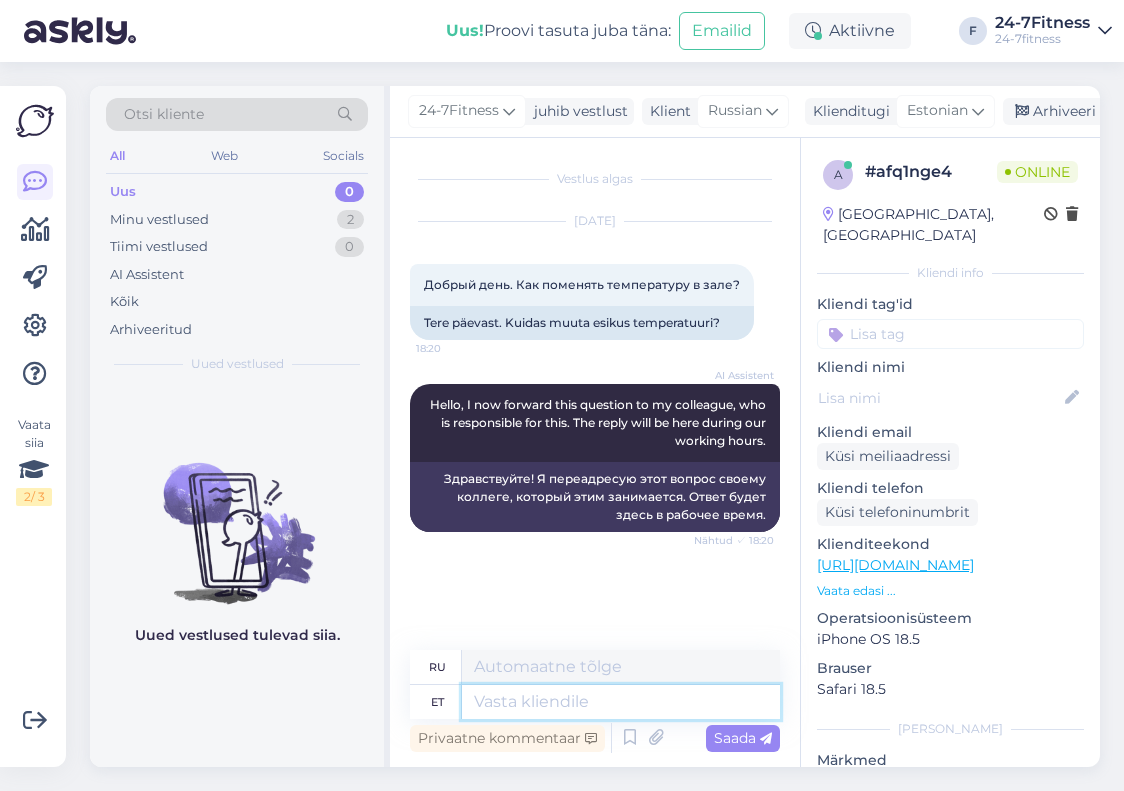 click at bounding box center (621, 702) 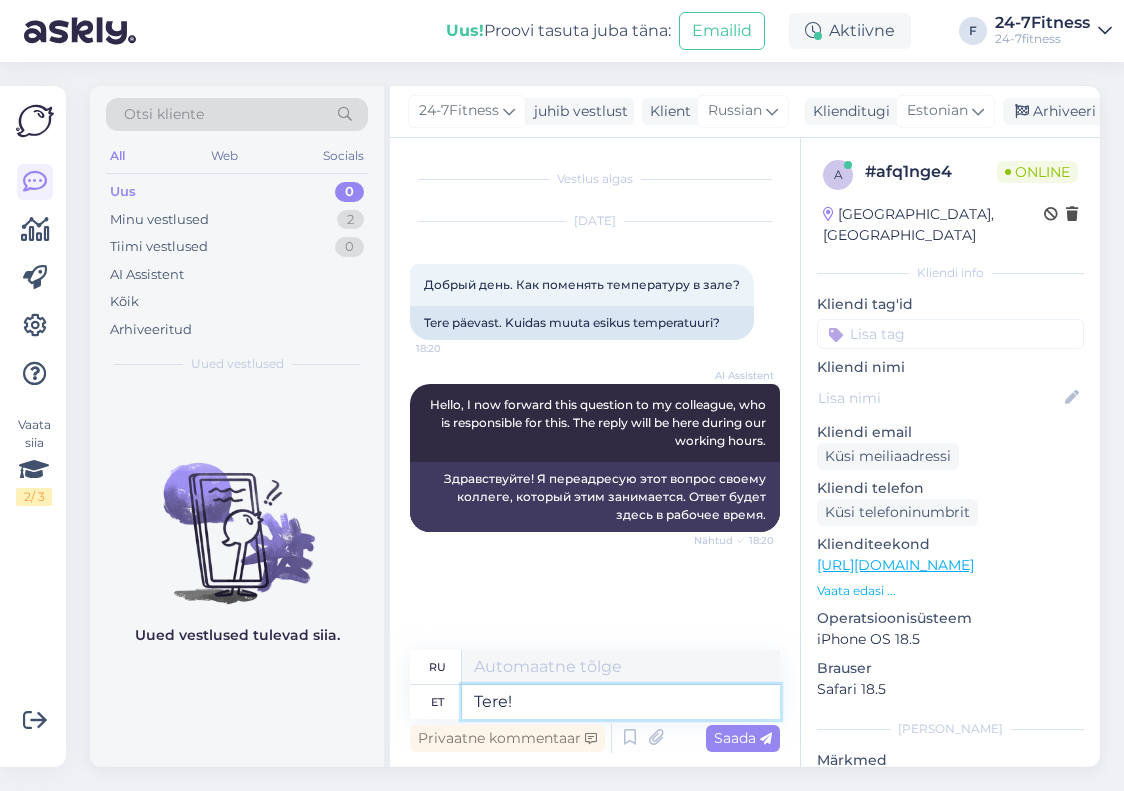 type on "Tere!" 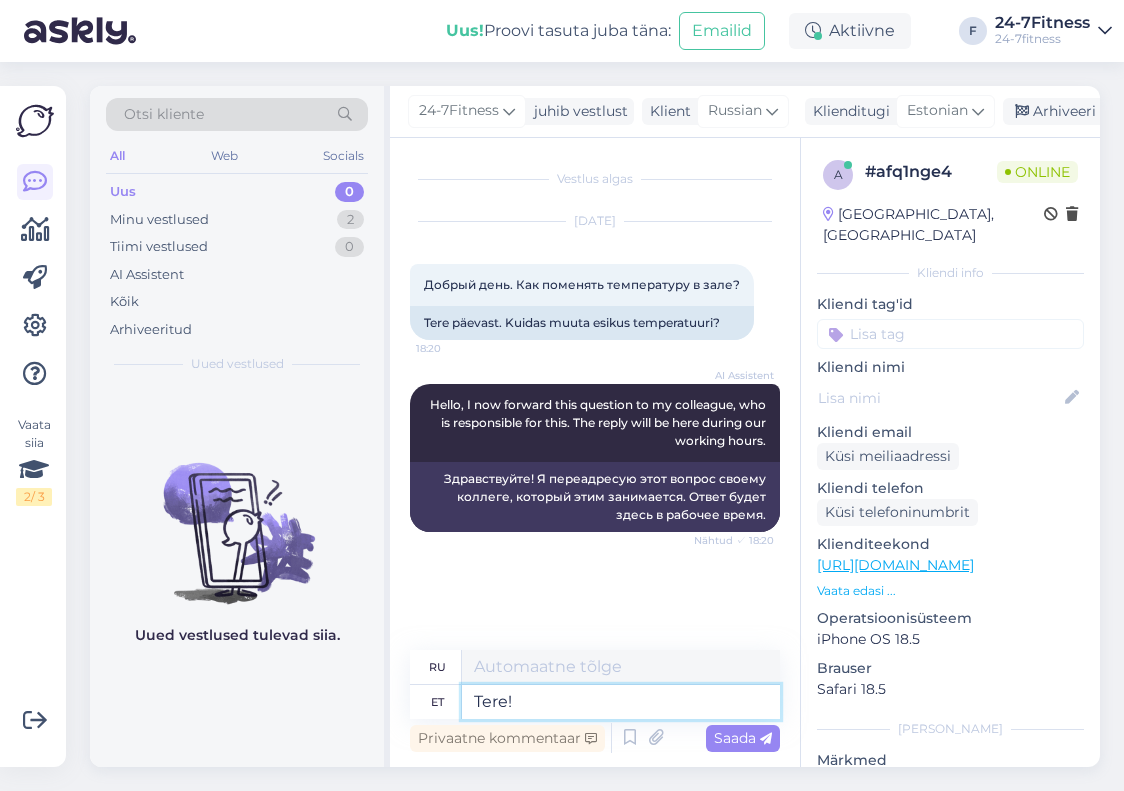 type on "Привет!" 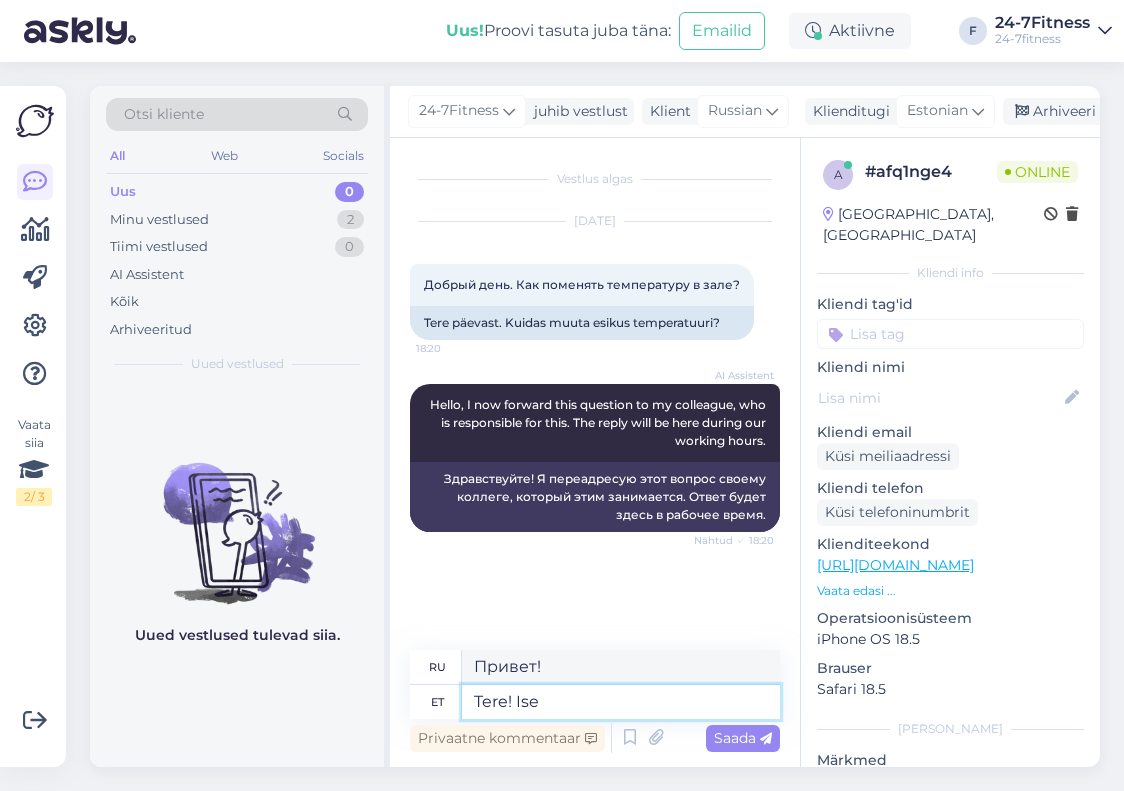 type on "Tere! Ise T" 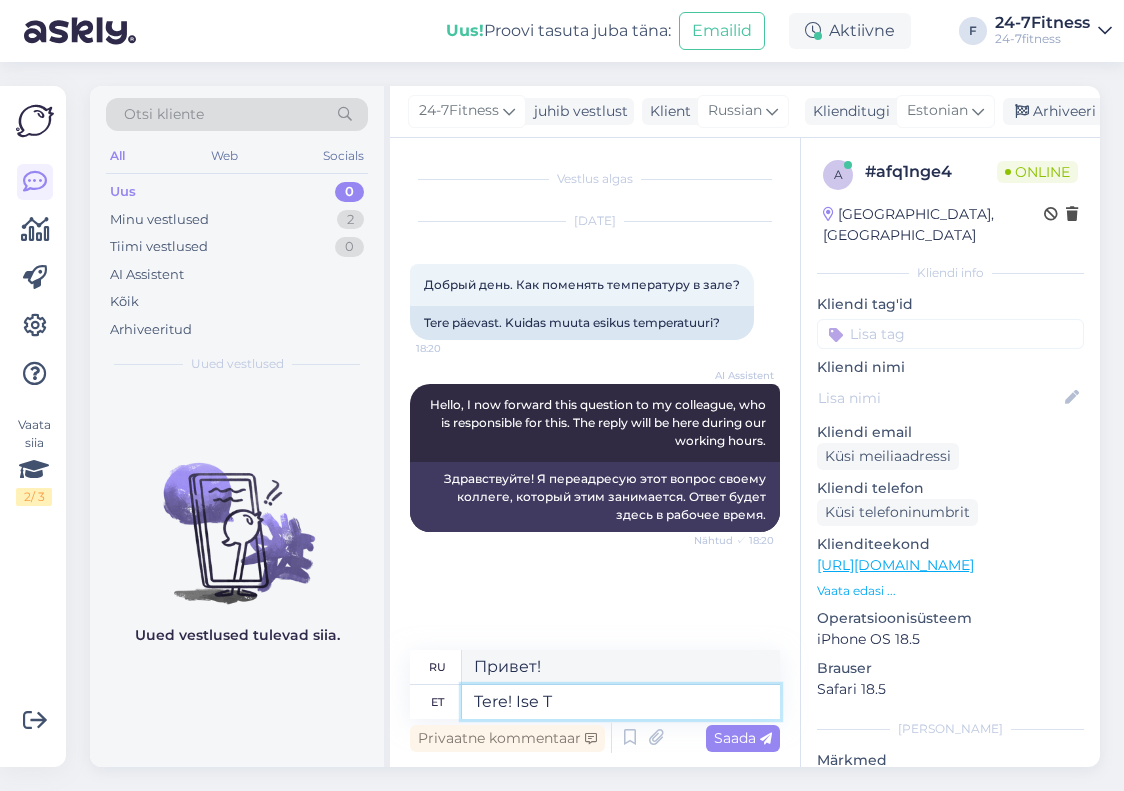 type on "Привет! Ты сам" 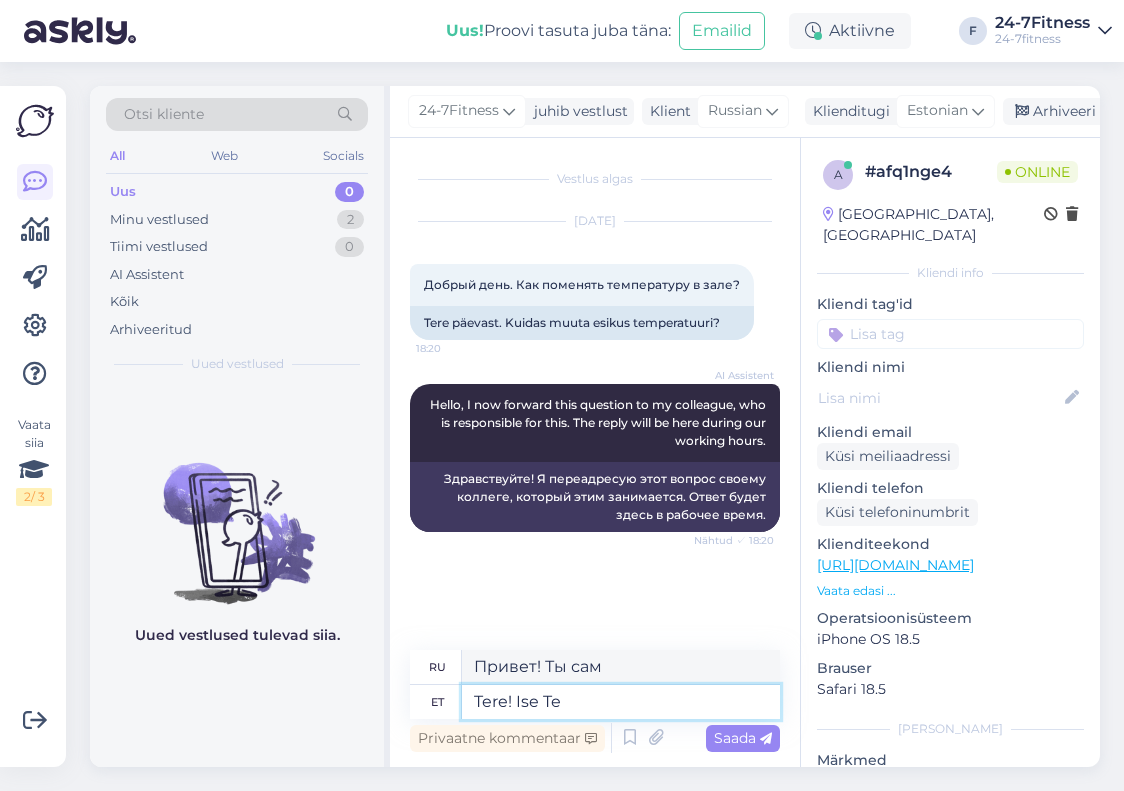 type on "Tere! Ise Te e" 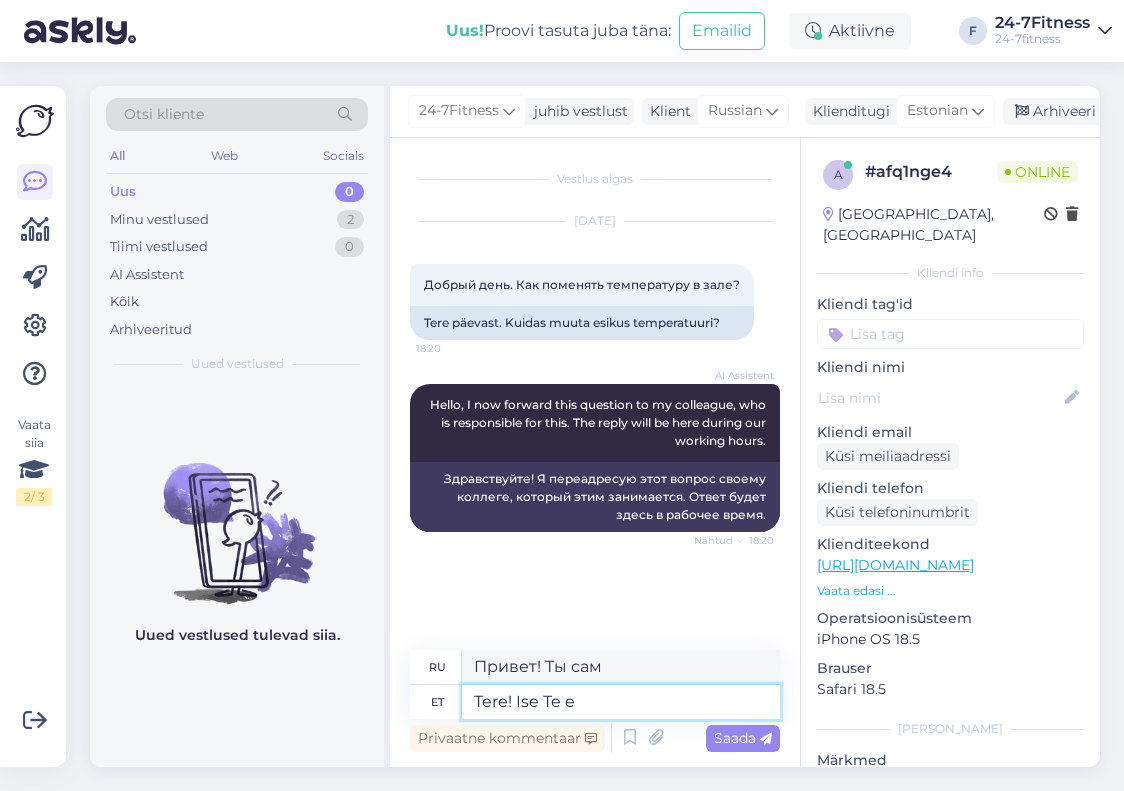 type on "Привет! Это ты." 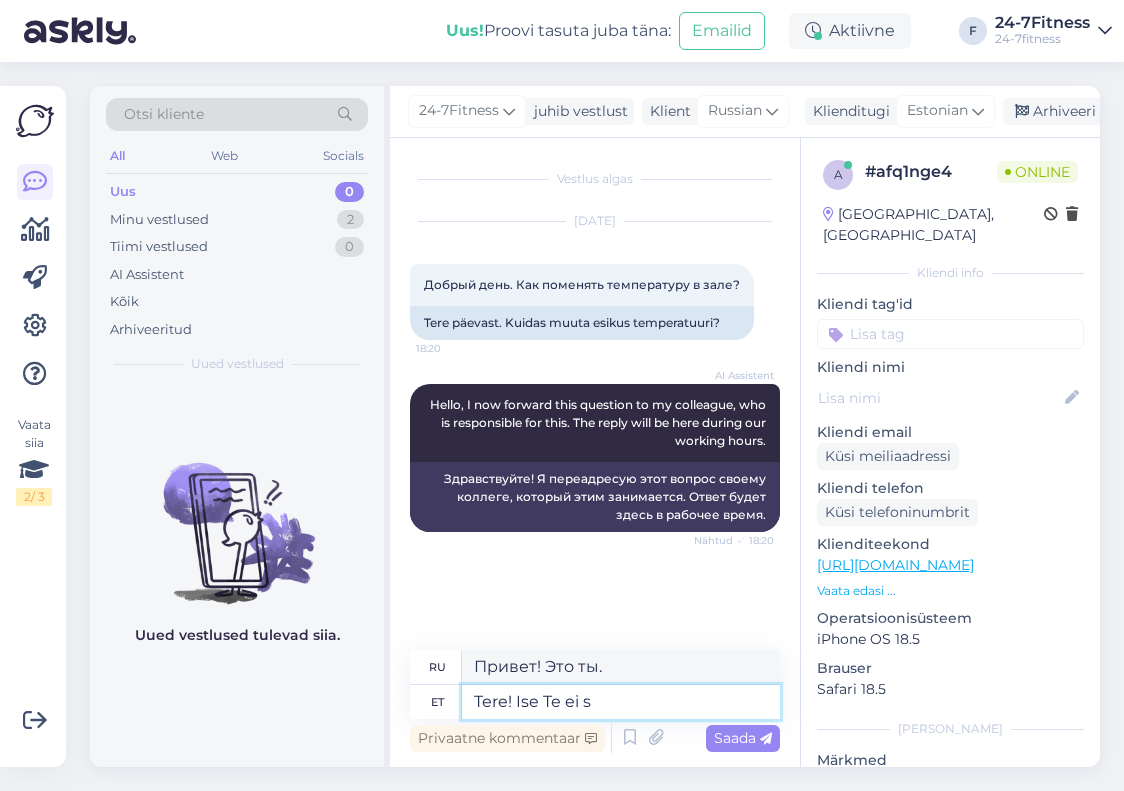 type on "Tere! Ise Te ei sa" 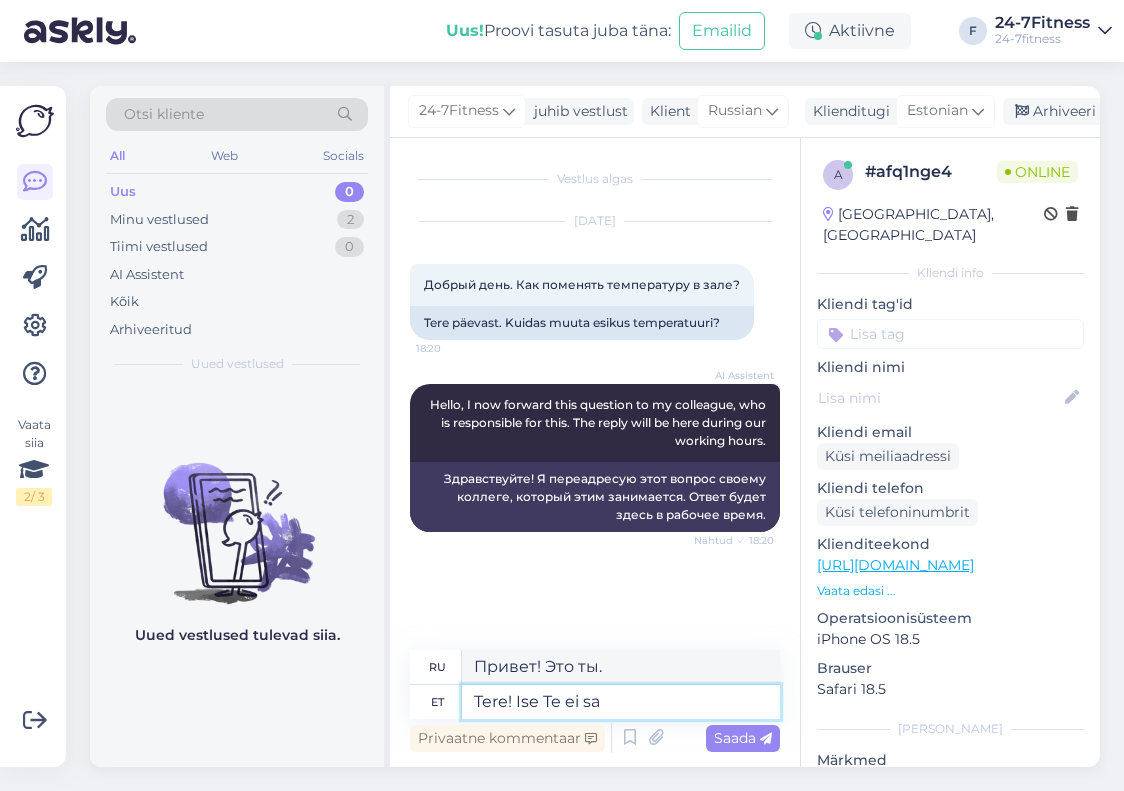 type on "Привет! Ты не" 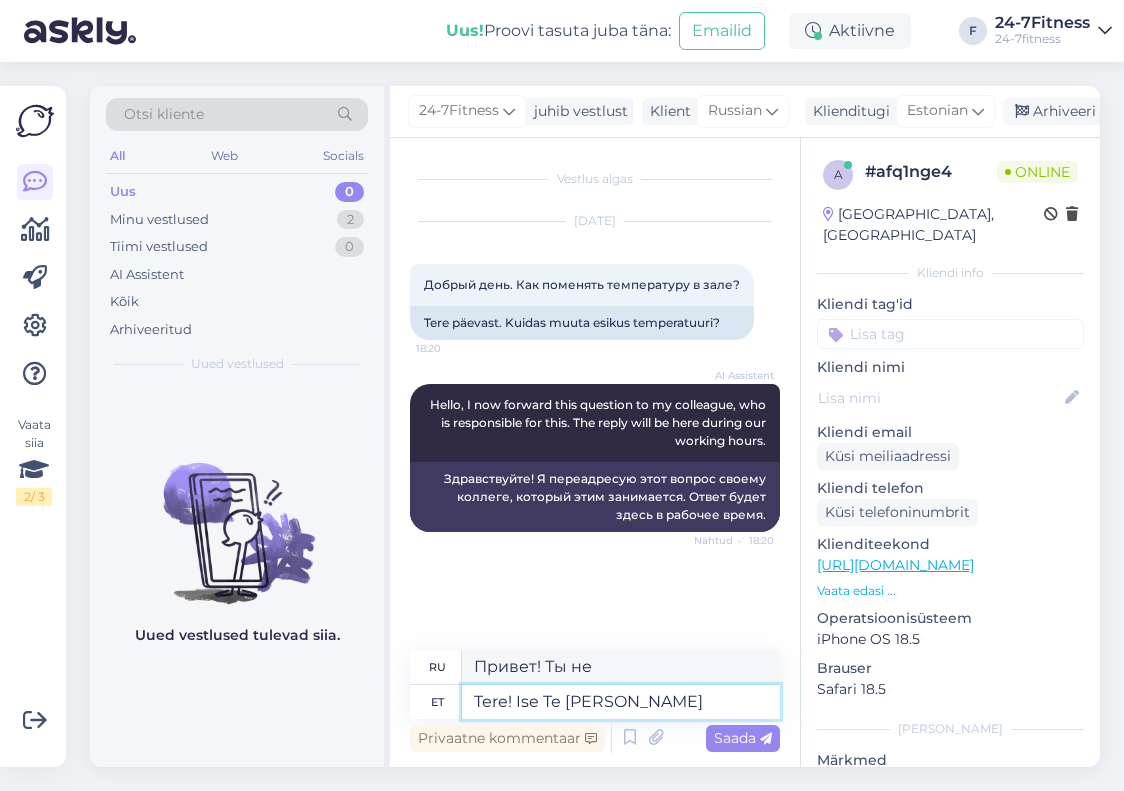 type on "Tere! Ise Te [PERSON_NAME]" 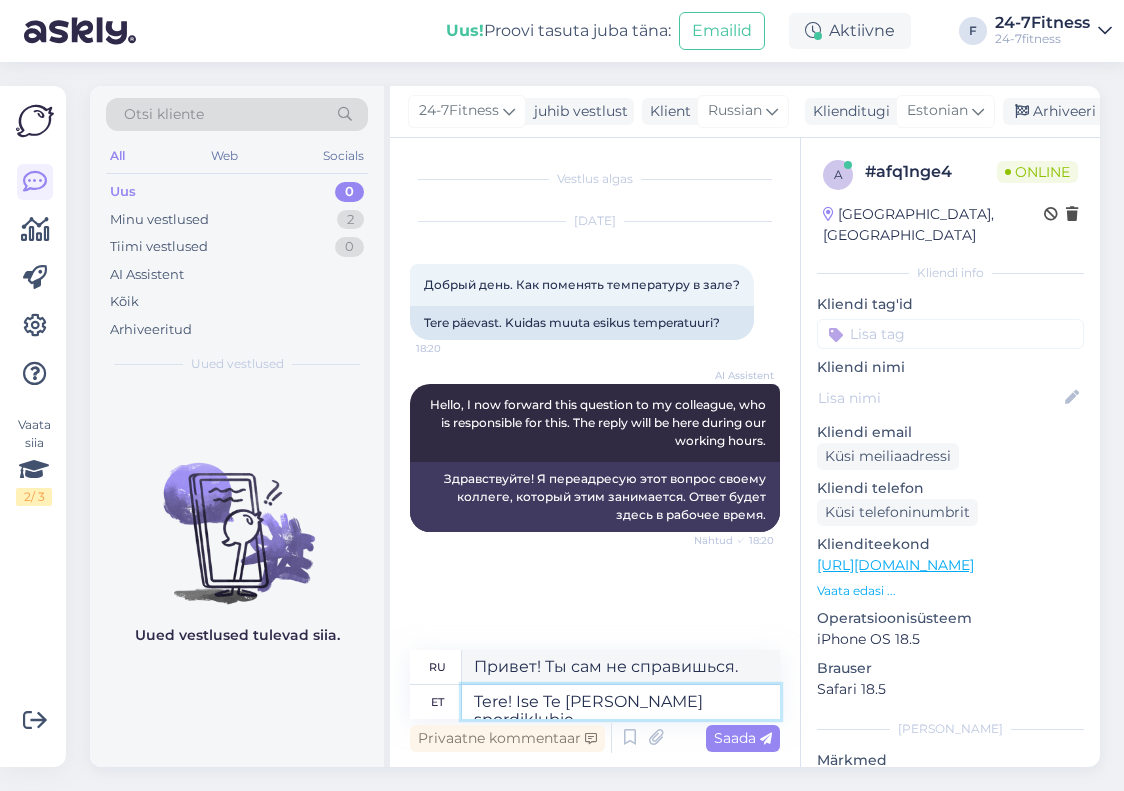 type on "Tere! Ise Te [PERSON_NAME] spordiklubie" 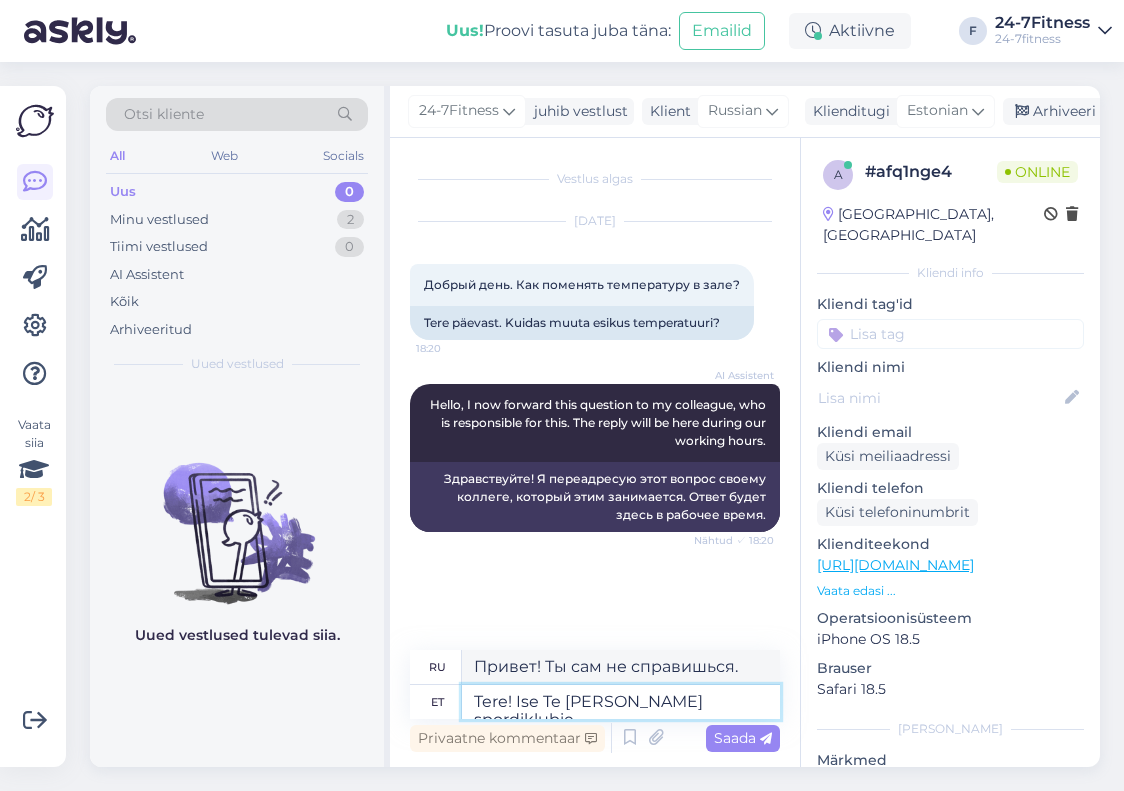 type on "Привет! Ты не можешь открыть спортивный клуб сам." 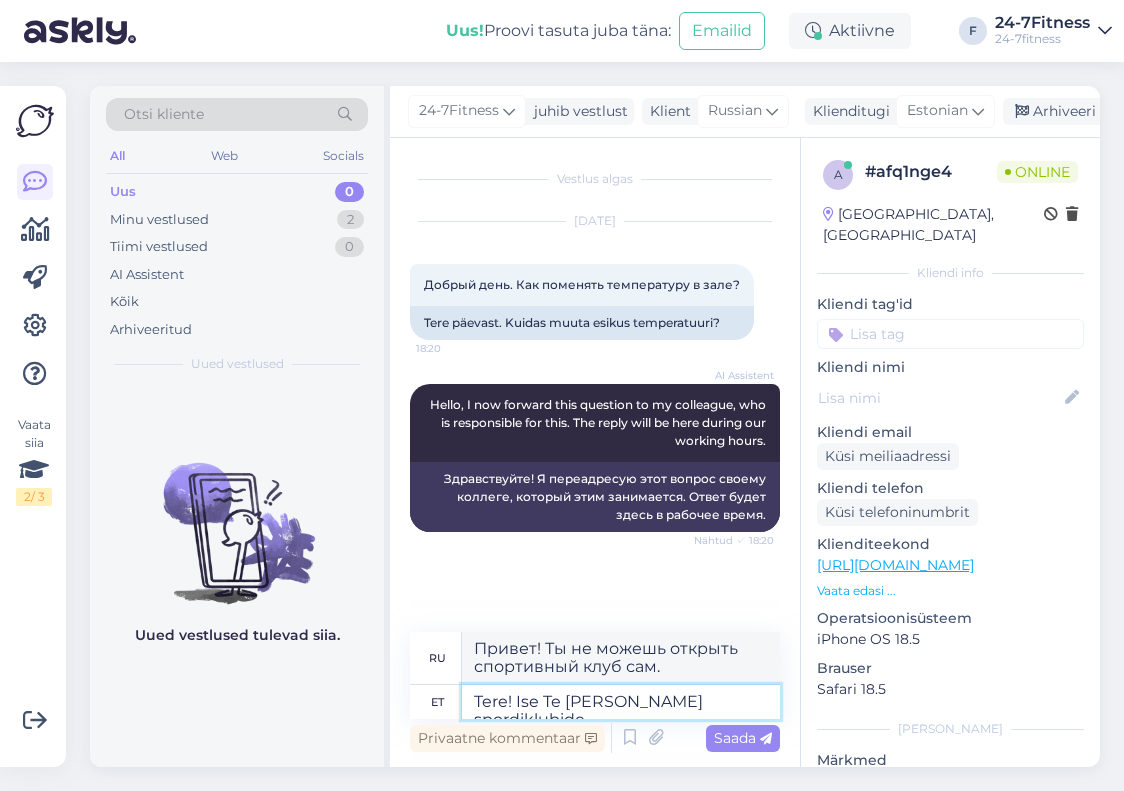 type on "Tere! Ise Te [PERSON_NAME] spordiklubide" 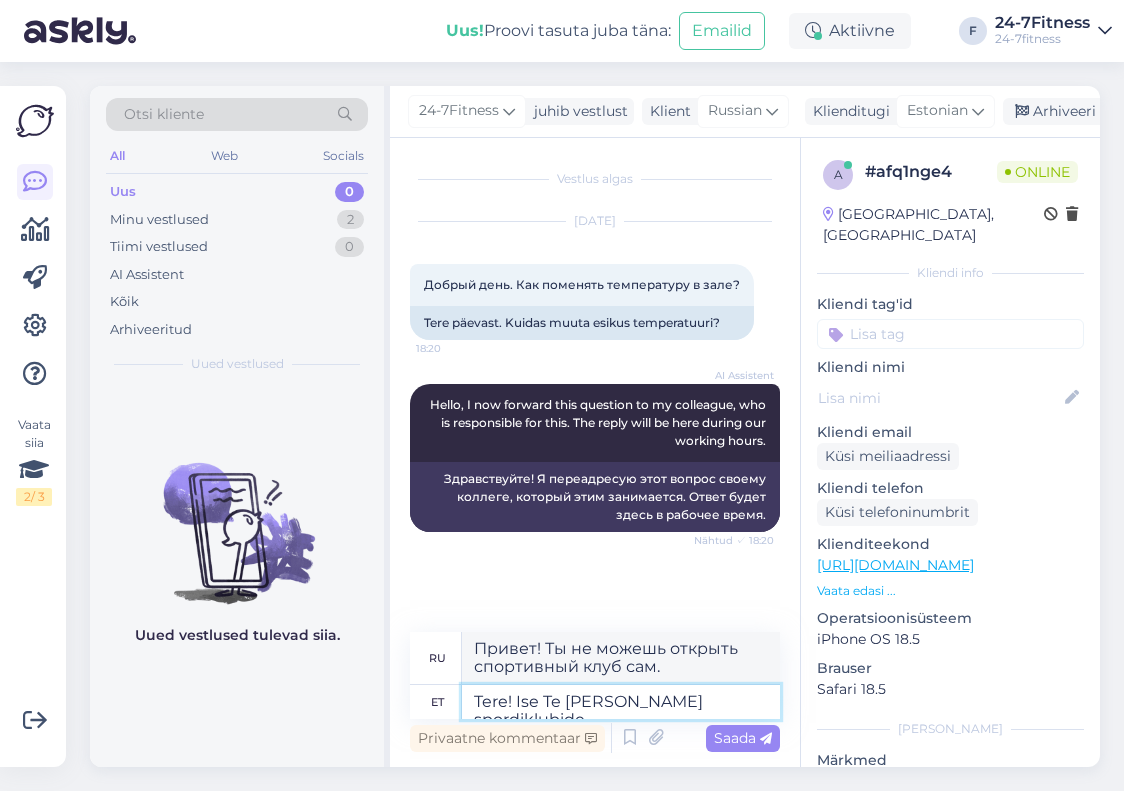 type on "Здравствуйте! Вы не можете вступить в спортивный клуб самостоятельно." 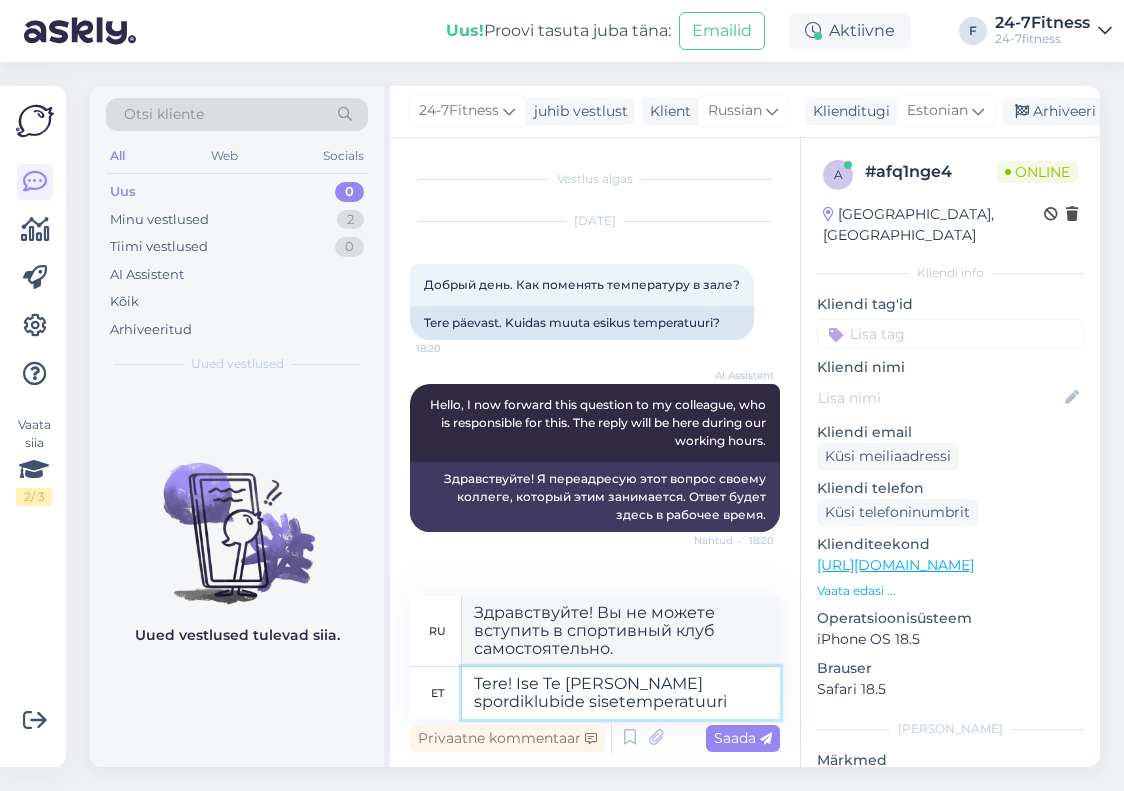 type on "Tere! Ise Te [PERSON_NAME] spordiklubide sisetemperatuuri m" 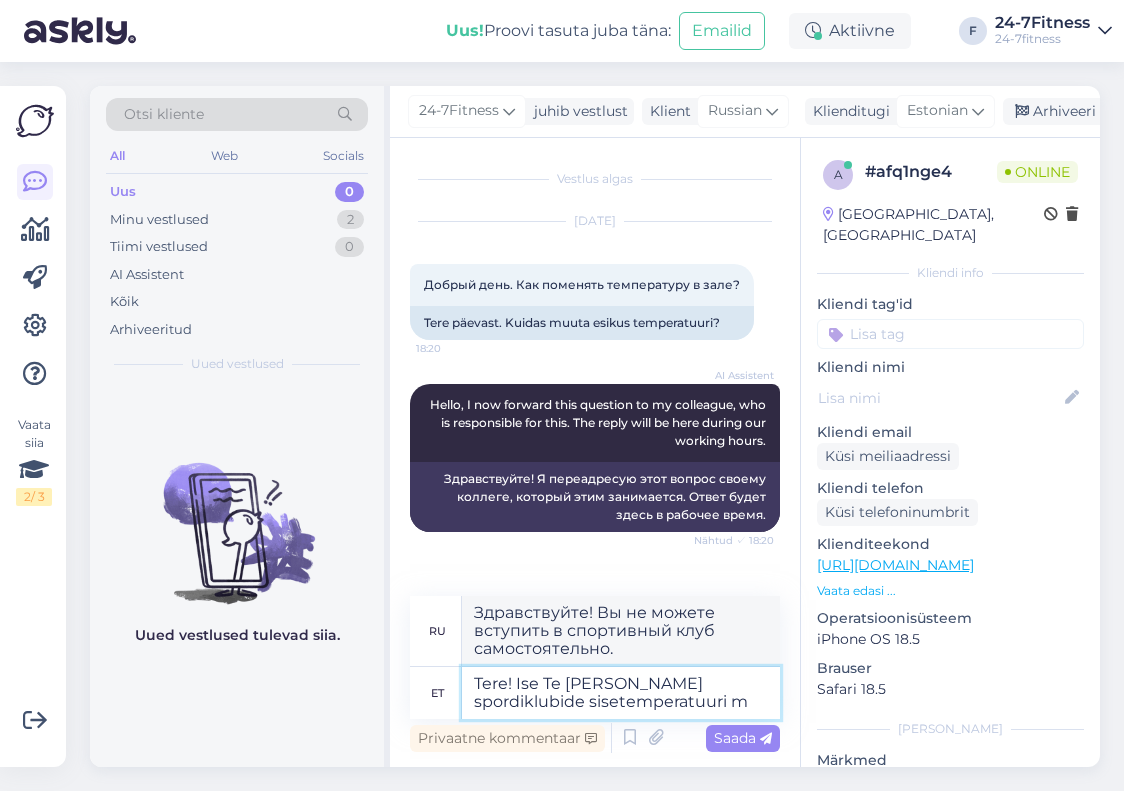 type on "Здравствуйте! Вы не можете самостоятельно измерить температуру в помещении спортклуба." 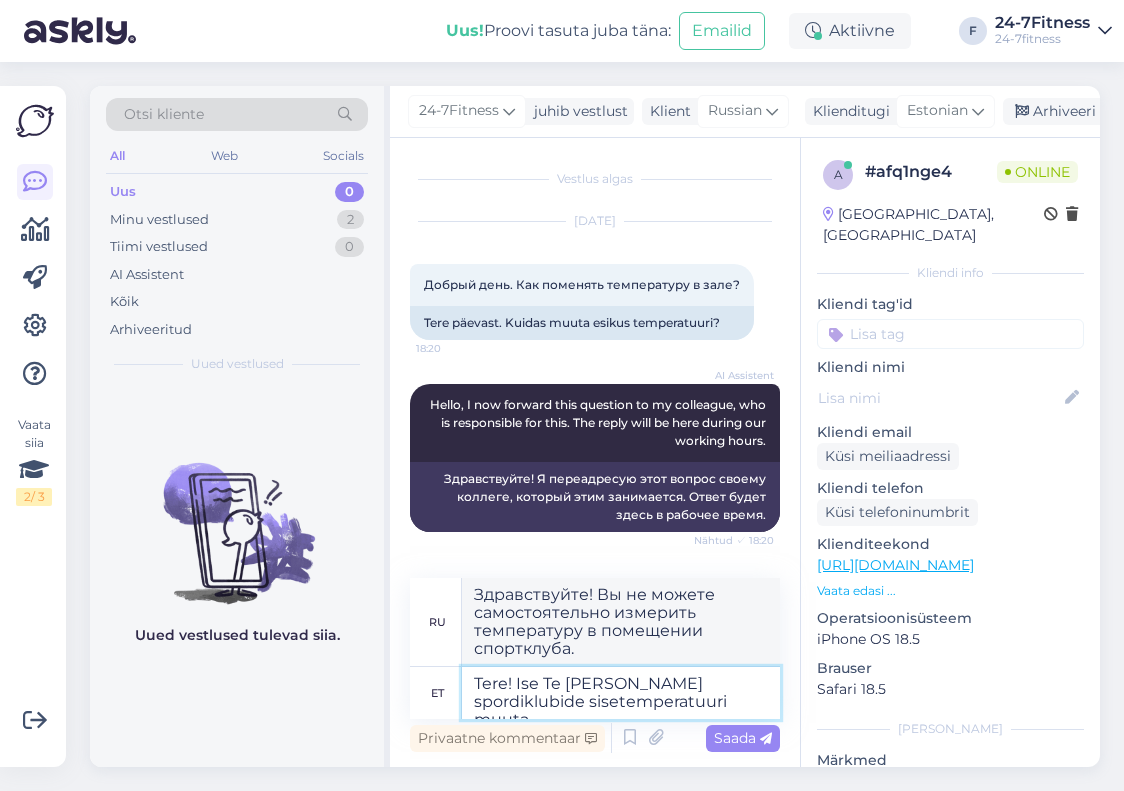 type on "Tere! Ise Te [PERSON_NAME] spordiklubide sisetemperatuuri muuta." 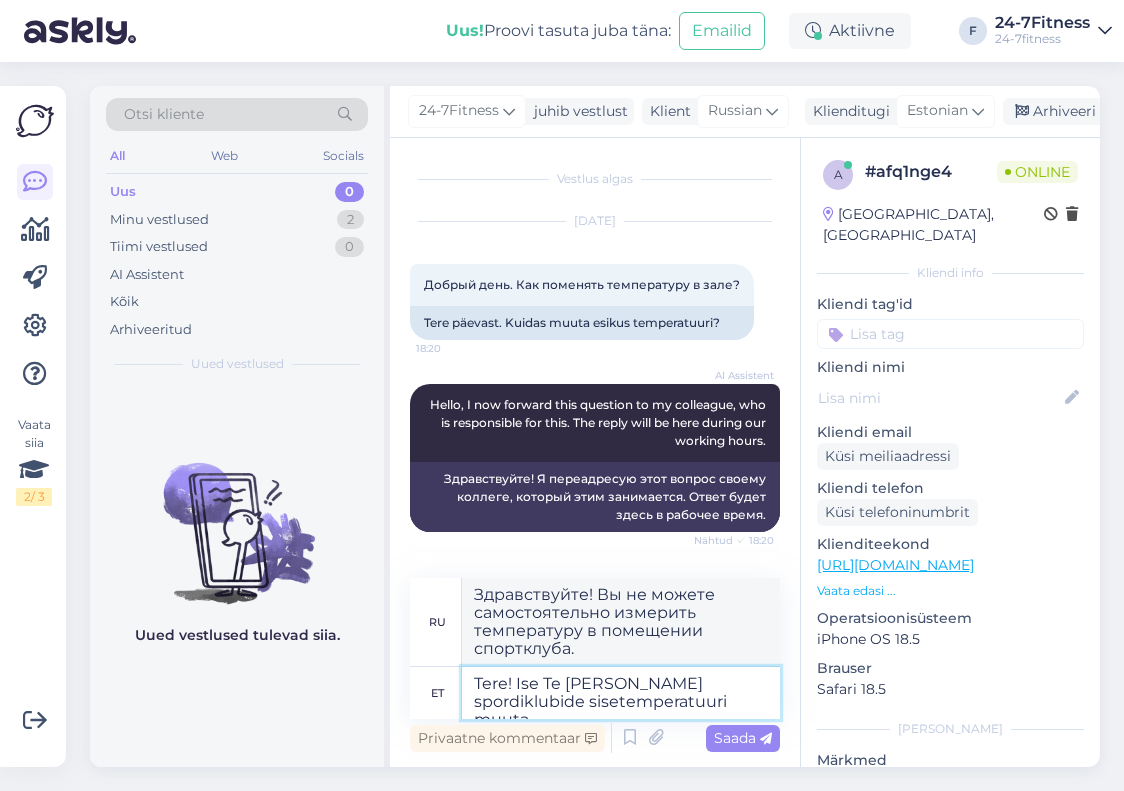 type on "Здравствуйте! Вы не можете самостоятельно менять температуру в спортивных клубах." 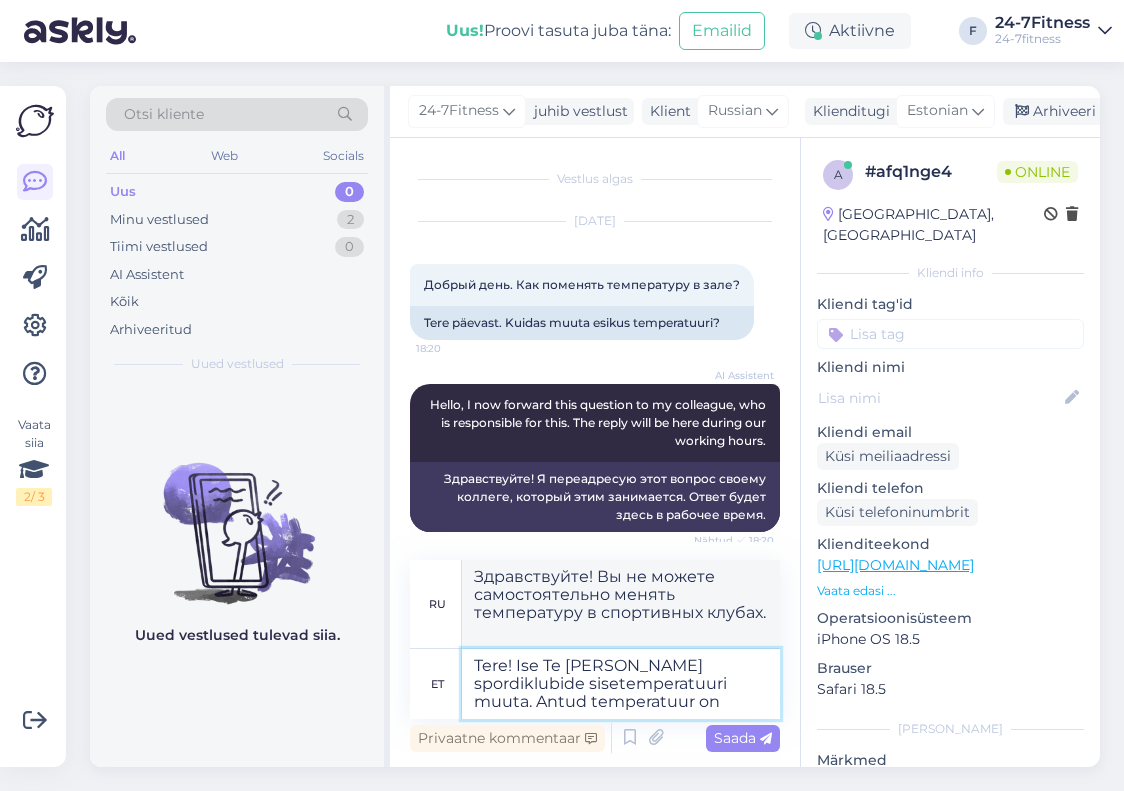 type on "Tere! Ise Te [PERSON_NAME] spordiklubide sisetemperatuuri muuta. Antud temperatuur on" 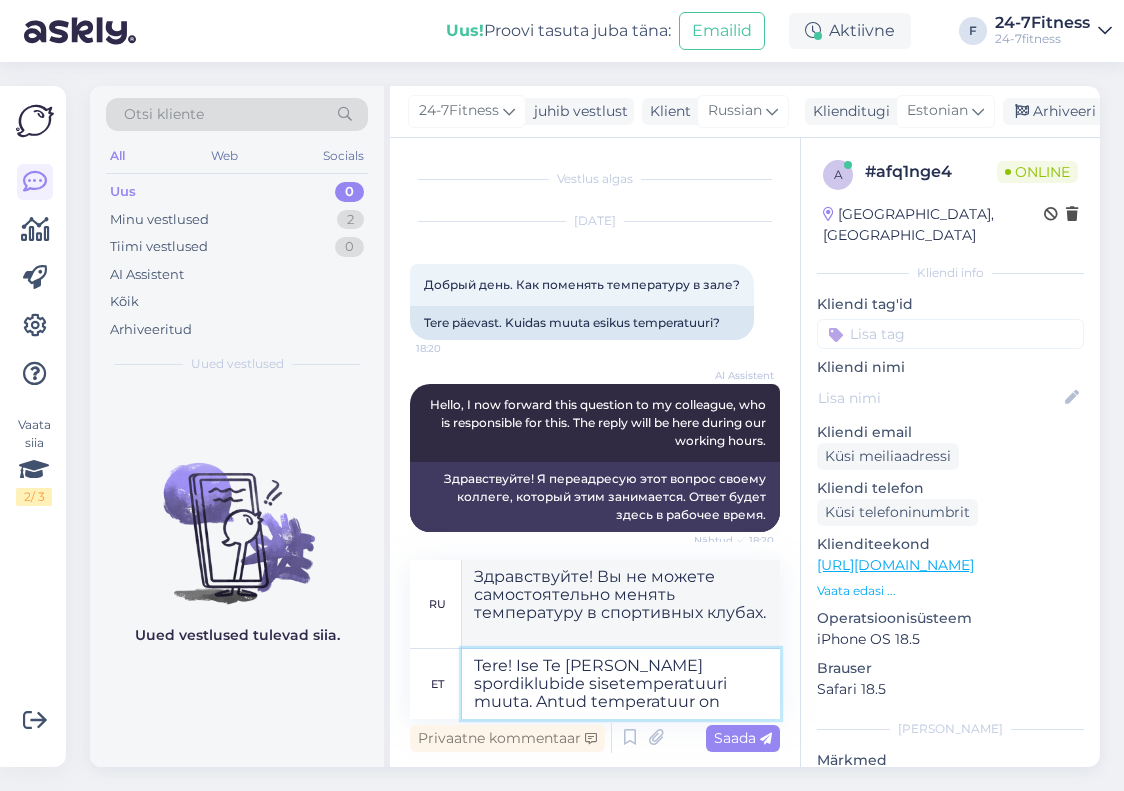 type on "Здравствуйте! Вы не можете самостоятельно изменить температуру в спортивных клубах. Указанная температура..." 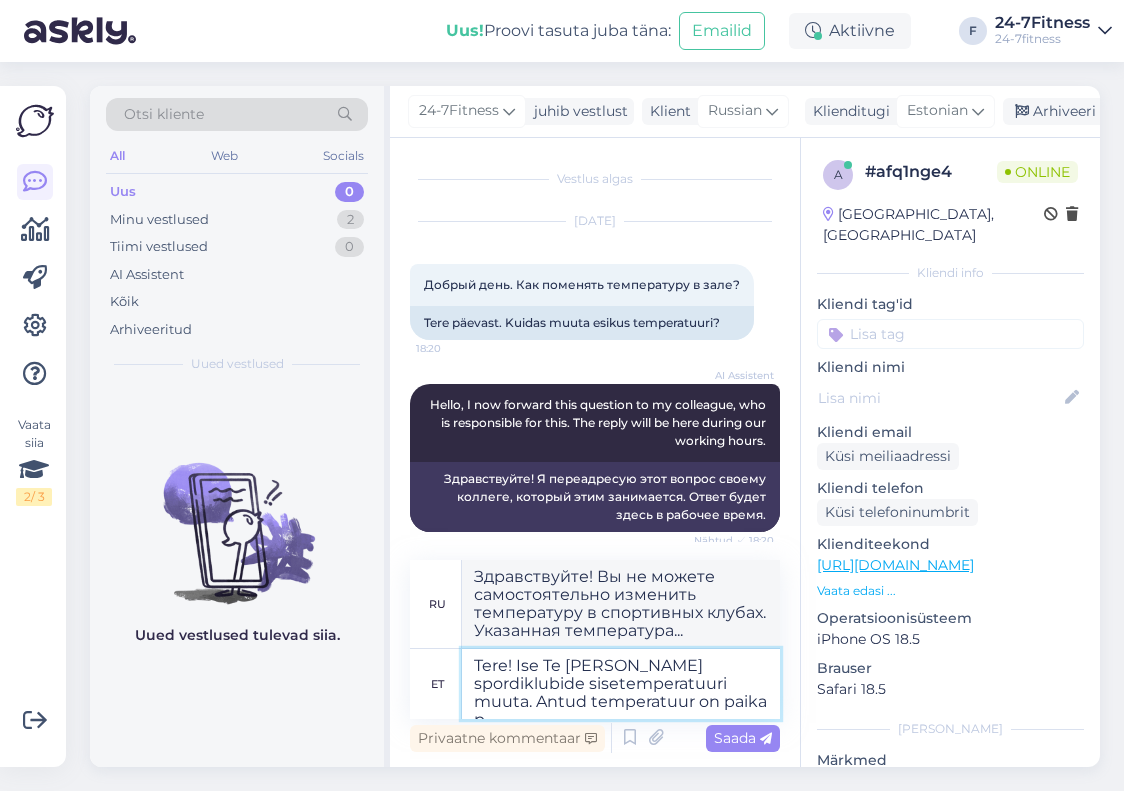 type on "Tere! Ise Te [PERSON_NAME] spordiklubide sisetemperatuuri muuta. Antud temperatuur on paika pa" 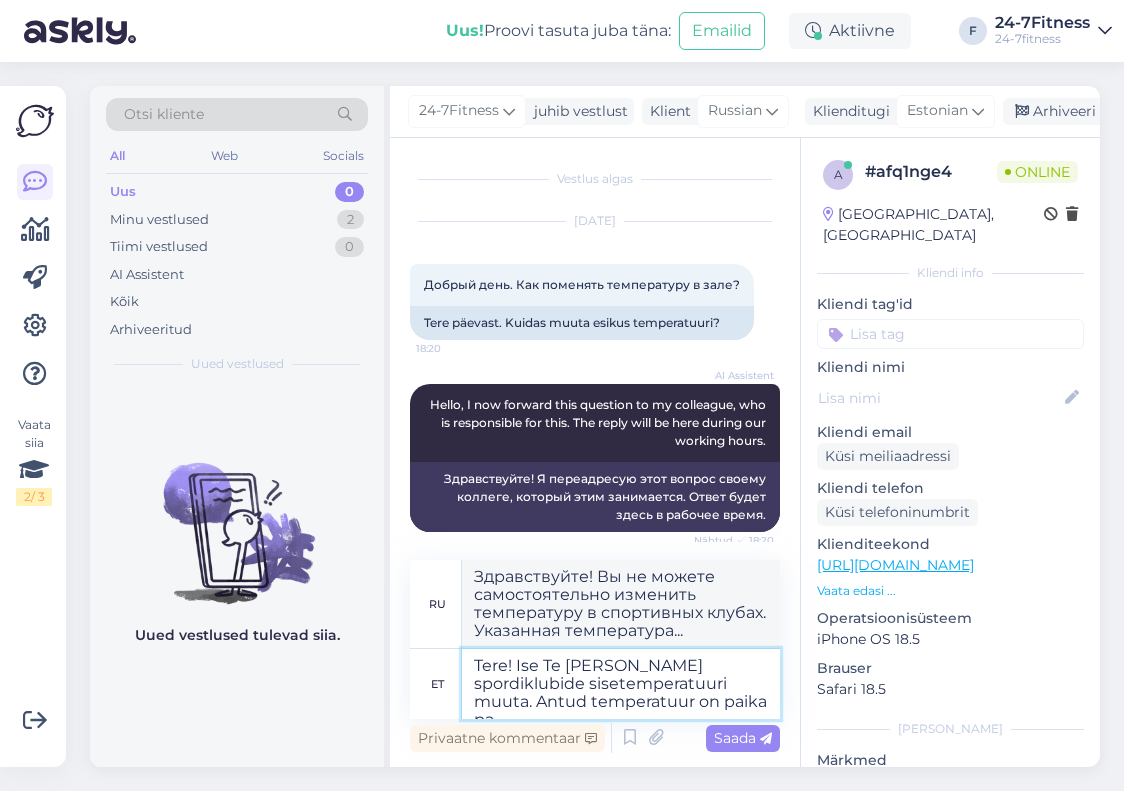 type on "Здравствуйте! Вы не можете самостоятельно изменить температуру в спортивных клубах. Указанная температура верна." 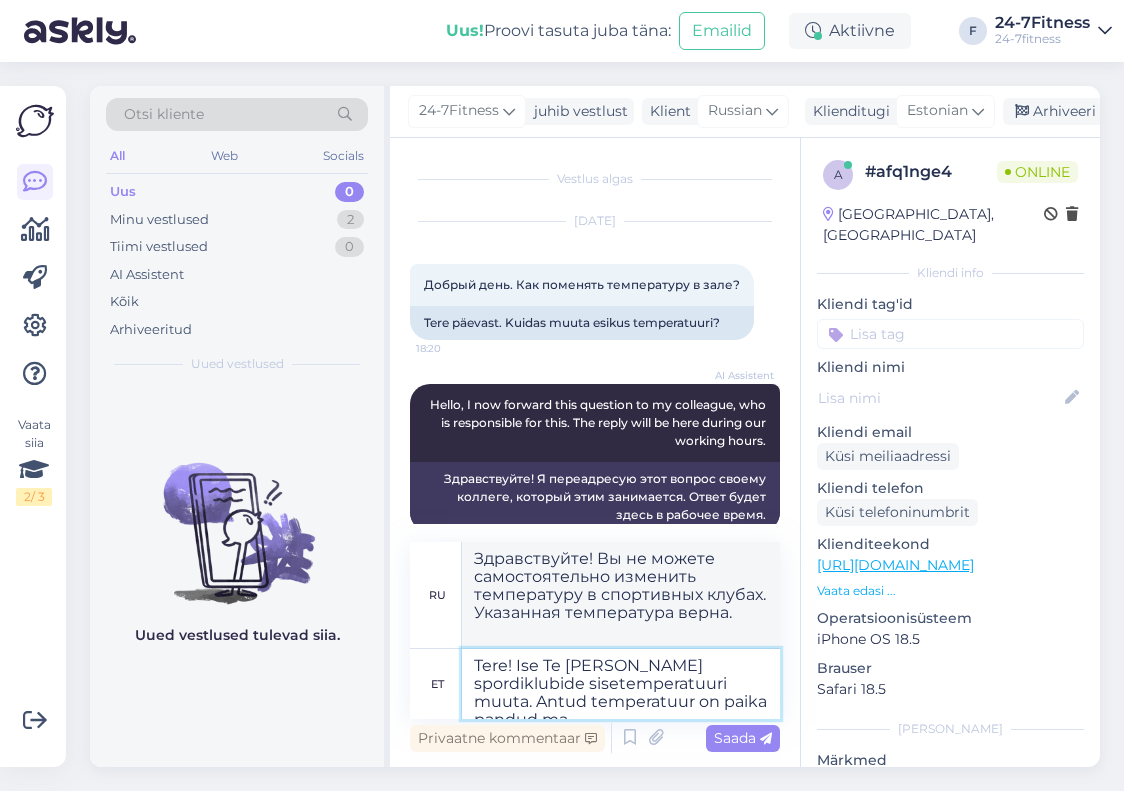 type on "Tere! Ise Te [PERSON_NAME] spordiklubide sisetemperatuuri muuta. Antud temperatuur on paika pandud maj" 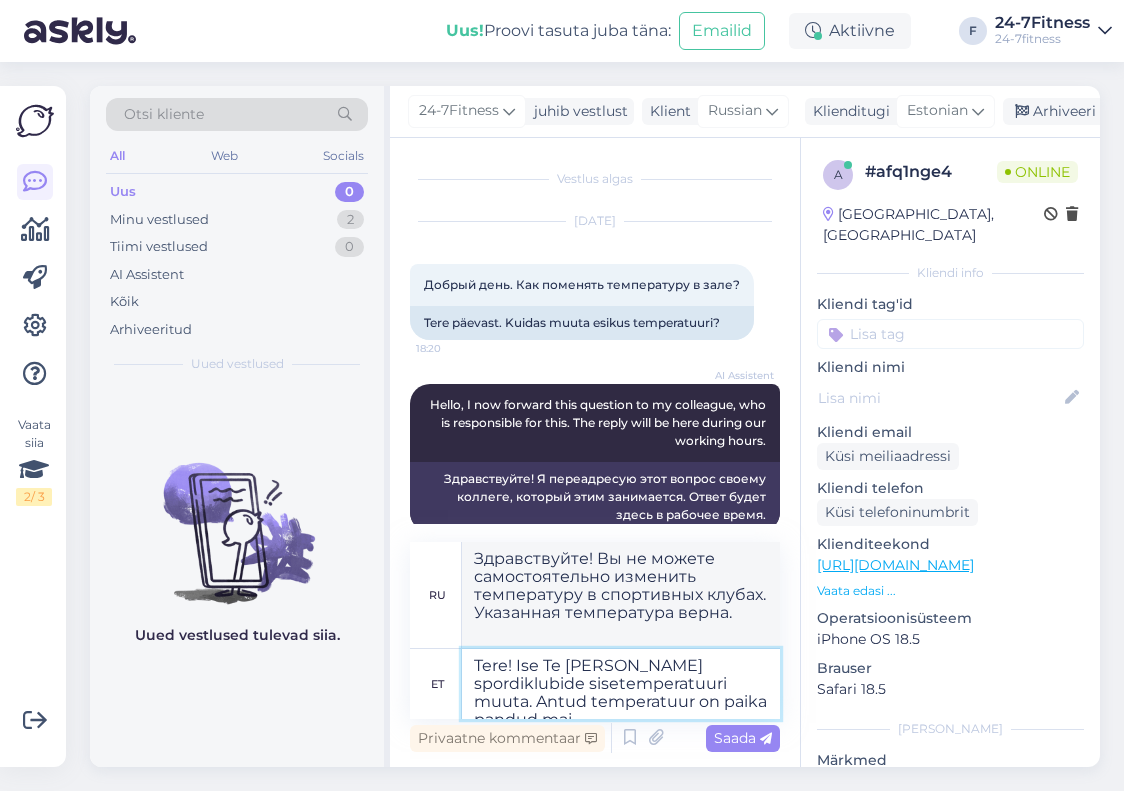 type on "Здравствуйте! Вы не можете самостоятельно изменить температуру в спортивных клубах. Заданная температура установлена." 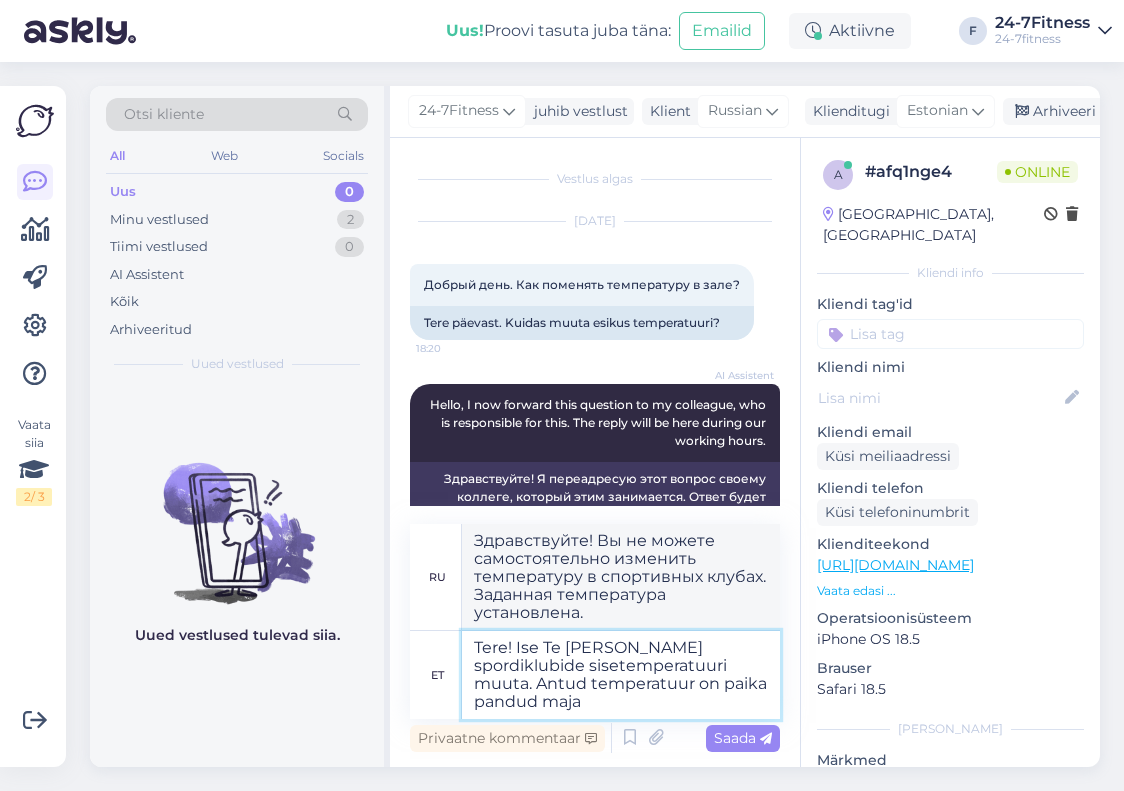 type on "Tere! Ise Te [PERSON_NAME] spordiklubide sisetemperatuuri muuta. Antud temperatuur on paika pandud maja o" 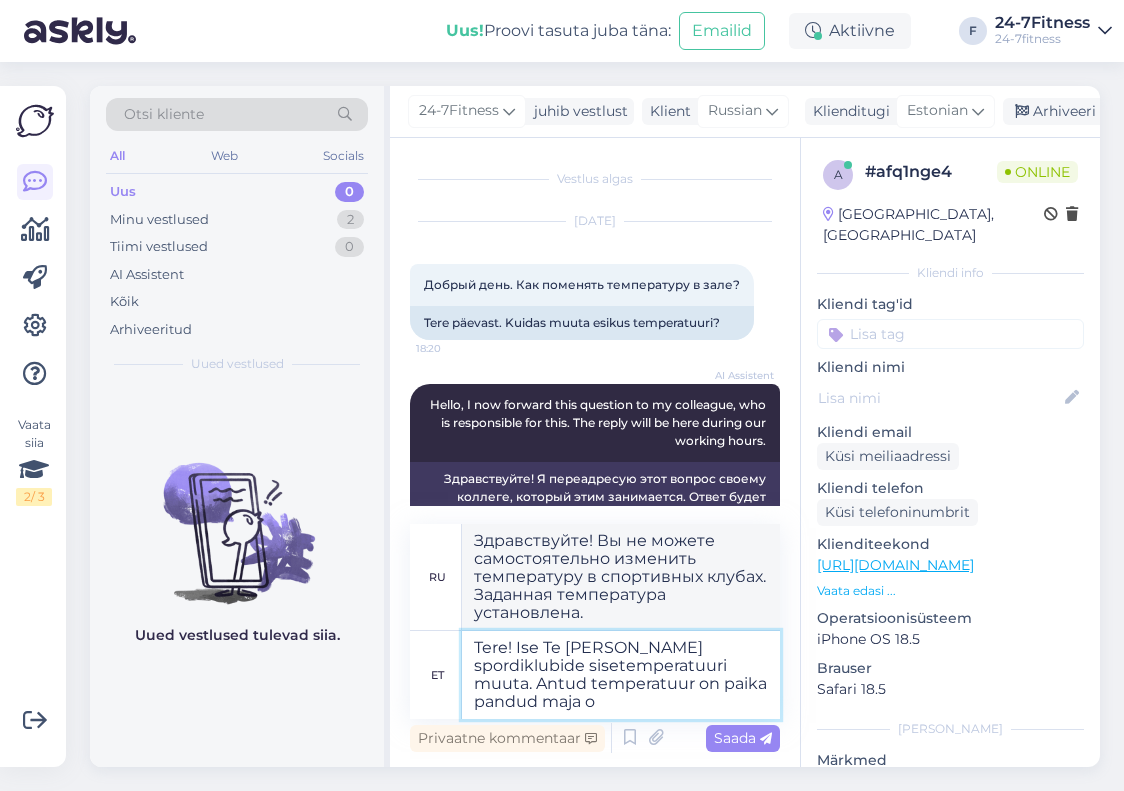 type on "Здравствуйте! Вы не можете самостоятельно менять температуру в спортивных клубах. Эта температура устанавливается в здании." 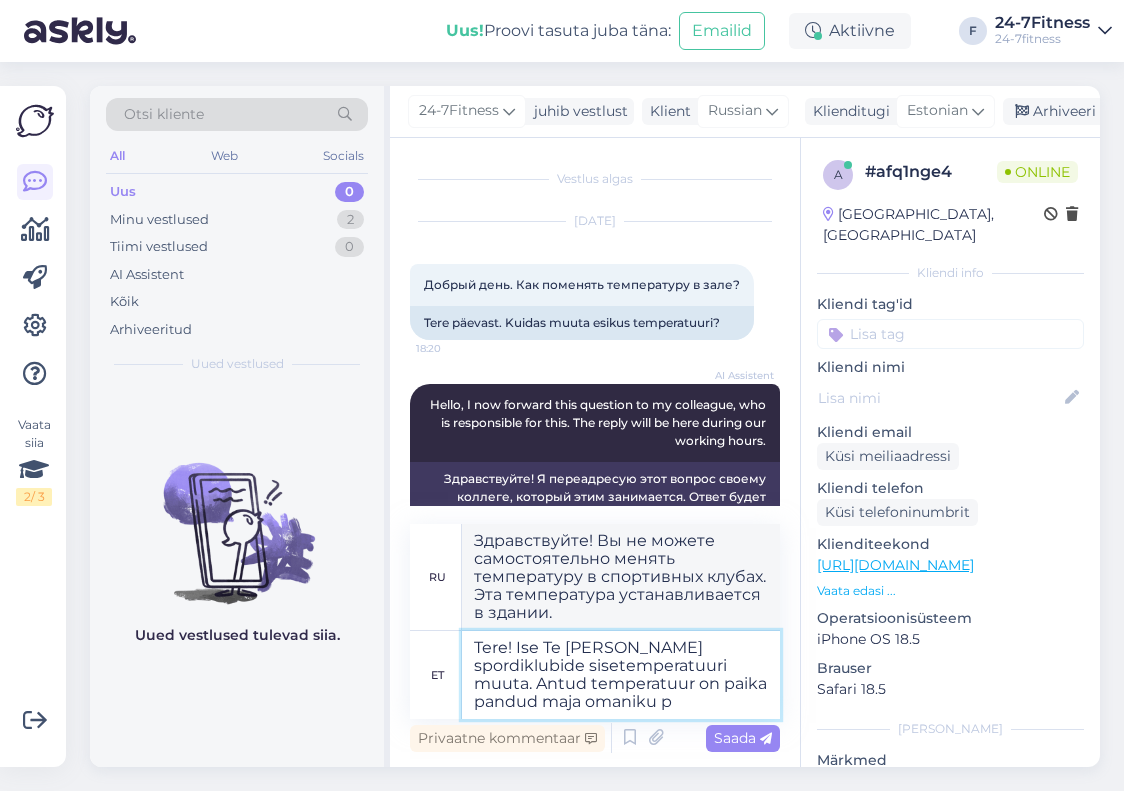 type on "Tere! Ise Te [PERSON_NAME] spordiklubide sisetemperatuuri muuta. Antud temperatuur on paika pandud maja omaniku po" 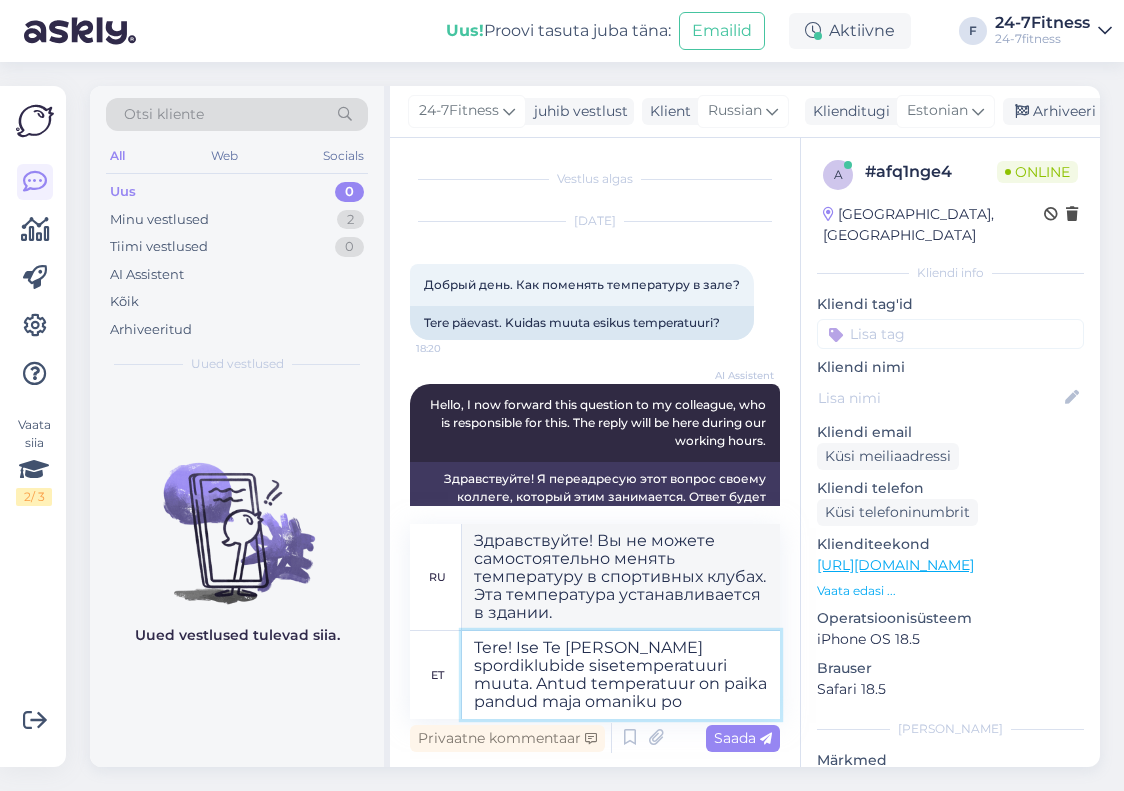 type on "Здравствуйте! Вы не можете самостоятельно менять температуру в помещениях спортивных клубов. Её устанавливает владелец здания." 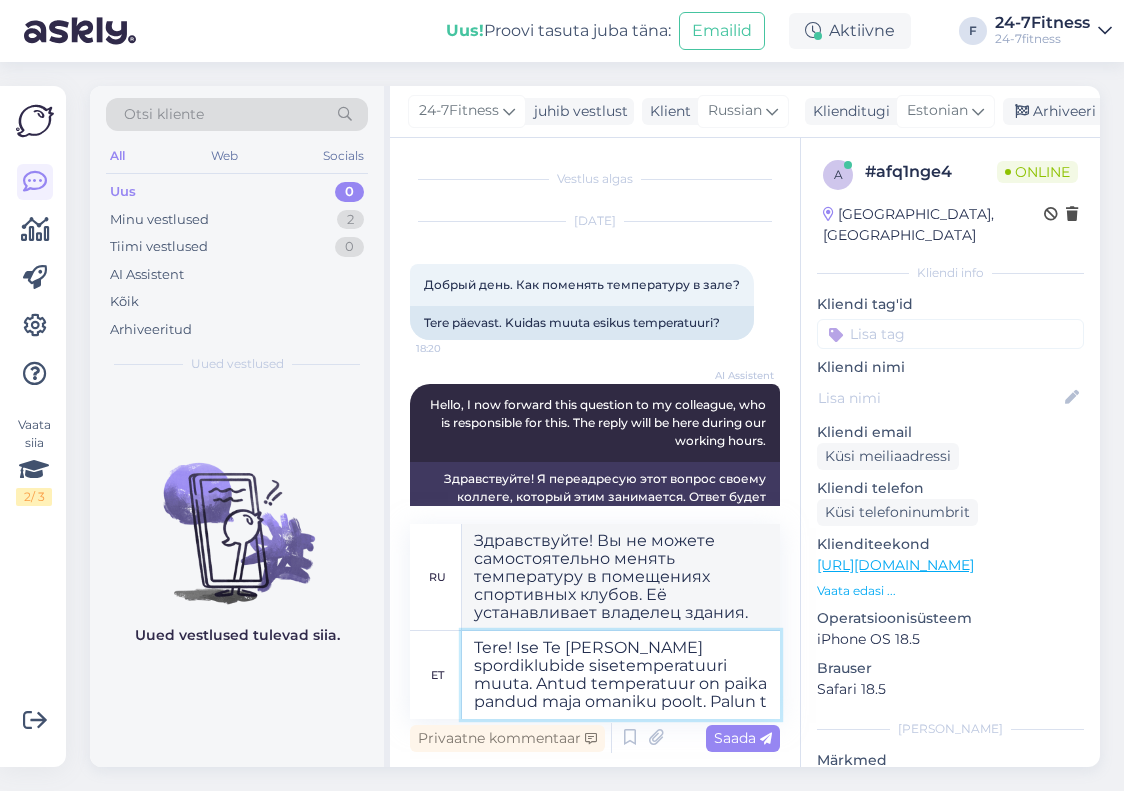 type on "Tere! Ise Te [PERSON_NAME] spordiklubide sisetemperatuuri muuta. Antud temperatuur on paika pandud maja omaniku poolt. Palun tä" 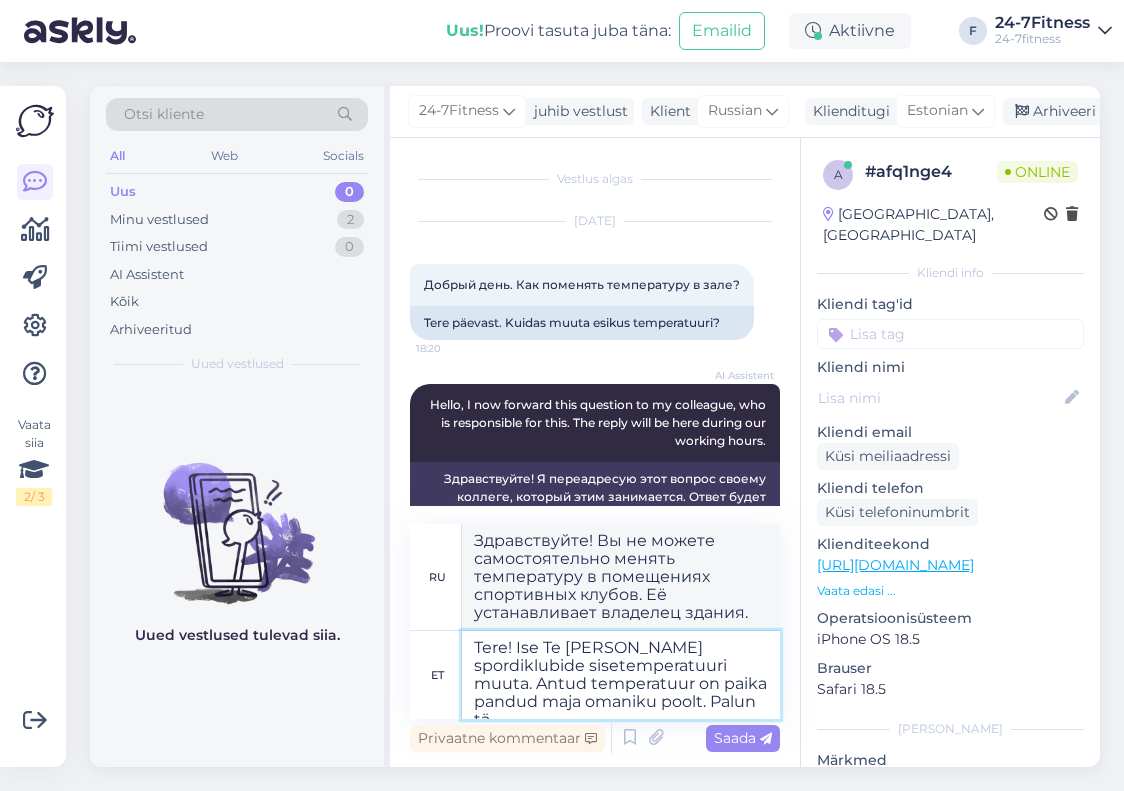 type on "Здравствуйте! Вы не можете самостоятельно менять температуру в спортивных клубах. Эта температура устанавливается владельцем здания. Пожалуйста." 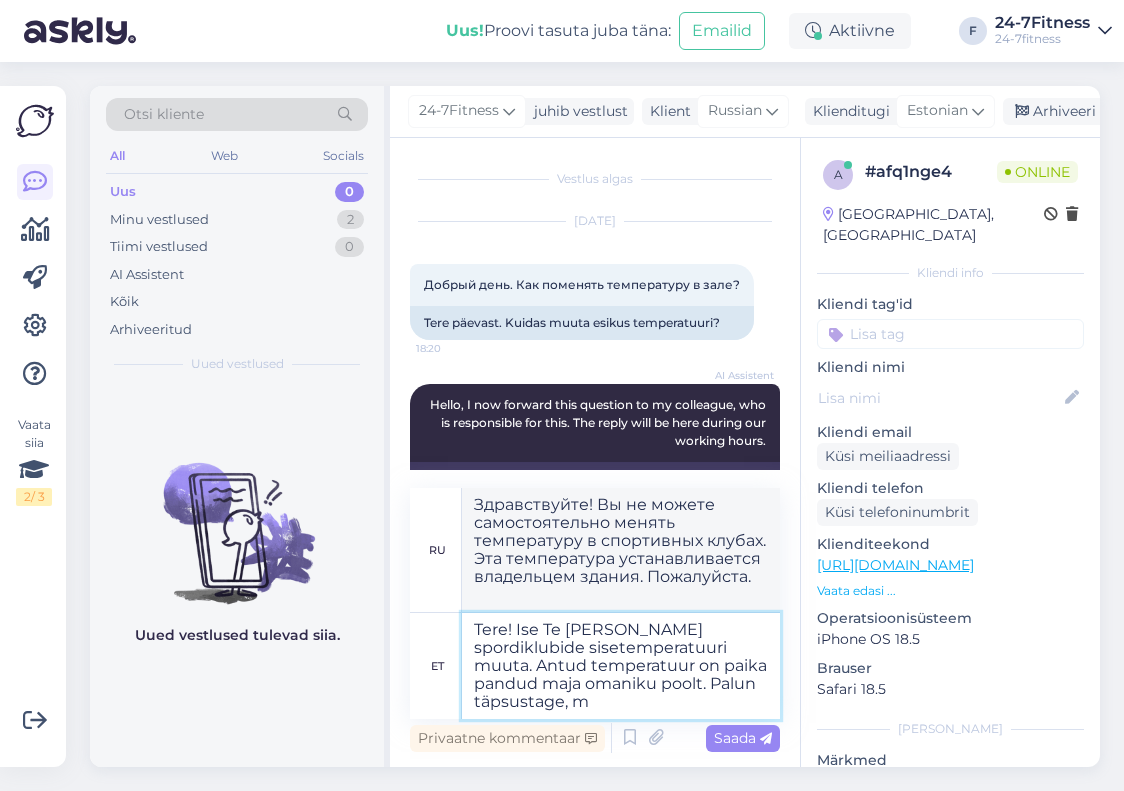 type on "Tere! Ise Te [PERSON_NAME] spordiklubide sisetemperatuuri muuta. Antud temperatuur on paika pandud maja omaniku poolt. Palun täpsustage, mi" 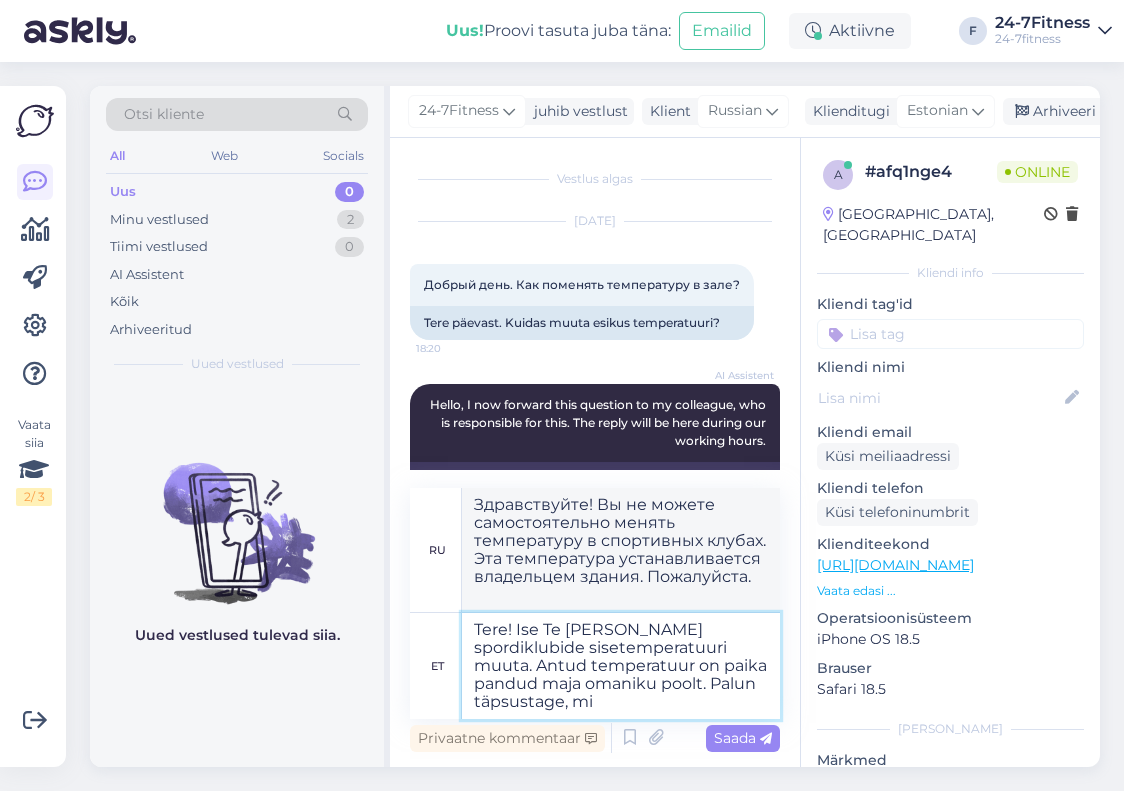 type on "Здравствуйте! Вы не можете самостоятельно менять температуру в помещениях спортивных клубов. Эта температура устанавливается владельцем здания. Пожалуйста, уточните," 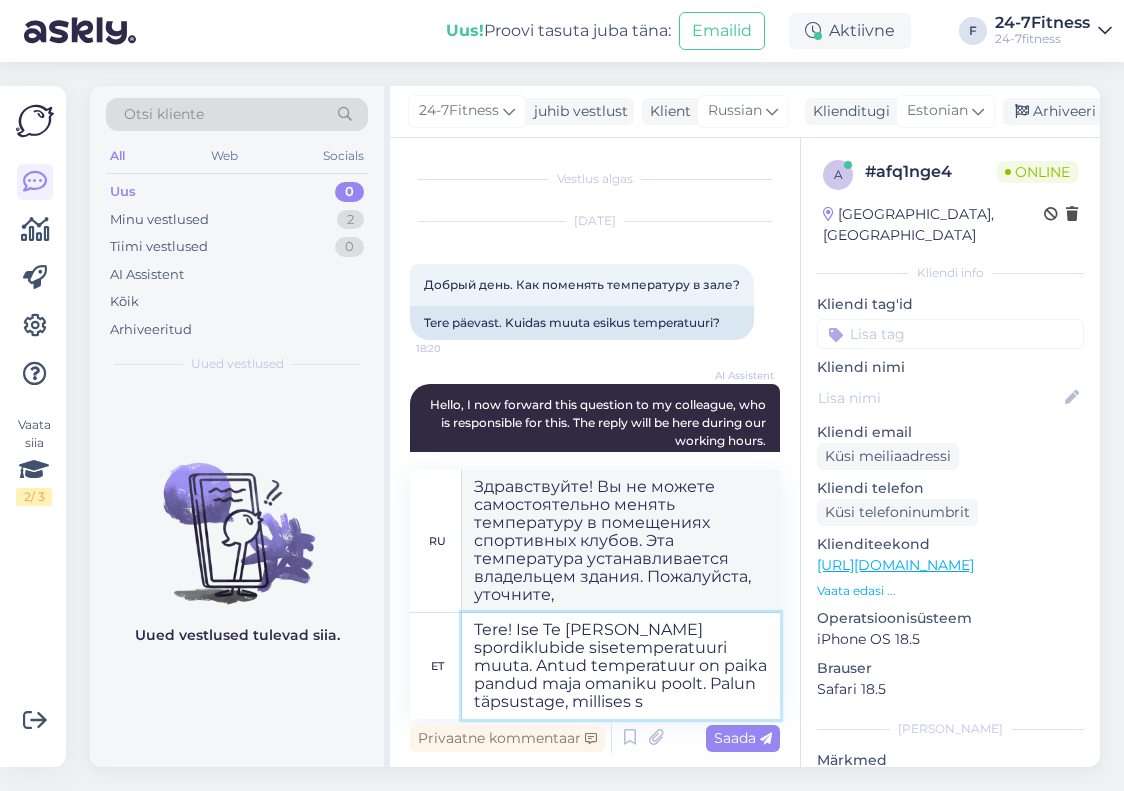type on "Tere! Ise Te [PERSON_NAME] spordiklubide sisetemperatuuri muuta. Antud temperatuur on paika pandud maja omaniku poolt. Palun täpsustage, millises sp" 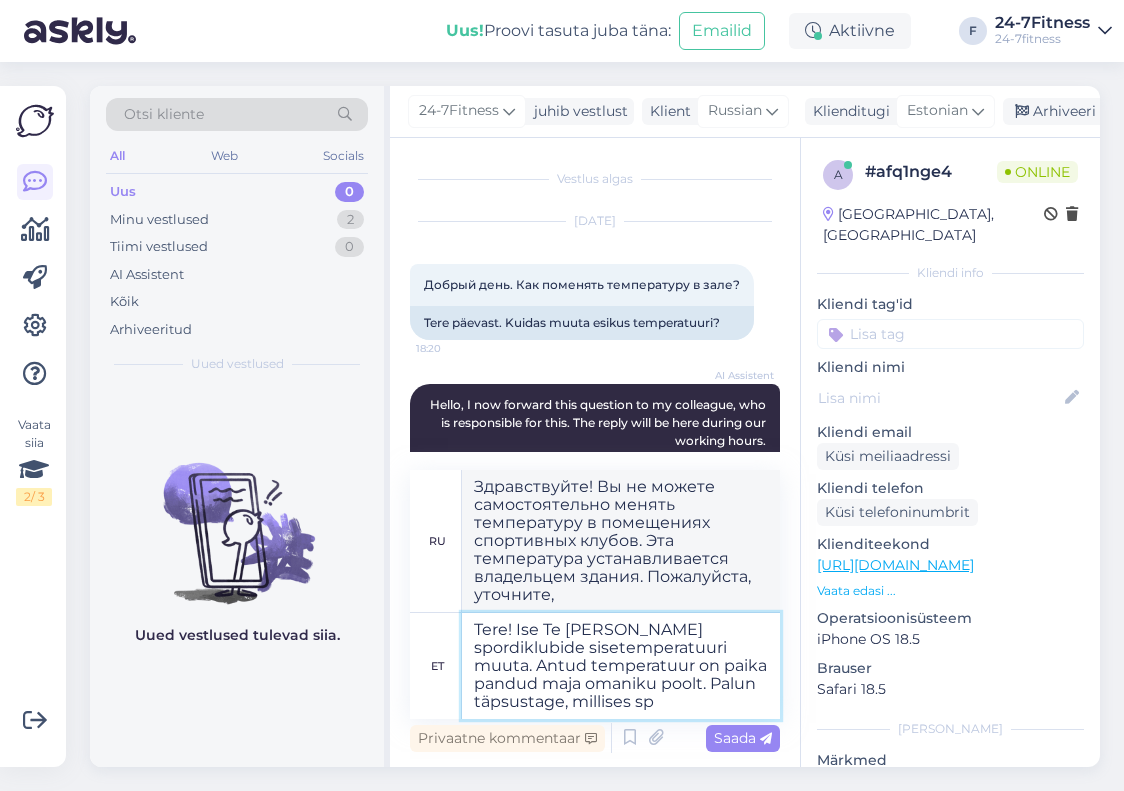 type on "Здравствуйте! Вы не можете самостоятельно менять температуру в спортивных клубах. Эта температура устанавливается владельцем здания. Пожалуйста, укажите, в каком именно помещении." 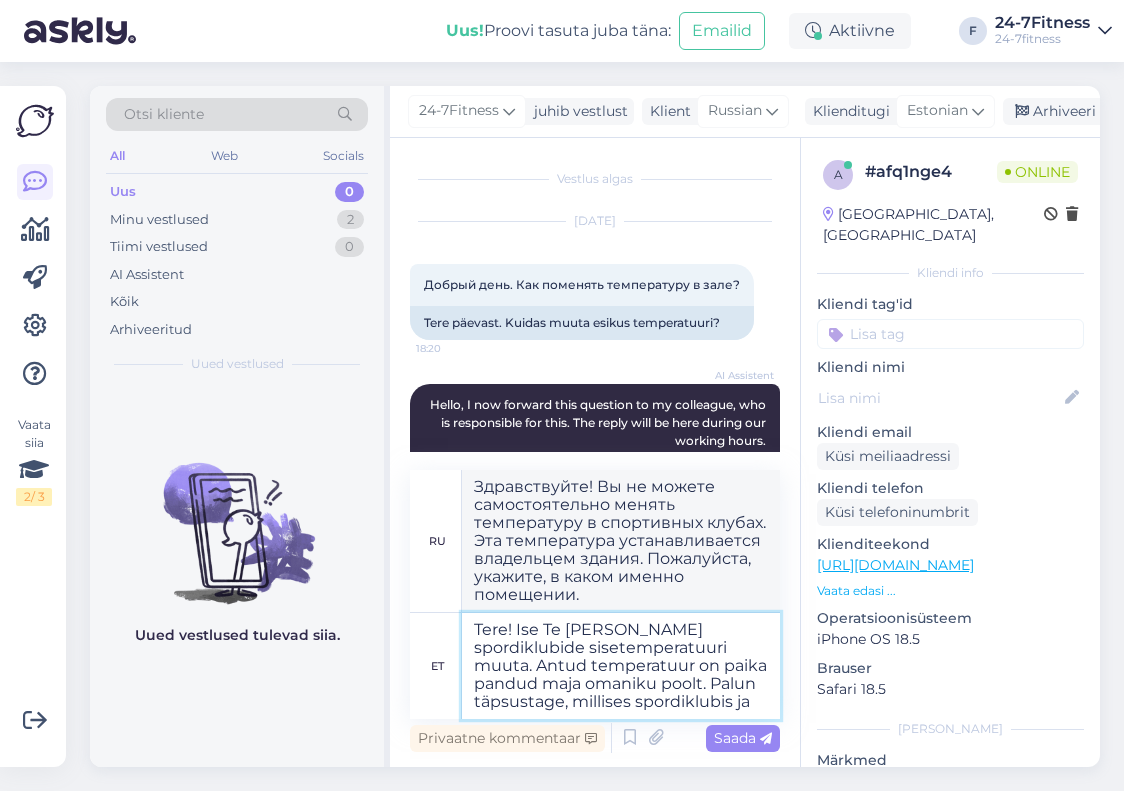 type on "Tere! Ise Te [PERSON_NAME] spordiklubide sisetemperatuuri muuta. Antud temperatuur on paika pandud maja omaniku poolt. Palun täpsustage, millises spordiklubis ja" 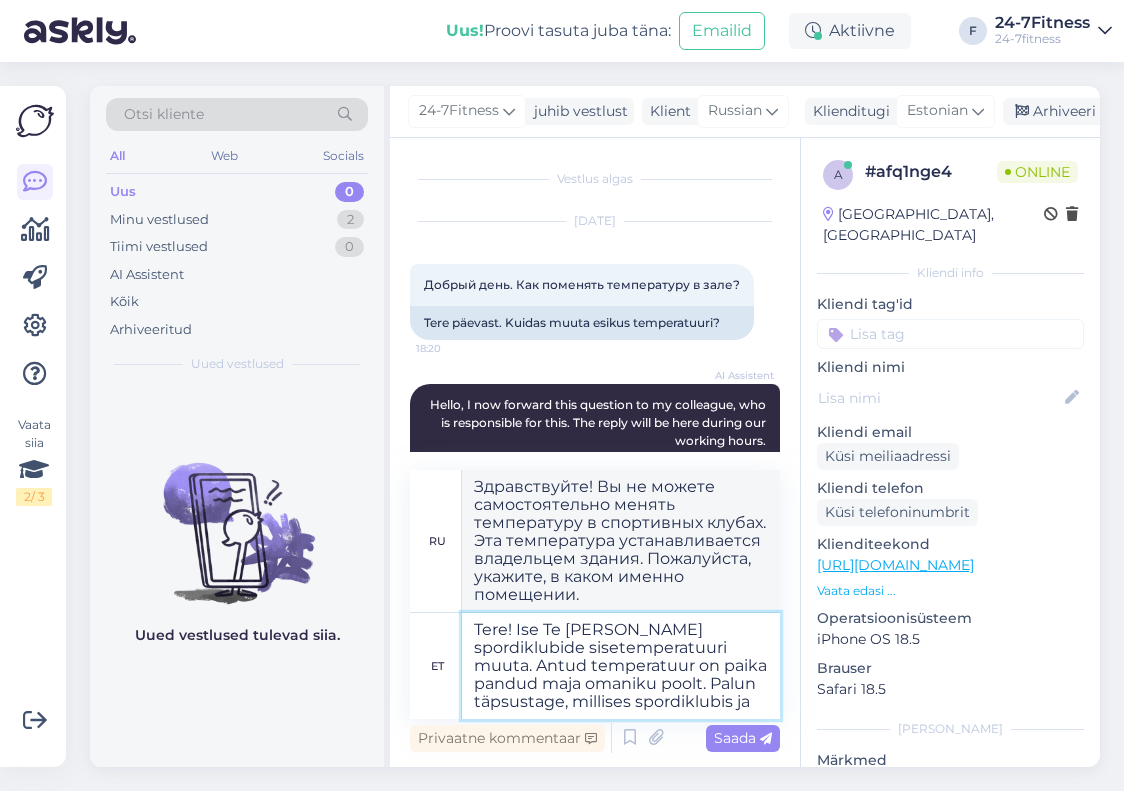 type on "Здравствуйте! Вы не можете самостоятельно менять температуру в помещениях спортивных клубов. Эта температура устанавливается владельцем здания. Пожалуйста, укажите, в каком именно спортивном клубе?" 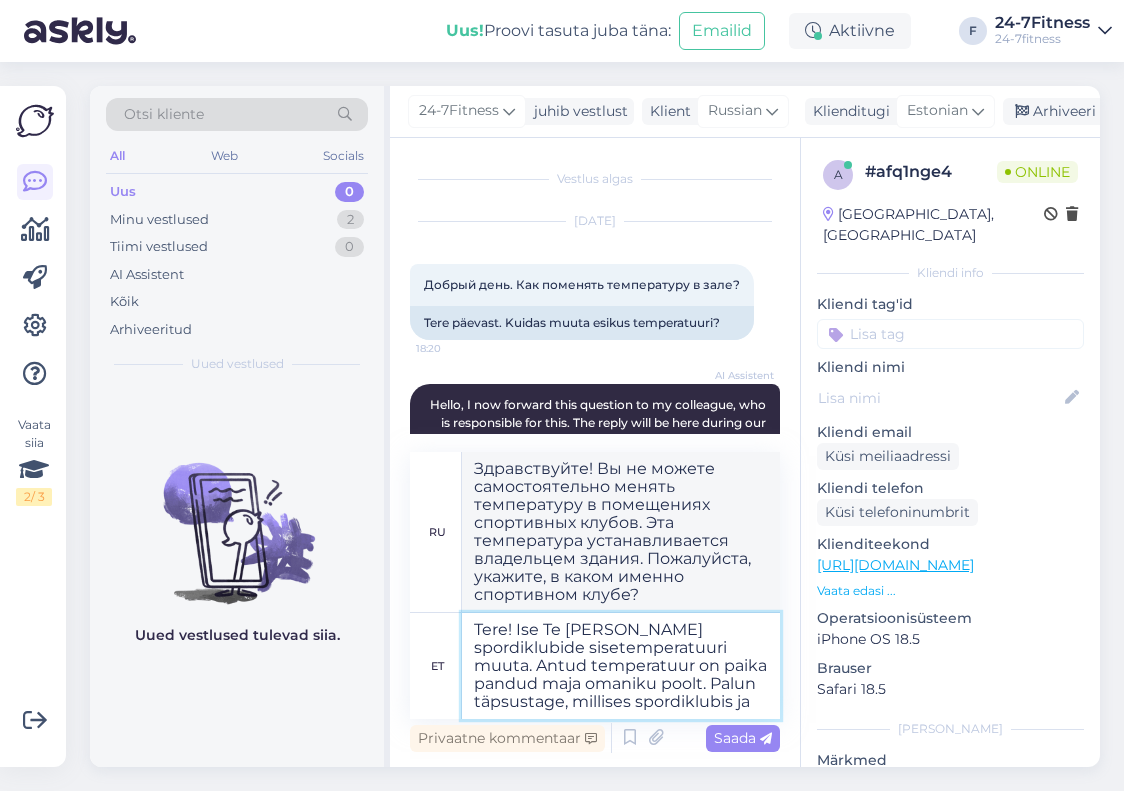type on "Tere! Ise Te [PERSON_NAME] spordiklubide sisetemperatuuri muuta. Antud temperatuur on paika pandud maja omaniku poolt. Palun täpsustage, millises spordiklubis ja m" 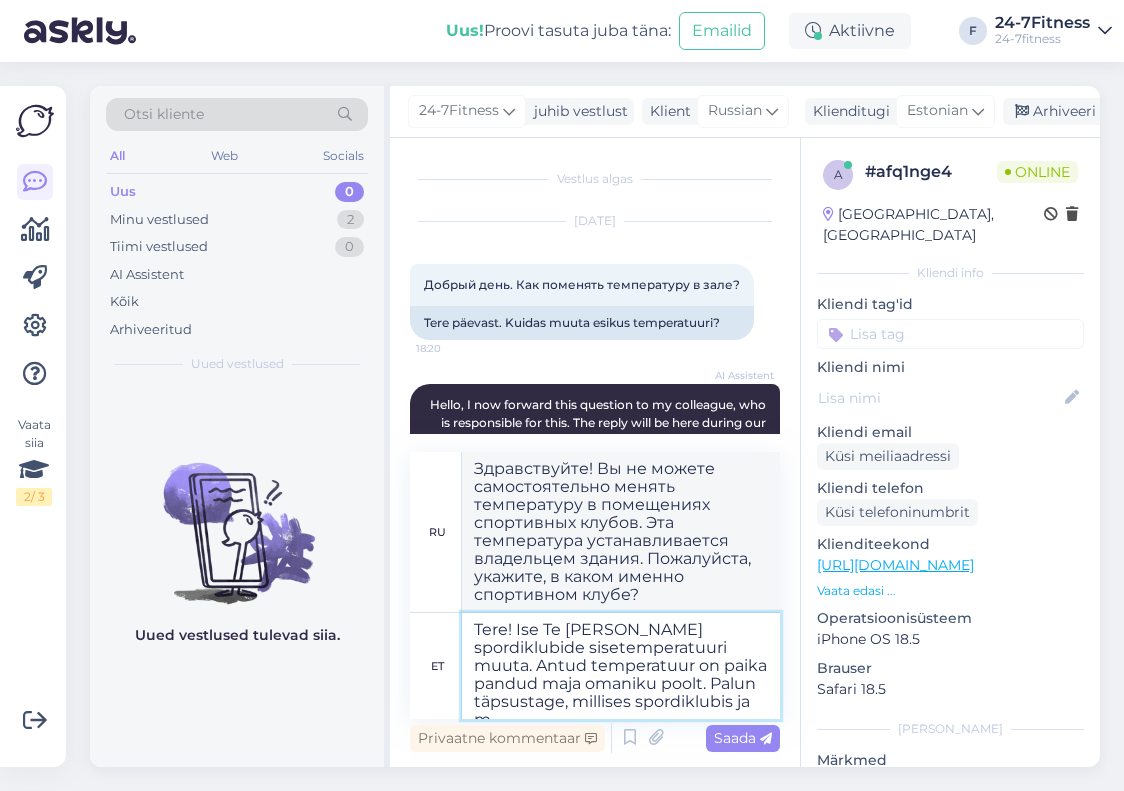 type on "Здравствуйте! Вы не можете самостоятельно менять температуру в помещениях спортивных клубов. Эта температура устанавливается владельцем здания. Пожалуйста, укажите, какой именно спортивный клуб и" 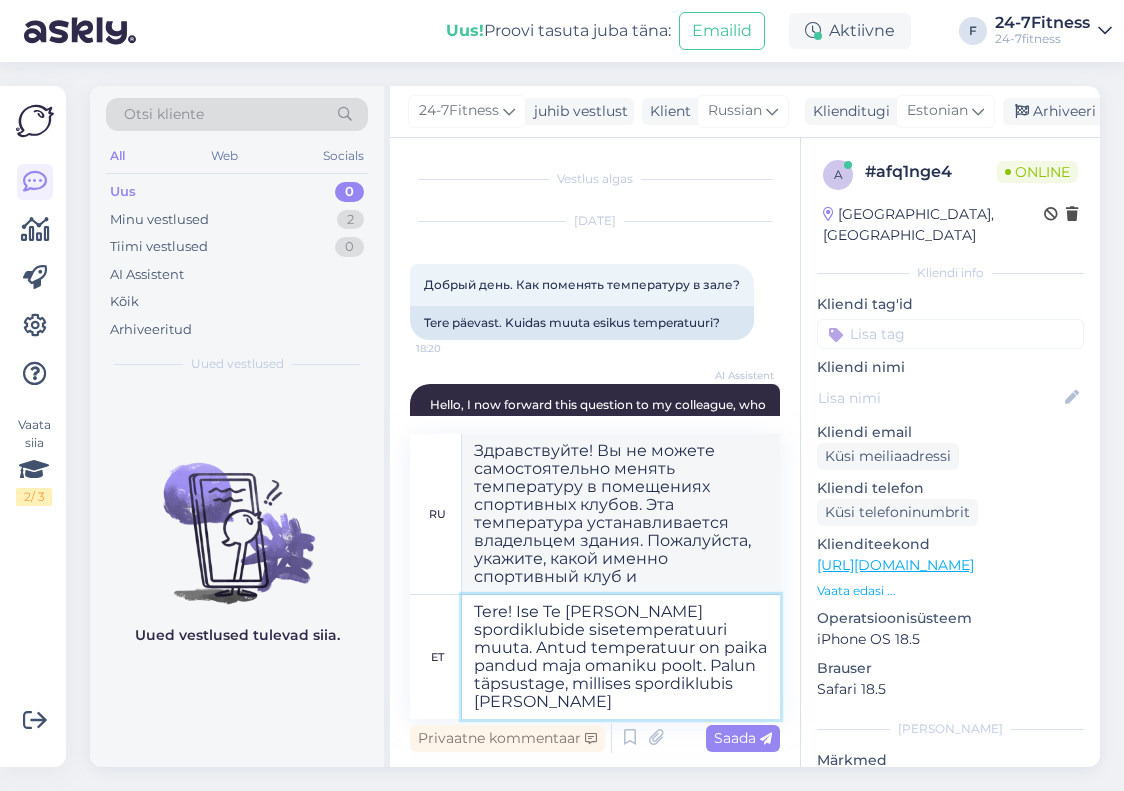 type on "Tere! Ise Te [PERSON_NAME] spordiklubide sisetemperatuuri muuta. Antud temperatuur on paika pandud maja omaniku poolt. Palun täpsustage, millises spordiklubis [PERSON_NAME] p" 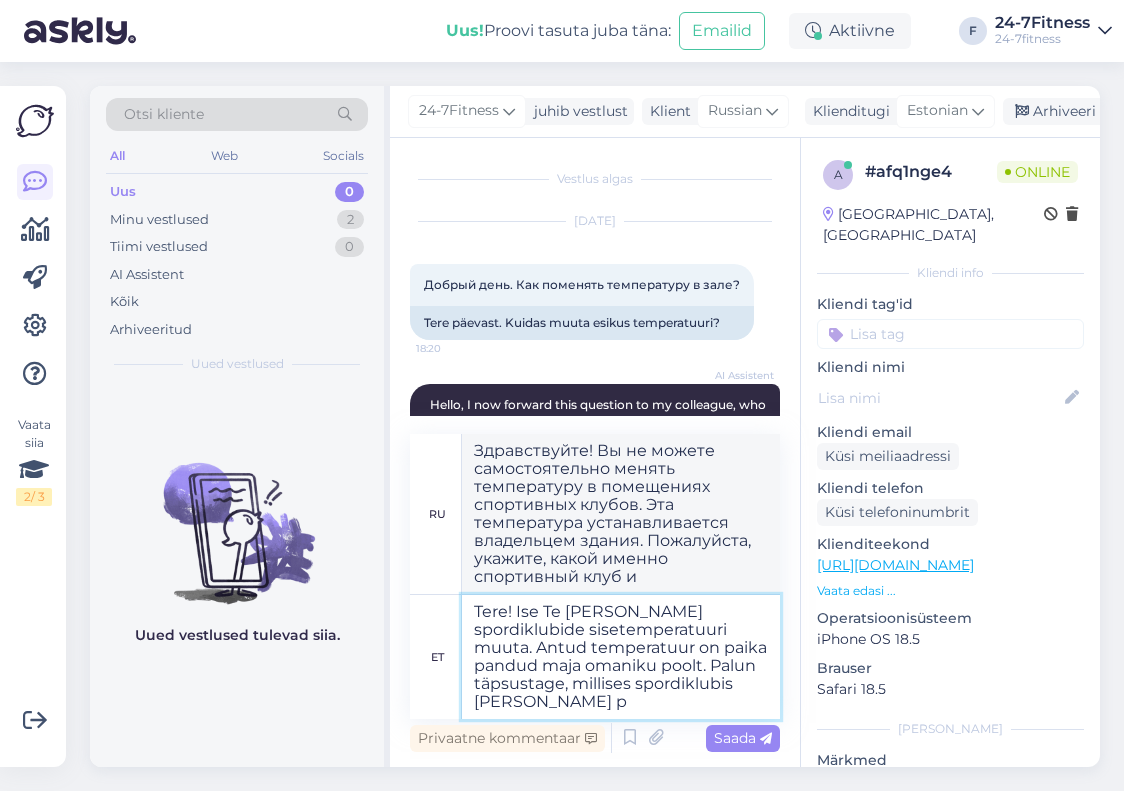 type on "Здравствуйте! Вы не можете самостоятельно менять температуру в спортивных клубах. Эта температура устанавливается владельцем здания. Пожалуйста, уточните, в каком именно спортклубе и в каком именно." 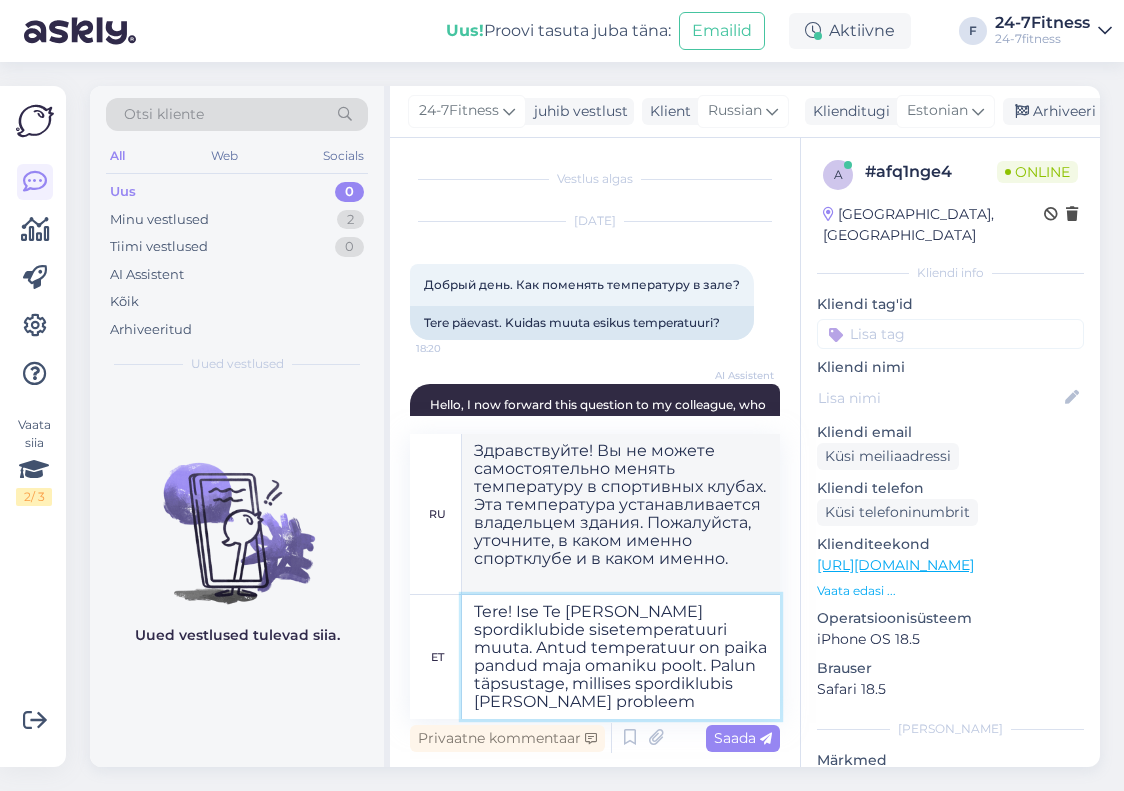 type on "Tere! Ise Te [PERSON_NAME] spordiklubide sisetemperatuuri muuta. Antud temperatuur on paika pandud maja omaniku poolt. Palun täpsustage, millises spordiklubis [PERSON_NAME] probleem t" 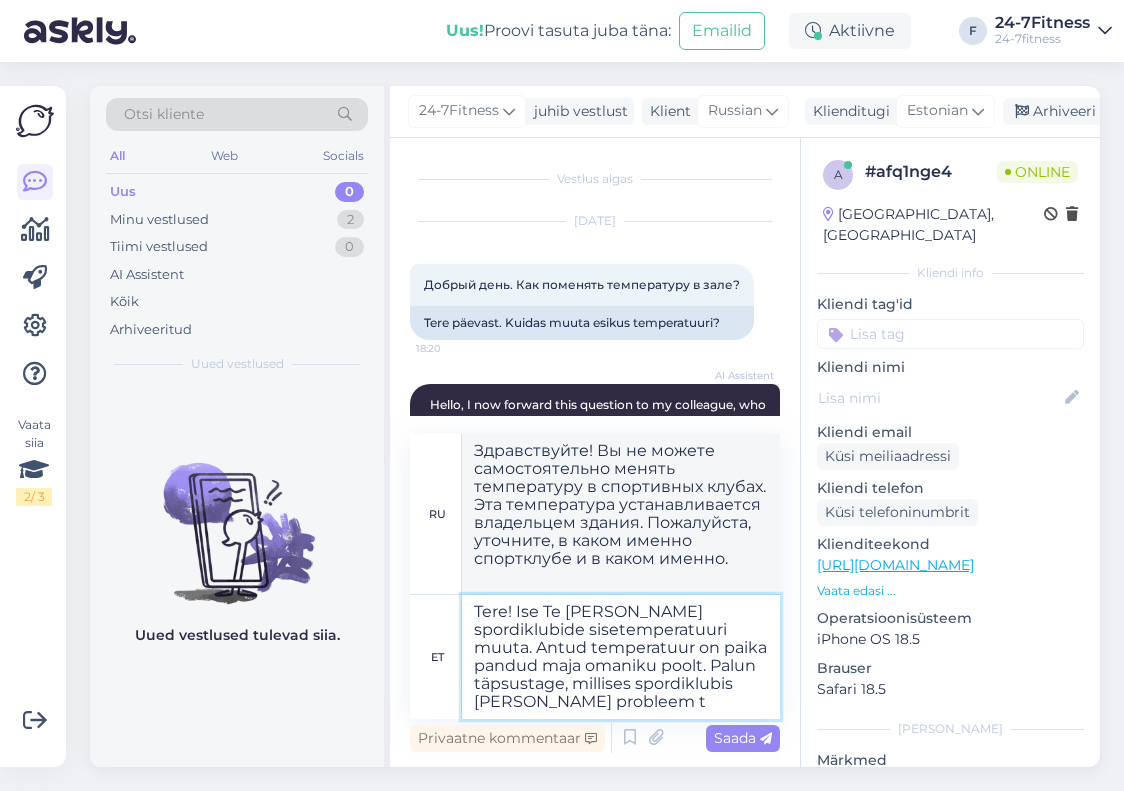 type on "Здравствуйте! Вы не можете самостоятельно менять температуру в спортивных клубах. Эта температура устанавливается владельцем здания. Пожалуйста, укажите, в каком именно спортклубе и какая проблема." 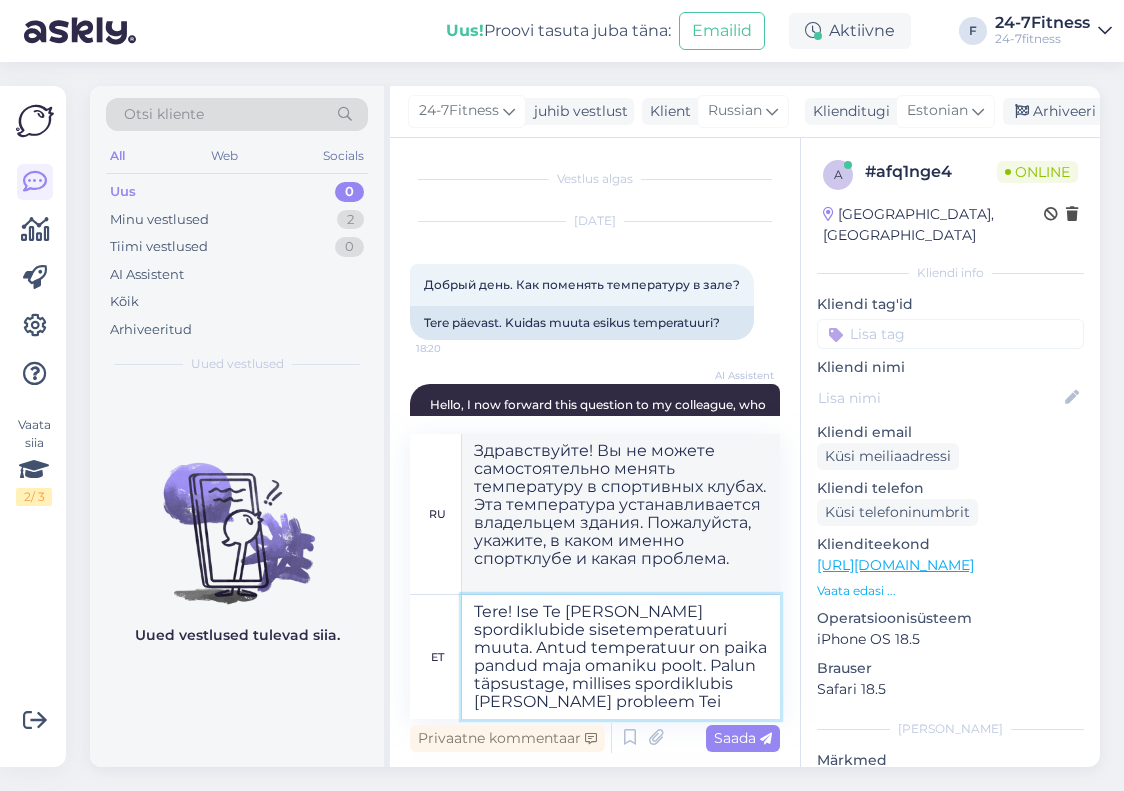 type on "Tere! Ise Te [PERSON_NAME] spordiklubide sisetemperatuuri muuta. Antud temperatuur on paika pandud maja omaniku poolt. Palun täpsustage, millises spordiklubis [PERSON_NAME] probleem Tei" 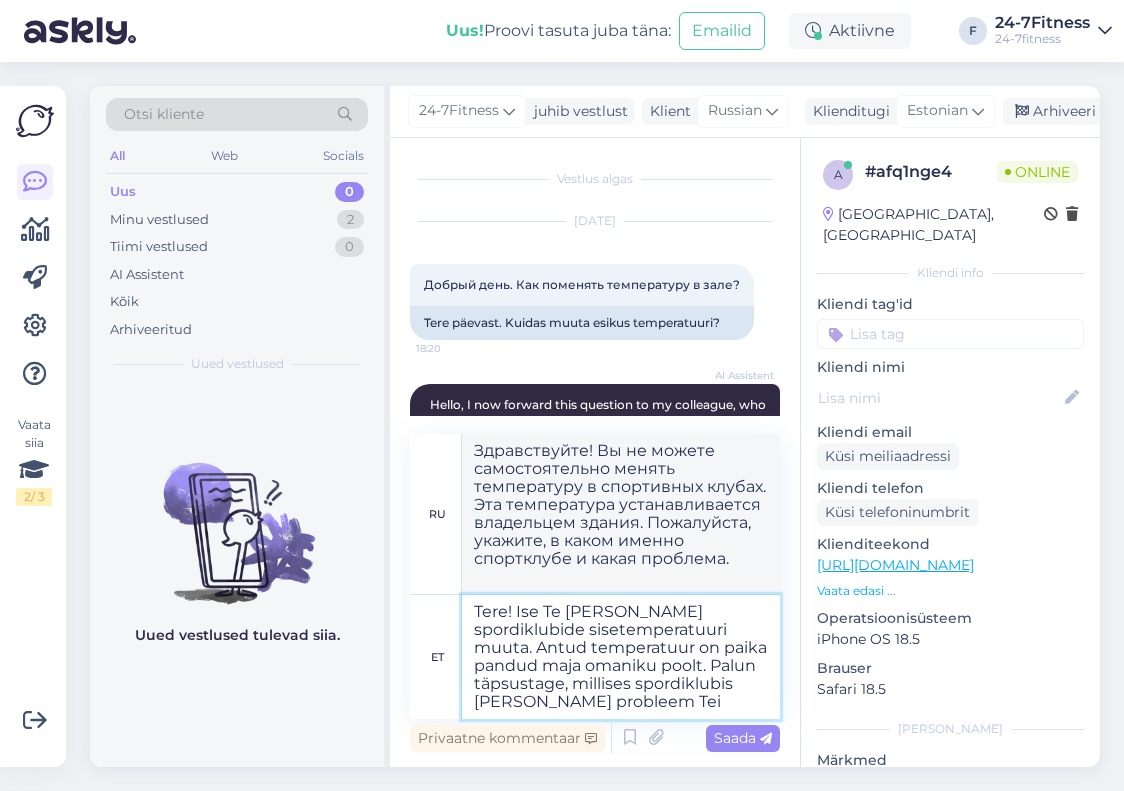 type on "Здравствуйте! Вы не можете самостоятельно менять температуру в помещениях спортивных клубов. Эту температуру устанавливает владелец здания. Пожалуйста, уточните, в каком именно спортивном клубе и какая у вас проблема." 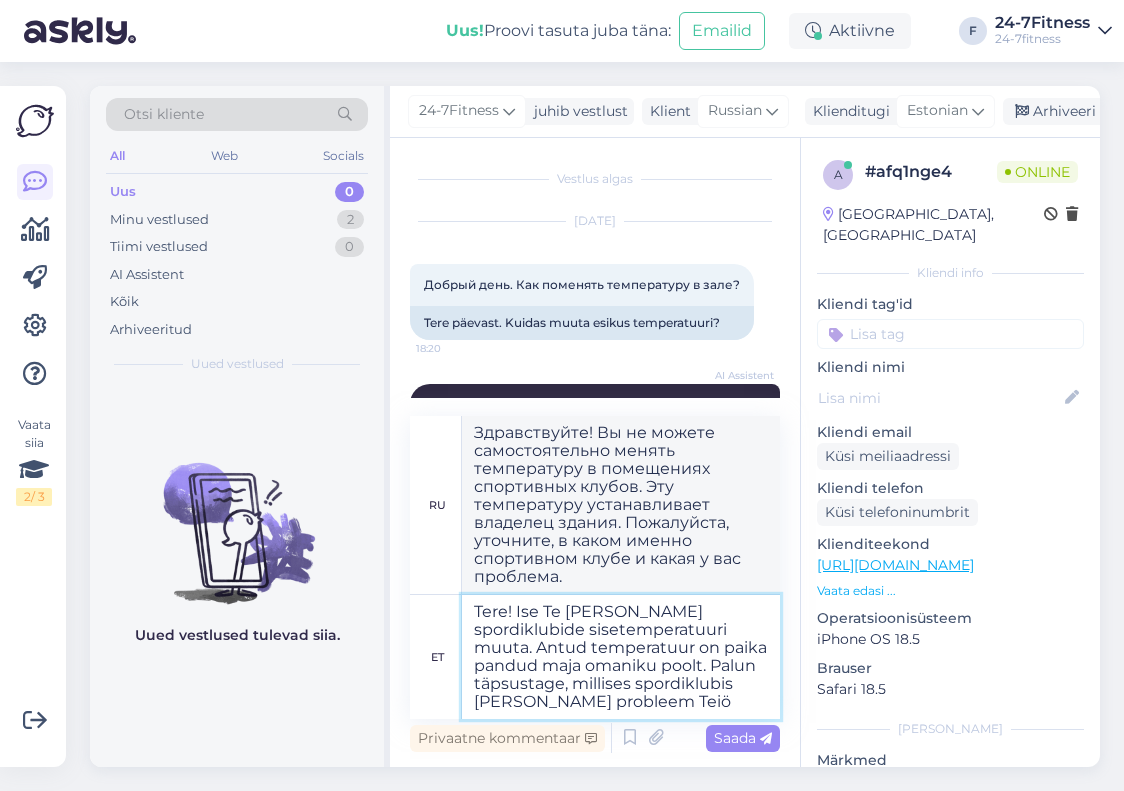 type on "Tere! Ise Te [PERSON_NAME] spordiklubide sisetemperatuuri muuta. Antud temperatuur on paika pandud maja omaniku poolt. Palun täpsustage, millises spordiklubis [PERSON_NAME] probleem Teiö" 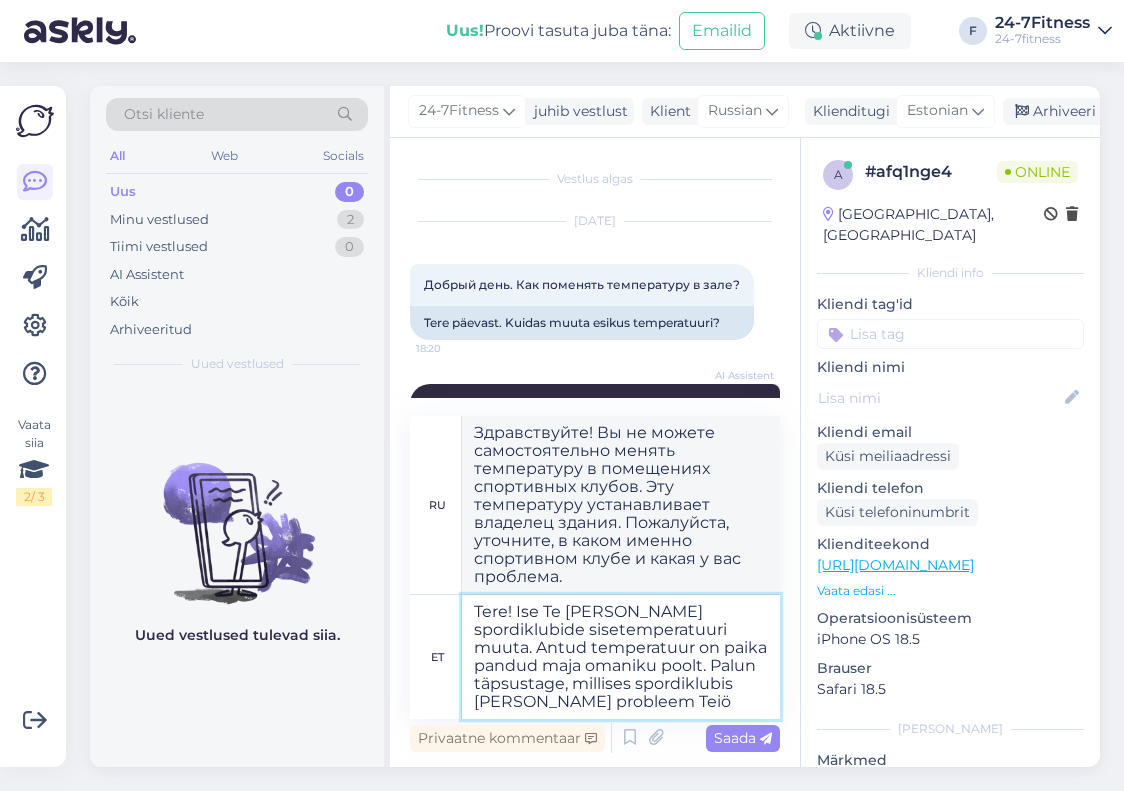 type on "Здравствуйте! Вы не можете самостоятельно менять температуру в спортивных клубах. Эта температура устанавливается владельцем здания. Пожалуйста, уточните, в каком спортклубе и какая проблема? Тейо." 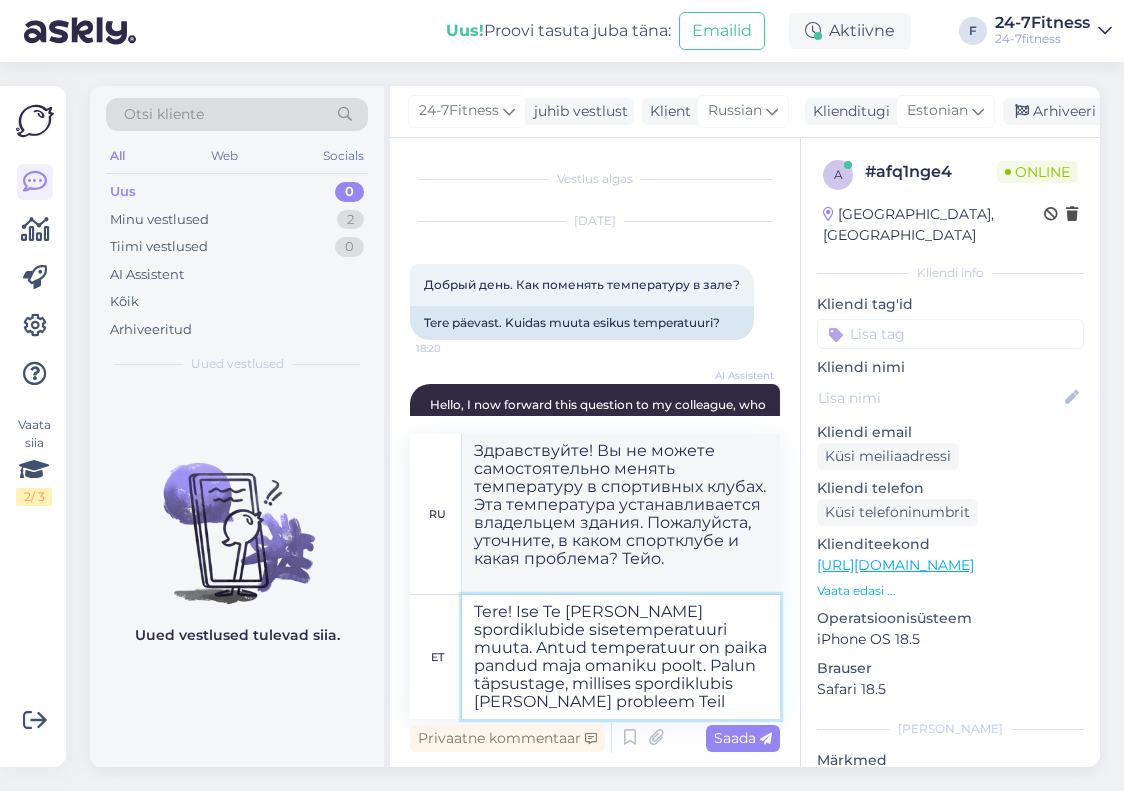 type on "Tere! Ise Te [PERSON_NAME] spordiklubide sisetemperatuuri muuta. Antud temperatuur on paika pandud maja omaniku poolt. Palun täpsustage, millises spordiklubis [PERSON_NAME] probleem Teil t" 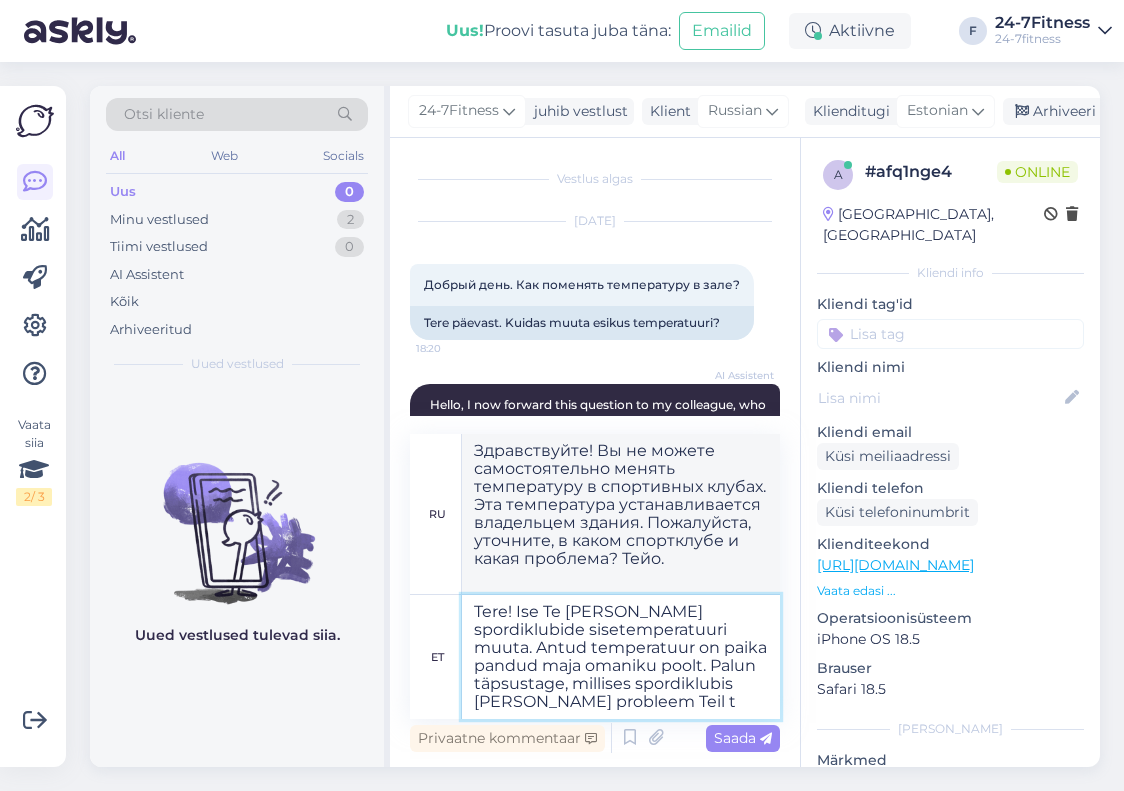 type on "Здравствуйте! Вы не можете самостоятельно менять температуру в помещениях спортивных клубов. Эту температуру устанавливает владелец здания. Пожалуйста, уточните, в каком именно спортивном клубе вы столкнулись и какая у вас проблема." 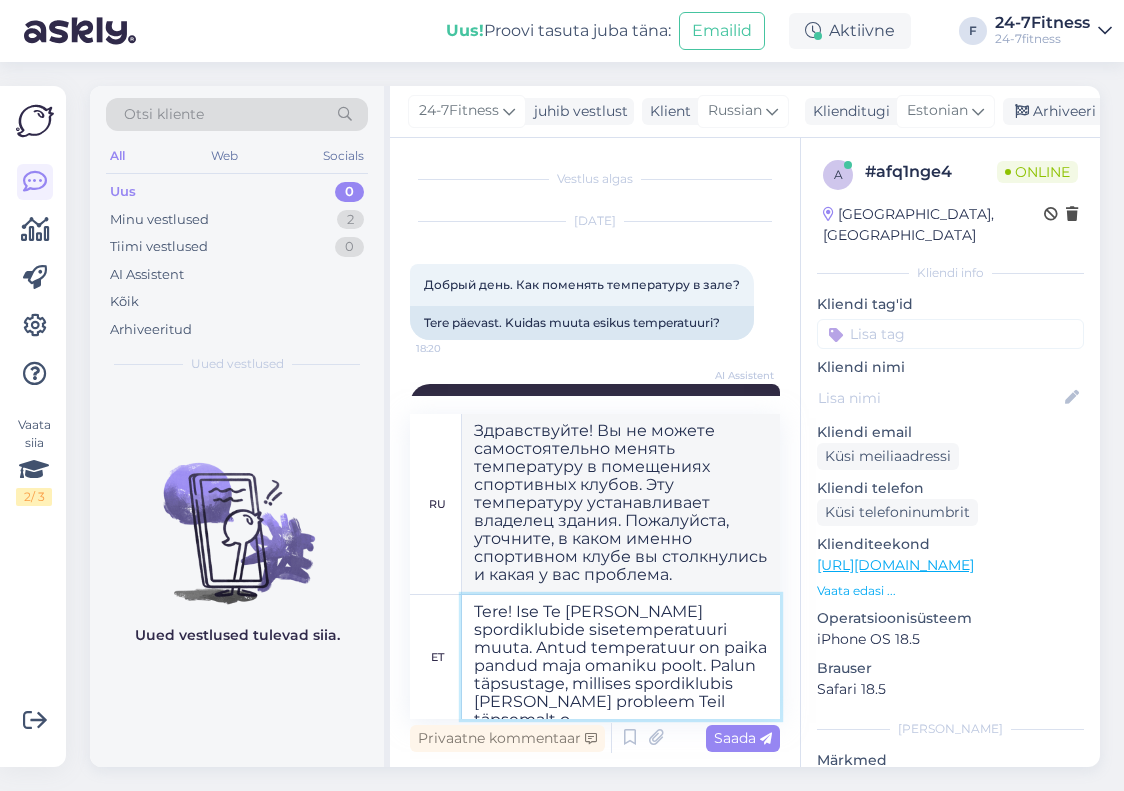 type on "Tere! Ise Te [PERSON_NAME] spordiklubide sisetemperatuuri muuta. Antud temperatuur on paika pandud maja omaniku poolt. Palun täpsustage, millises spordiklubis [PERSON_NAME] probleem Teil täpsemalt on" 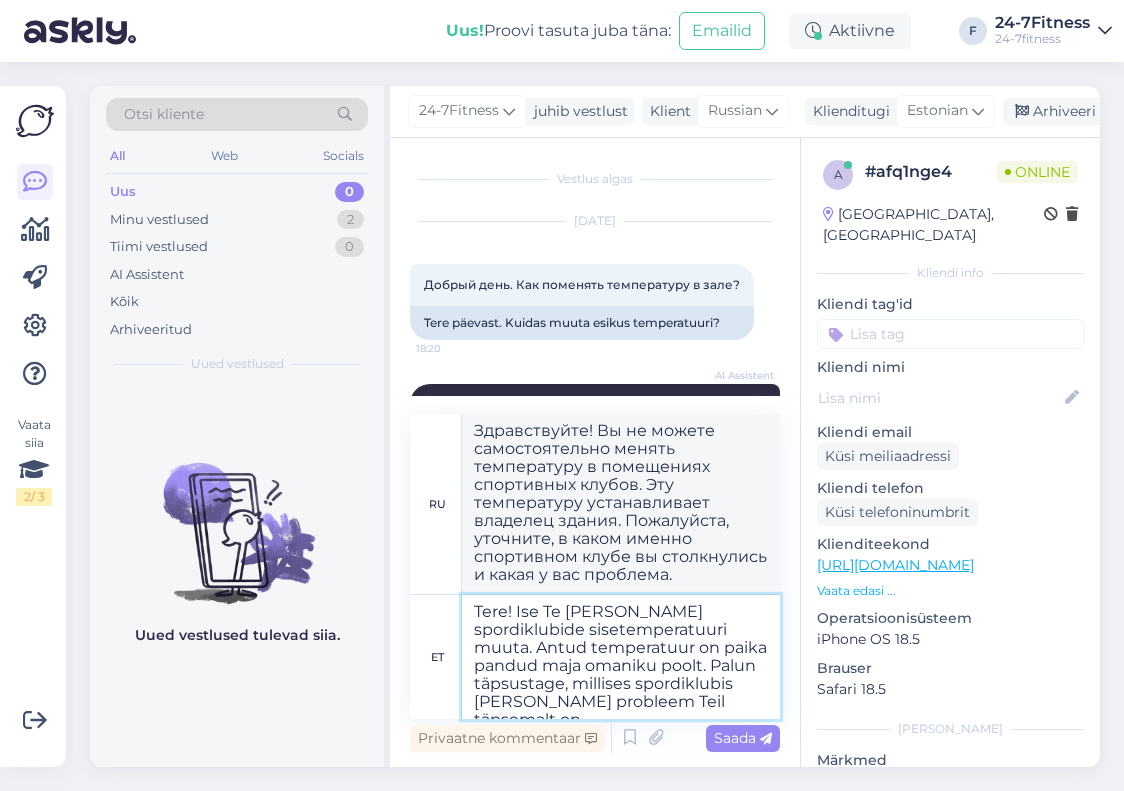 type on "Здравствуйте! Вы не можете самостоятельно изменять температуру в помещениях спортивных клубов. Эту температуру устанавливает владелец здания. Пожалуйста, уточните, в каком именно спортивном клубе и с какой проблемой вы столкнулись." 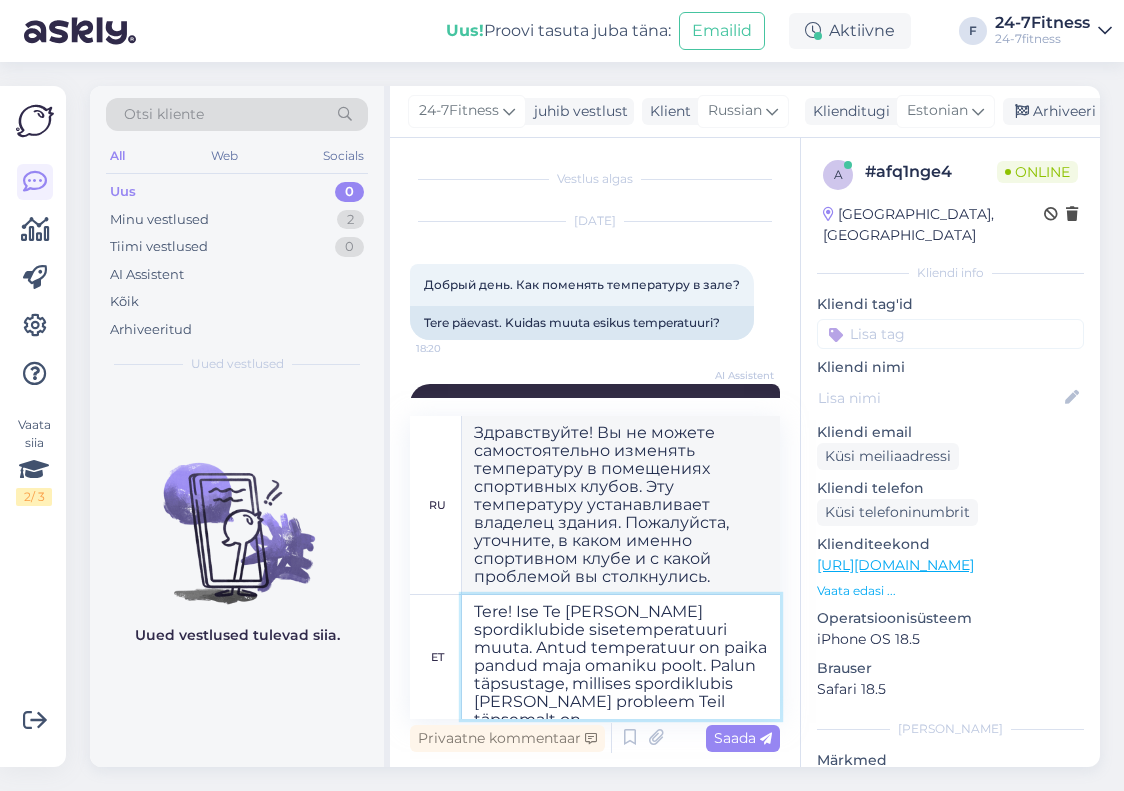 type on "Tere! Ise Te [PERSON_NAME] spordiklubide sisetemperatuuri muuta. Antud temperatuur on paika pandud maja omaniku poolt. Palun täpsustage, millises spordiklubis [PERSON_NAME] probleem Teil täpsemalt on?" 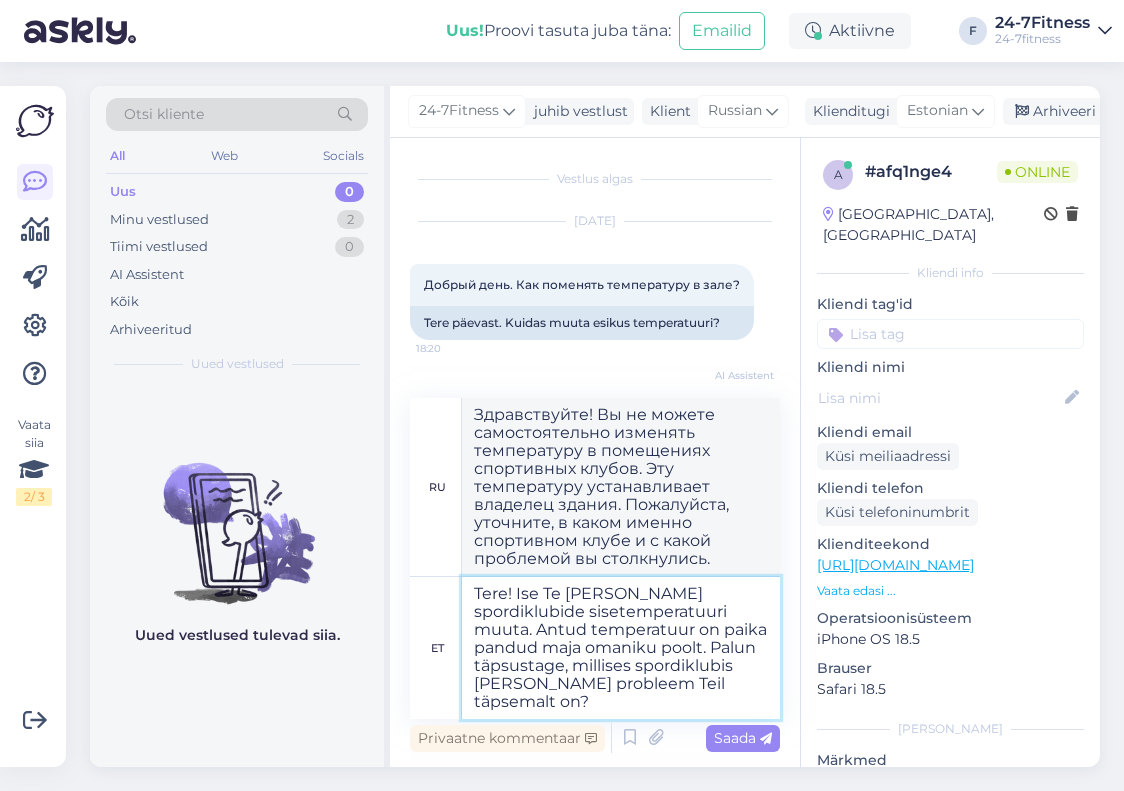 type on "Здравствуйте! Вы не можете самостоятельно менять температуру в помещениях спортивных клубов. Эту температуру устанавливает владелец здания. Уточните, пожалуйста, в каком именно спортивном клубе и какая у вас проблема?" 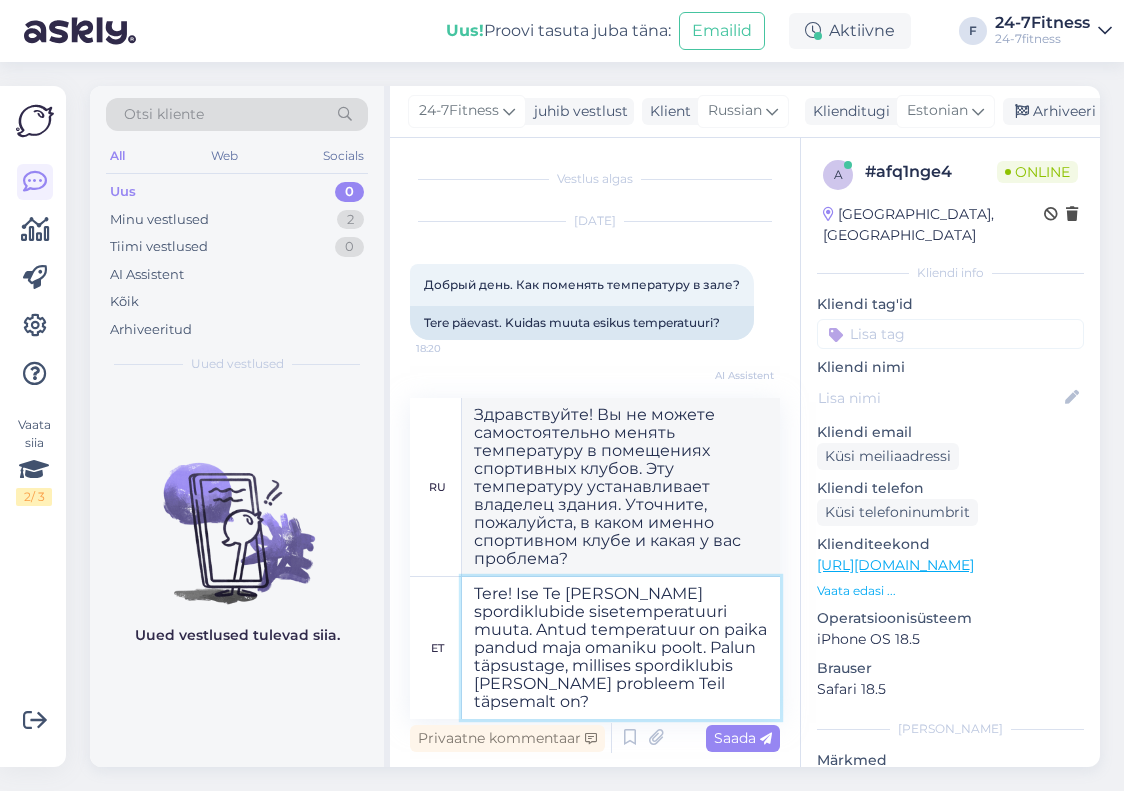 click on "Tere! Ise Te [PERSON_NAME] spordiklubide sisetemperatuuri muuta. Antud temperatuur on paika pandud maja omaniku poolt. Palun täpsustage, millises spordiklubis [PERSON_NAME] probleem Teil täpsemalt on?" at bounding box center [621, 648] 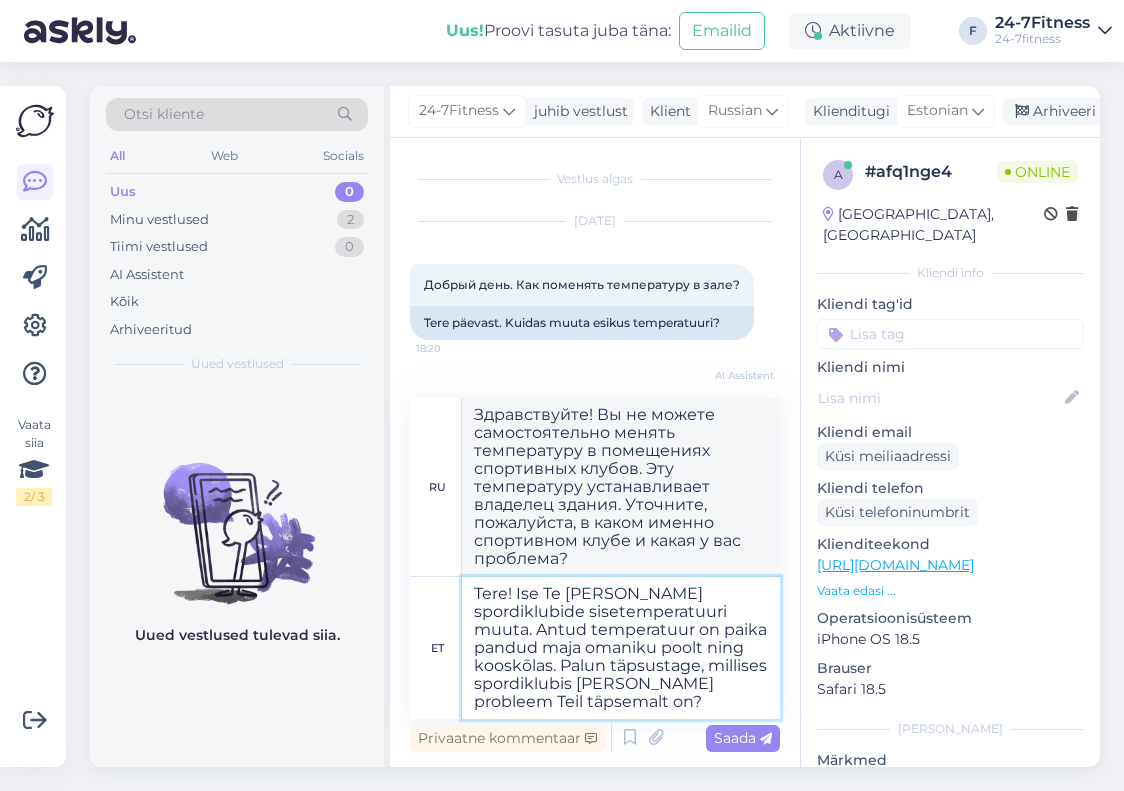 type on "Tere! Ise Te [PERSON_NAME] spordiklubide sisetemperatuuri muuta. Antud temperatuur on paika pandud maja omaniku poolt ning kooskõlas . Palun täpsustage, millises spordiklubis [PERSON_NAME] probleem Teil täpsemalt on?" 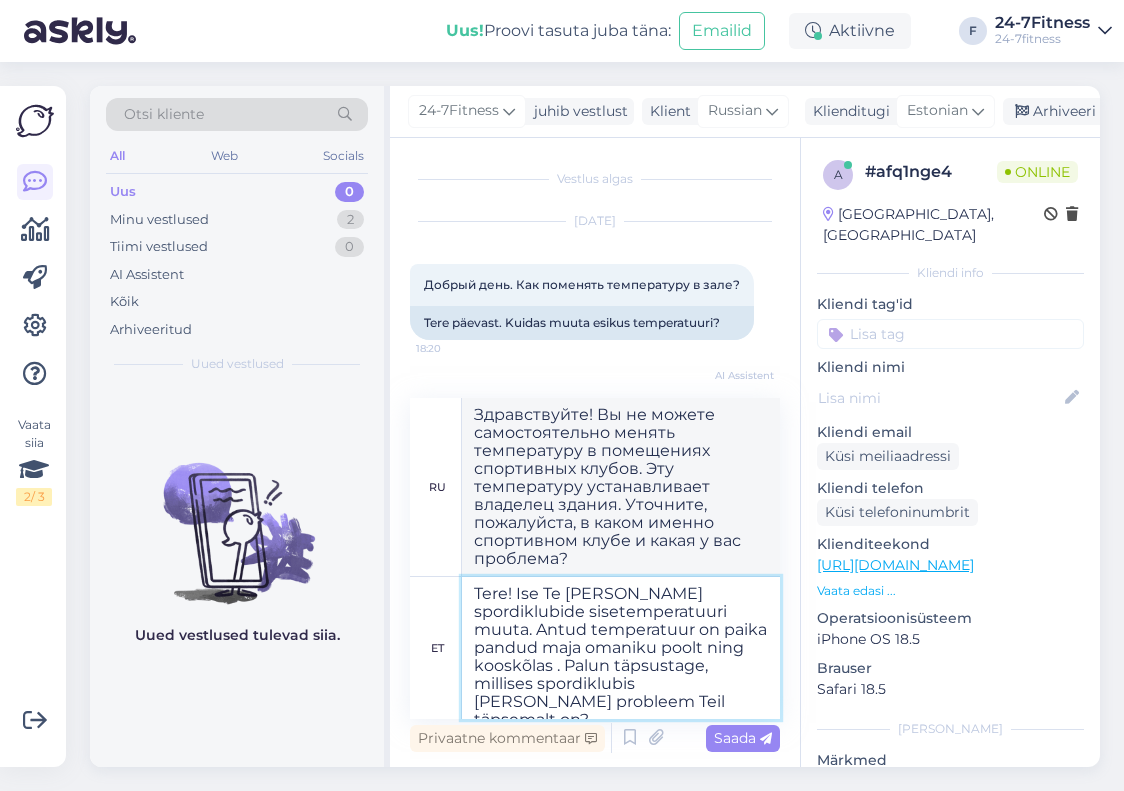 type on "Здравствуйте! Вы не можете самостоятельно изменять температуру в помещениях спортивных клубов. Эта температура устанавливается владельцем здания в соответствии с... Укажите, пожалуйста, какой именно спортивный клуб и какая у вас проблема?" 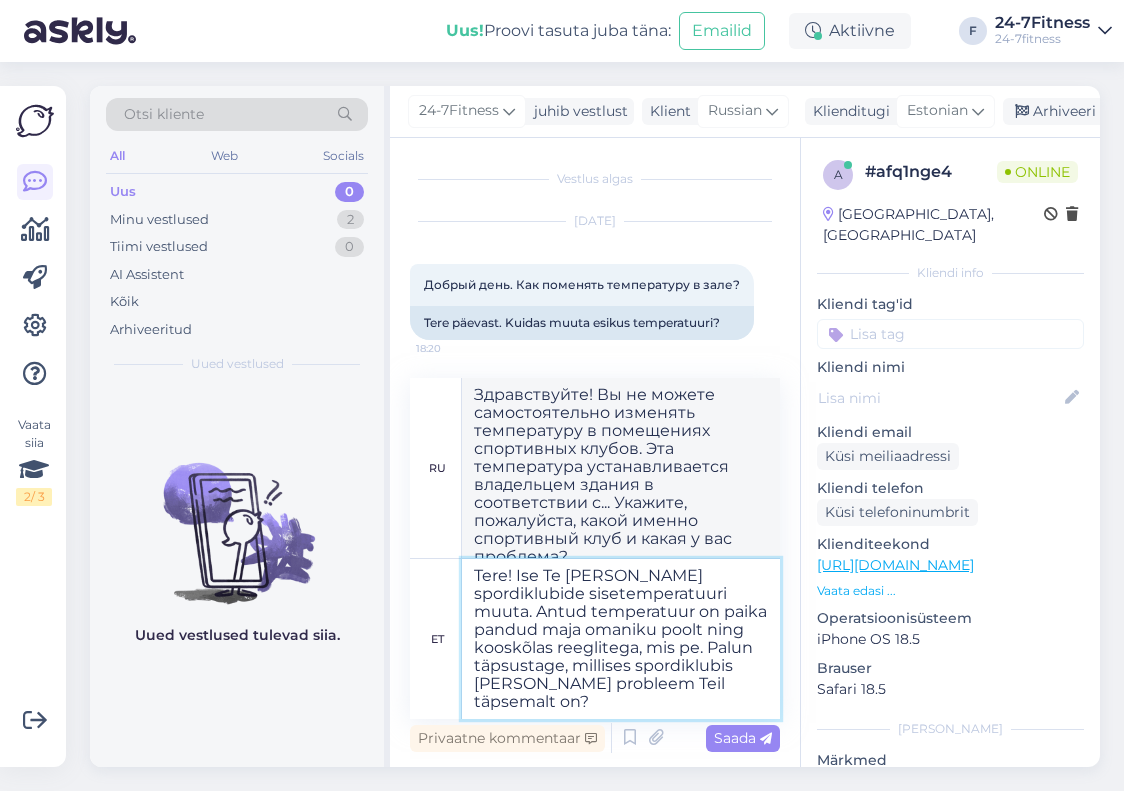 type on "Tere! Ise Te [PERSON_NAME] spordiklubide sisetemperatuuri muuta. Antud temperatuur on paika pandud maja omaniku poolt ning kooskõlas reeglitega, mis [PERSON_NAME] täpsustage, millises spordiklubis [PERSON_NAME] probleem Teil täpsemalt on?" 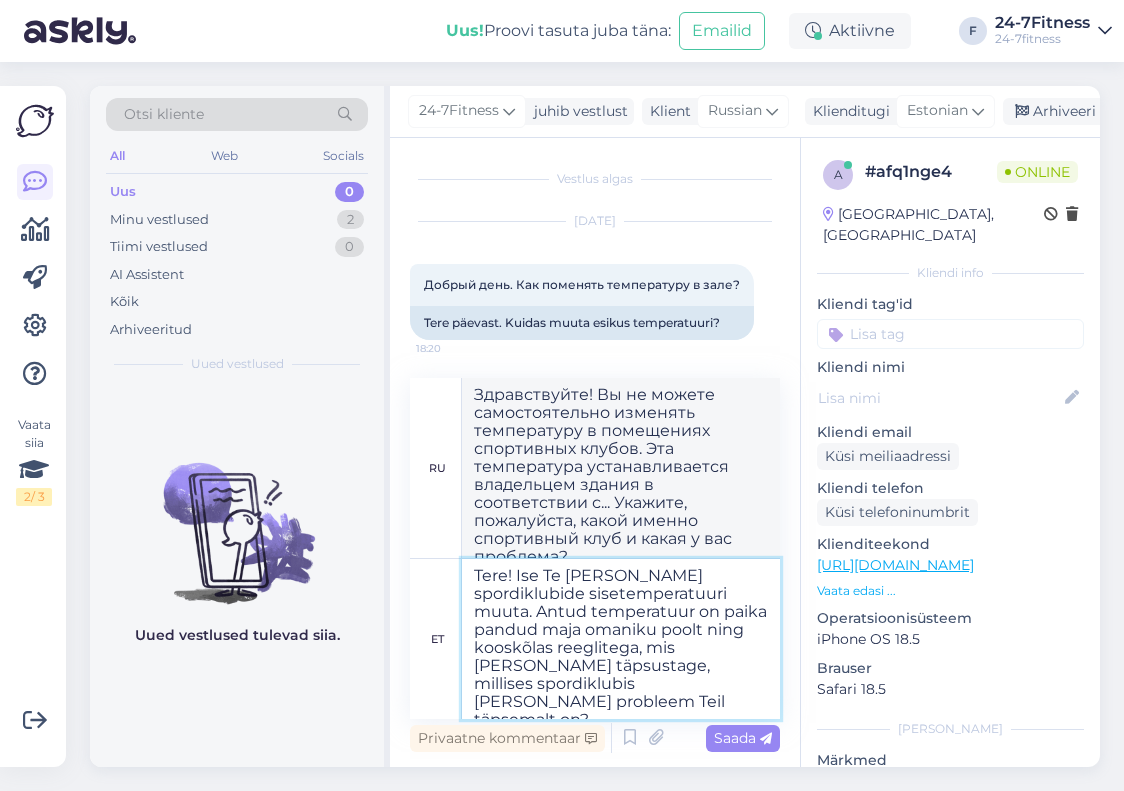 type on "Здравствуйте! Вы не можете самостоятельно менять температуру в помещениях спортивных клубов. Эта температура устанавливается владельцем здания в соответствии с правилами, которые необходимо соблюдать. Укажите, пожалуйста, какой именно спортивный клуб и какая у вас проблема?" 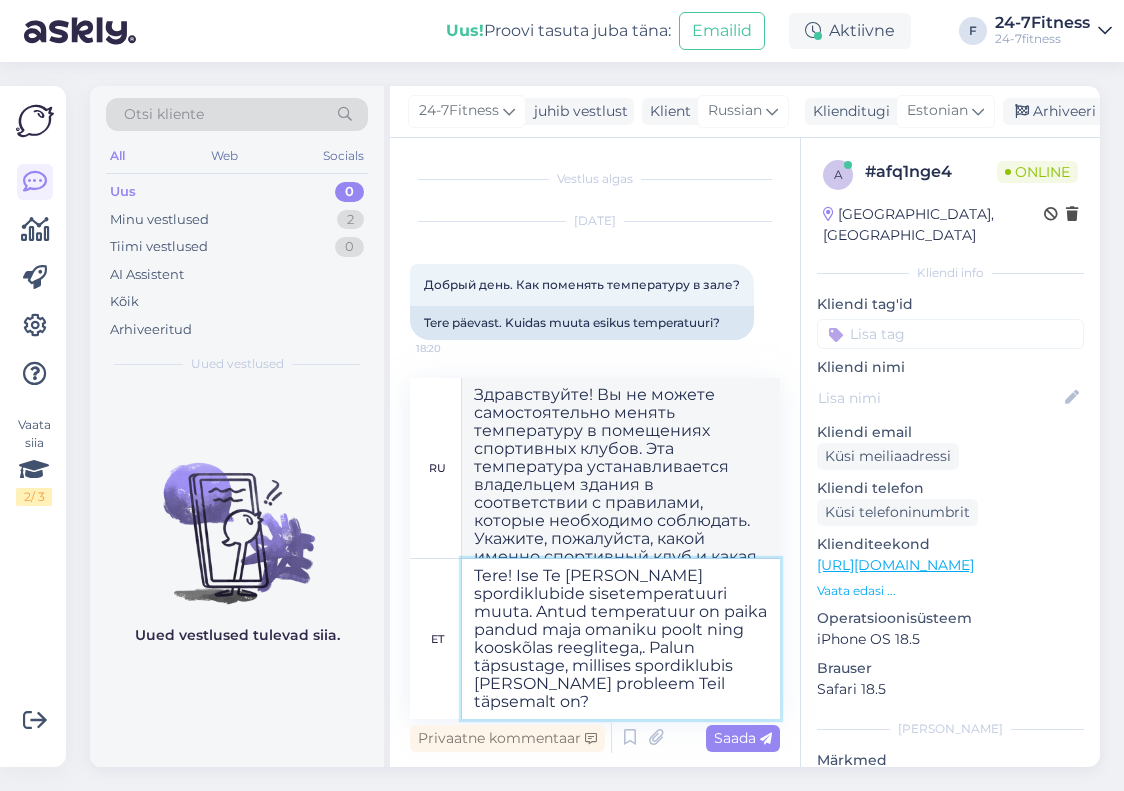 type on "Tere! Ise Te [PERSON_NAME] spordiklubide sisetemperatuuri muuta. Antud temperatuur on paika pandud maja omaniku poolt ning kooskõlas reeglitega. Palun täpsustage, millises spordiklubis [PERSON_NAME] probleem Teil täpsemalt on?" 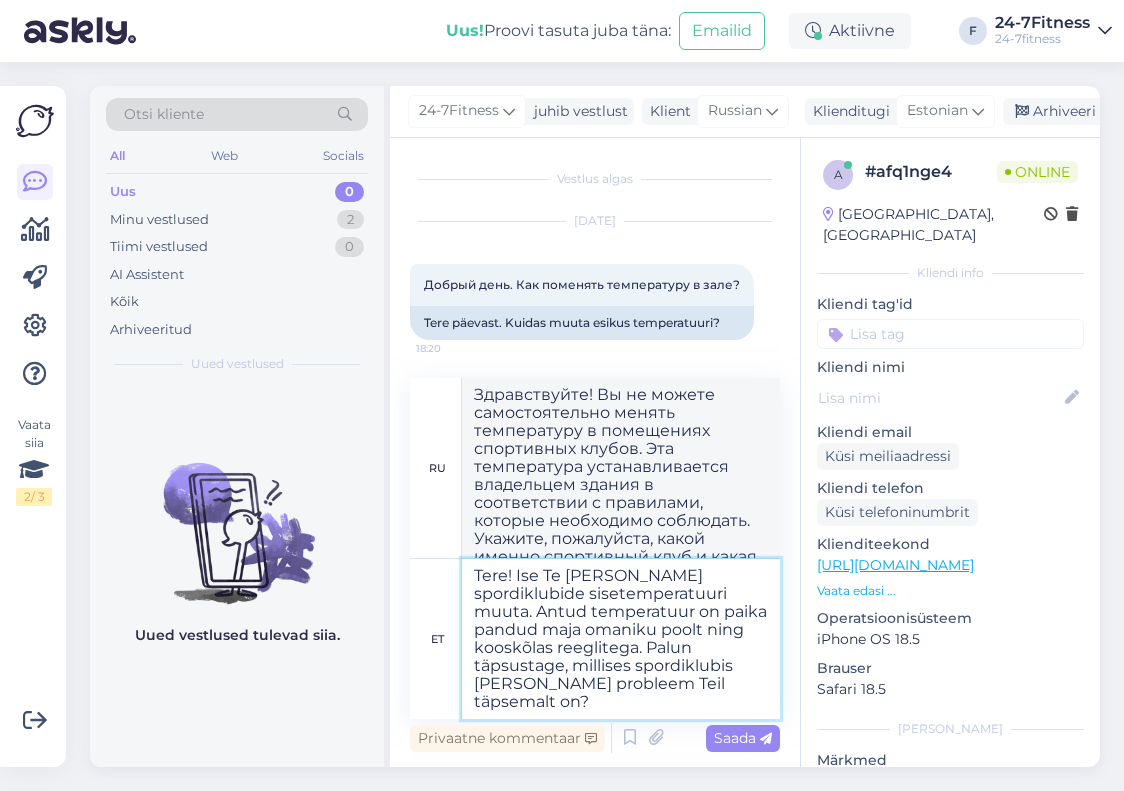 type on "Здравствуйте! Вы не можете самостоятельно изменять температуру в помещениях спортивных клубов. Эта температура устанавливается владельцем здания в соответствии с правилами. Укажите, пожалуйста, какой именно спортивный клуб и какая у вас проблема?" 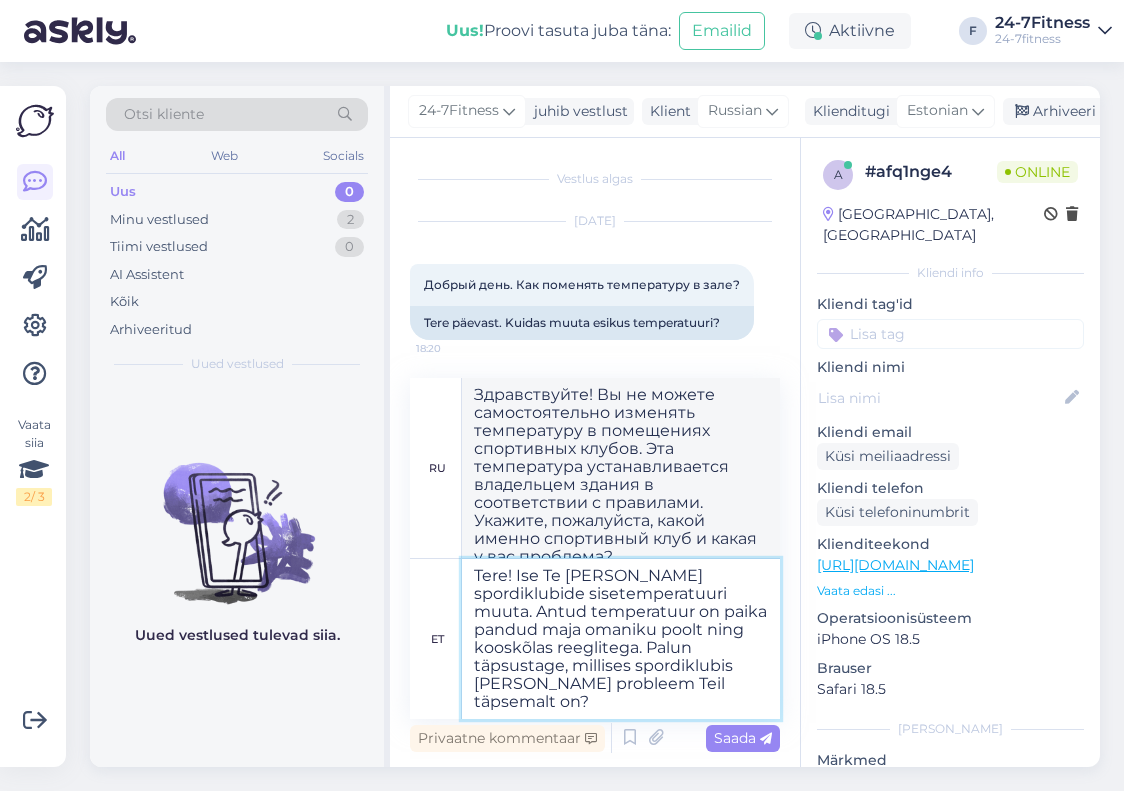 click on "Tere! Ise Te [PERSON_NAME] spordiklubide sisetemperatuuri muuta. Antud temperatuur on paika pandud maja omaniku poolt ning kooskõlas reeglitega. Palun täpsustage, millises spordiklubis [PERSON_NAME] probleem Teil täpsemalt on?" at bounding box center [621, 639] 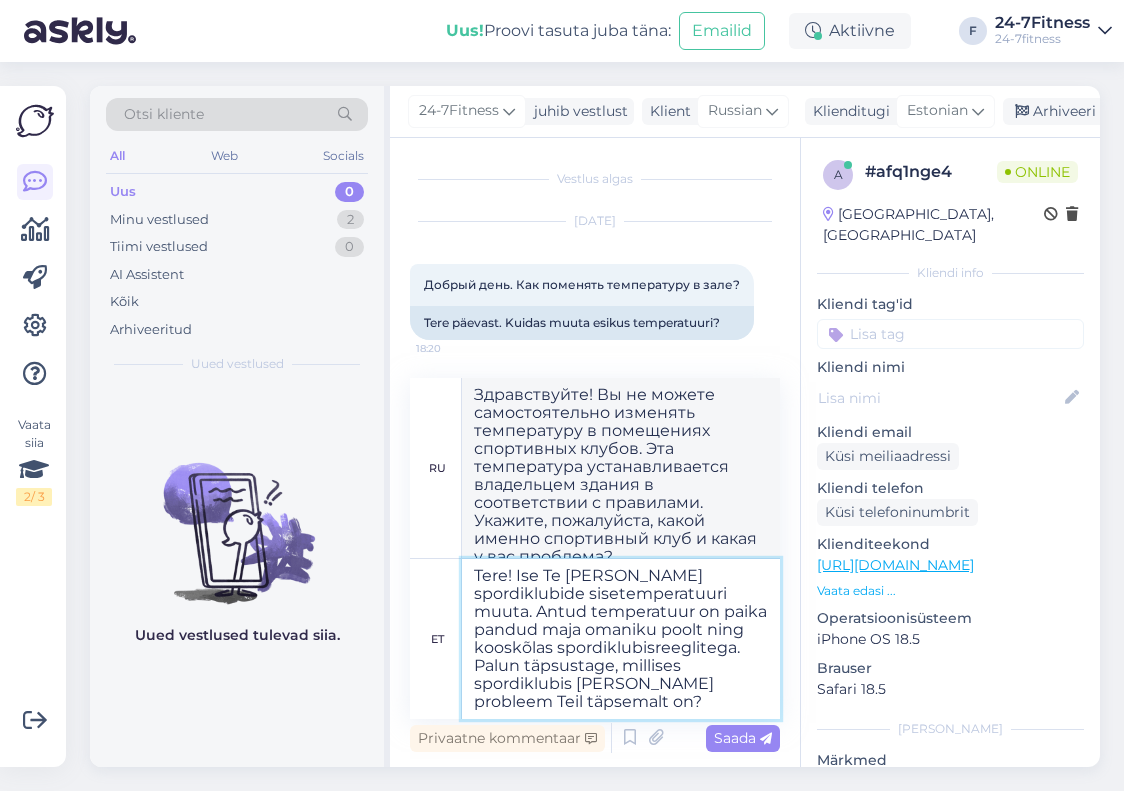 type on "Tere! Ise Te [PERSON_NAME] spordiklubide sisetemperatuuri muuta. Antud temperatuur on paika pandud maja omaniku poolt ning kooskõlas spordiklubireeglitega. Palun täpsustage, millises spordiklubis [PERSON_NAME] probleem Teil täpsemalt on?" 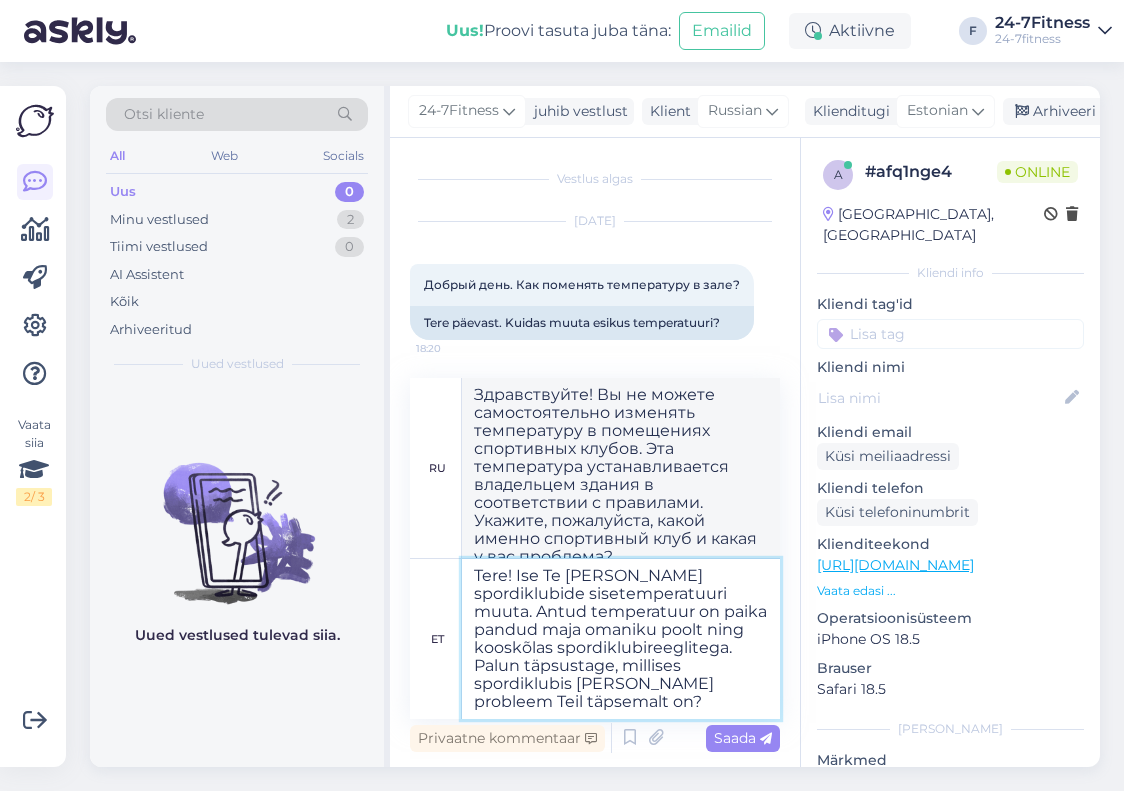 type on "Здравствуйте! Вы не можете самостоятельно изменять температуру в помещениях спортивных клубов. Эта температура устанавливается владельцем здания и в соответствии с правилами спортивного клуба. Укажите, пожалуйста, какой именно спортивный клуб и какая у вас проблема?" 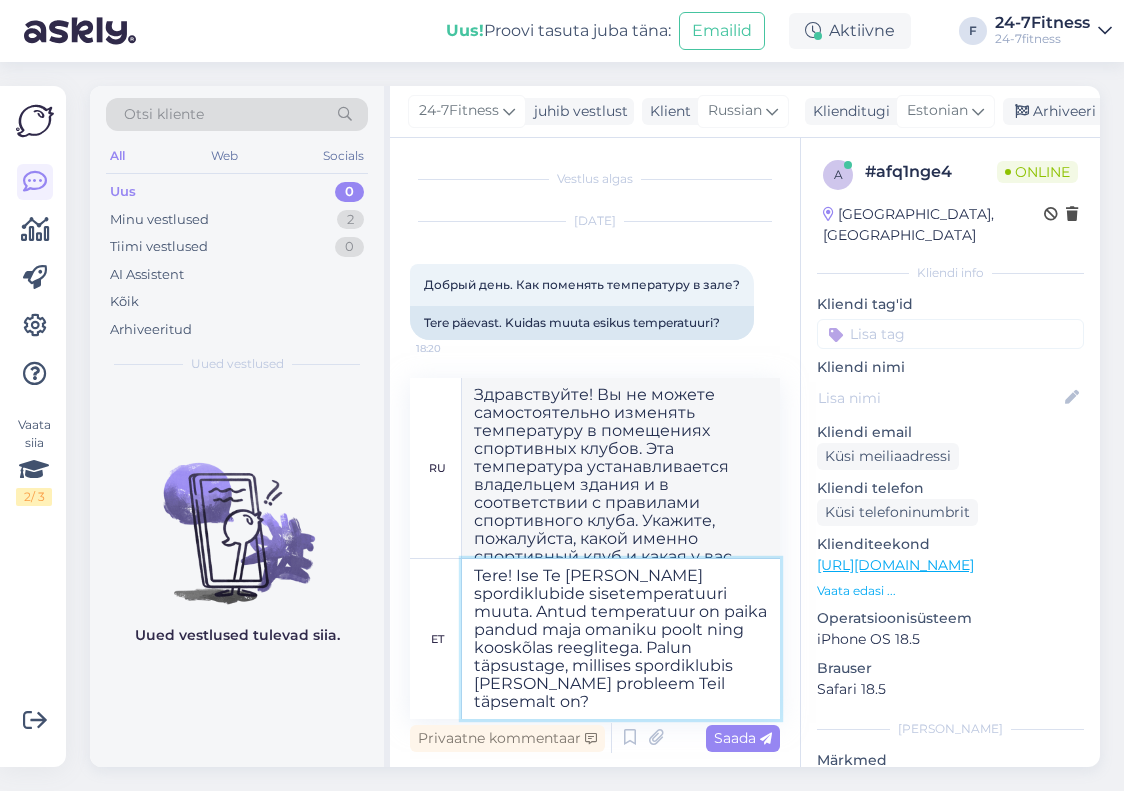 type on "Tere! Ise Te [PERSON_NAME] spordiklubide sisetemperatuuri muuta. Antud temperatuur on paika pandud maja omaniku poolt ning kooskõlasreeglitega. Palun täpsustage, millises spordiklubis [PERSON_NAME] probleem Teil täpsemalt on?" 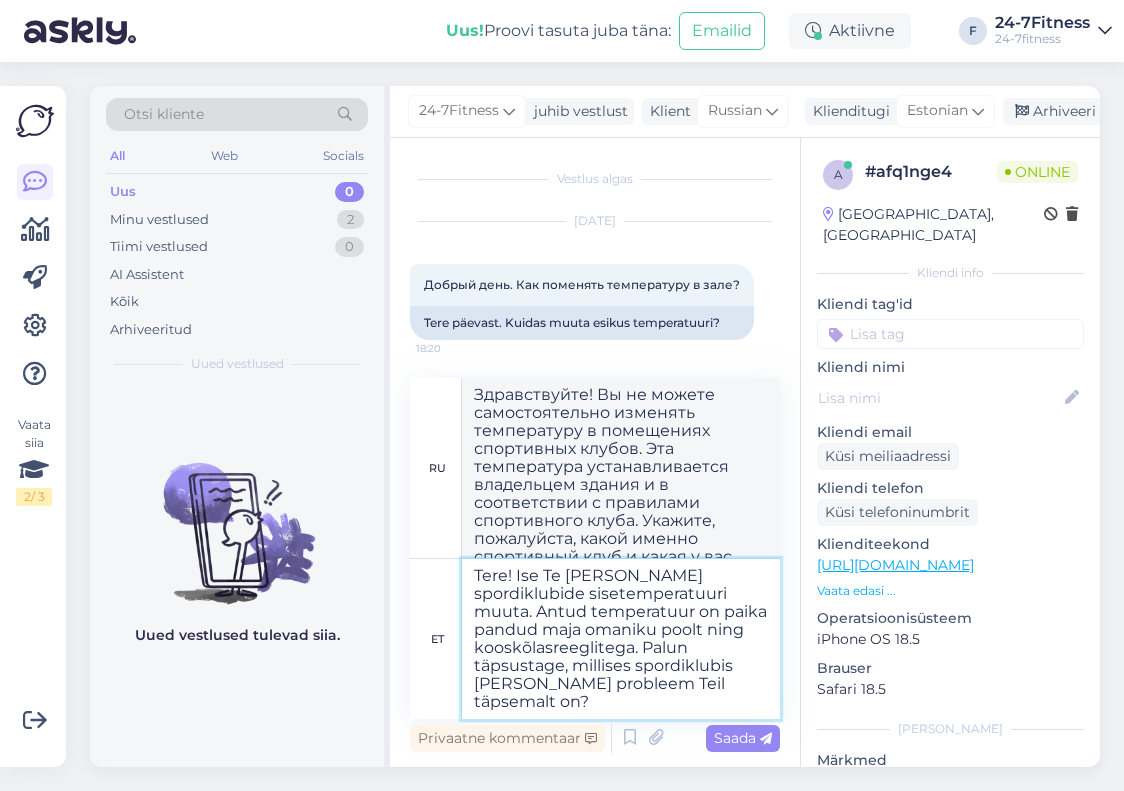 type on "Здравствуйте! Вы не можете самостоятельно изменять температуру в помещениях спортивных клубов. Эта температура устанавливается владельцем здания в соответствии с правилами. Укажите, пожалуйста, какой именно спортивный клуб и какая у вас проблема?" 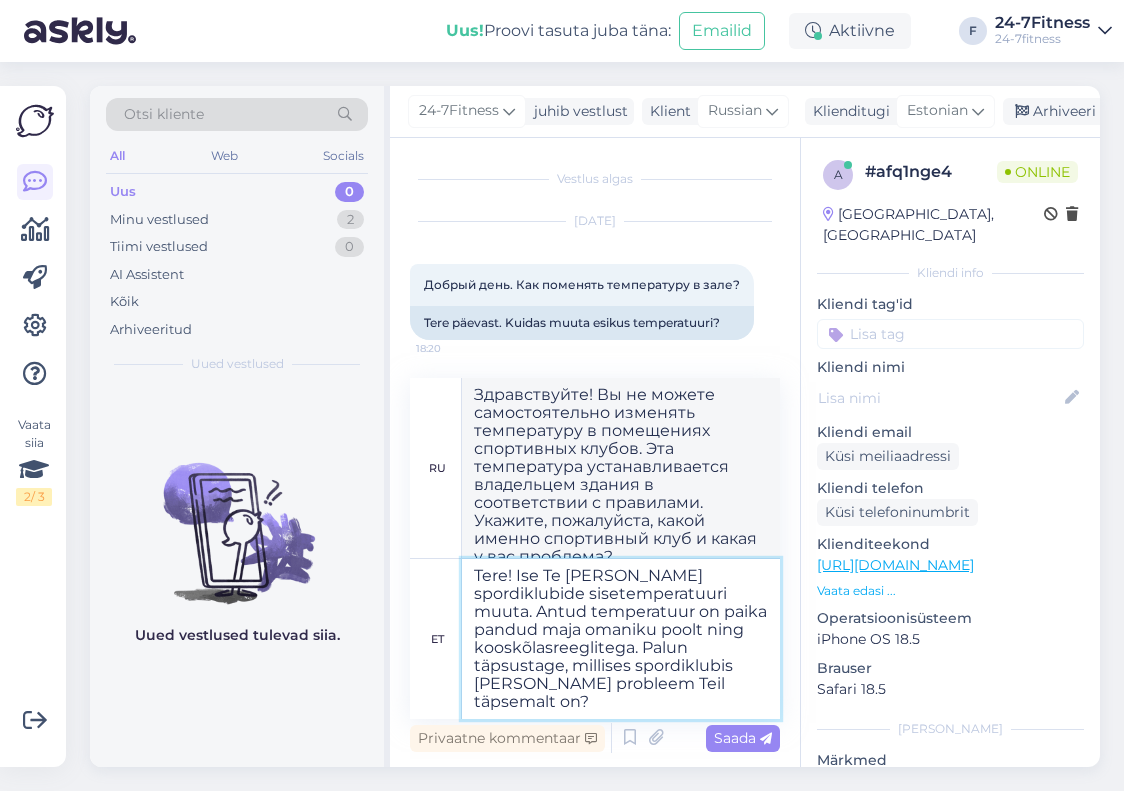drag, startPoint x: 676, startPoint y: 595, endPoint x: 646, endPoint y: 641, distance: 54.91812 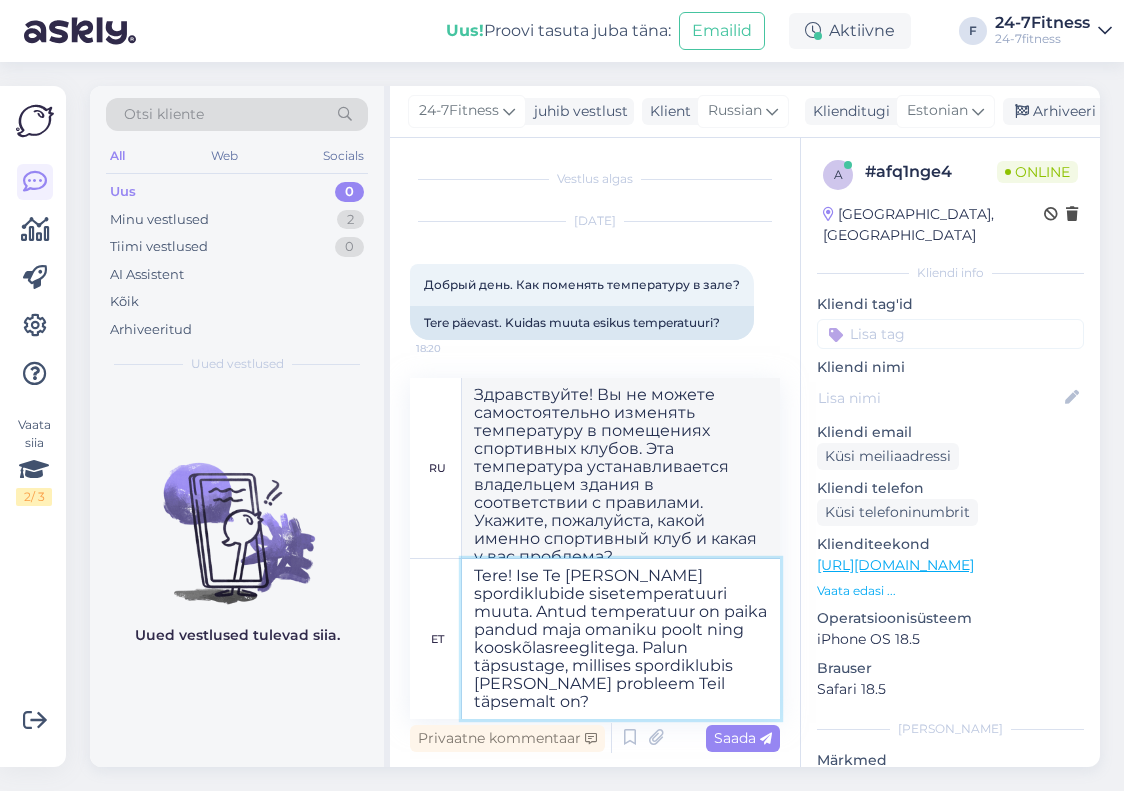 click on "Tere! Ise Te [PERSON_NAME] spordiklubide sisetemperatuuri muuta. Antud temperatuur on paika pandud maja omaniku poolt ning kooskõlasreeglitega. Palun täpsustage, millises spordiklubis [PERSON_NAME] probleem Teil täpsemalt on?" at bounding box center (621, 639) 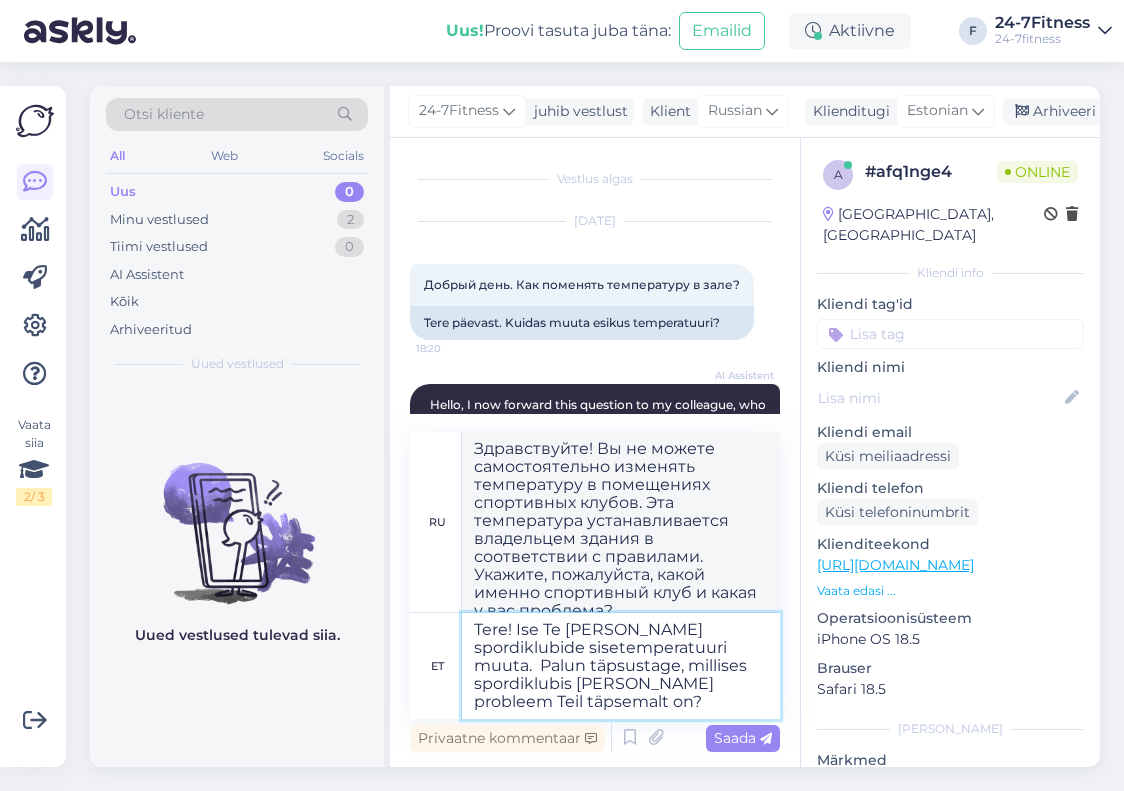 type on "Здравствуйте! Вы не можете самостоятельно регулировать температуру в помещениях спортивных клубов. Укажите, пожалуйста, какой именно спортивный клуб и какая у вас проблема?" 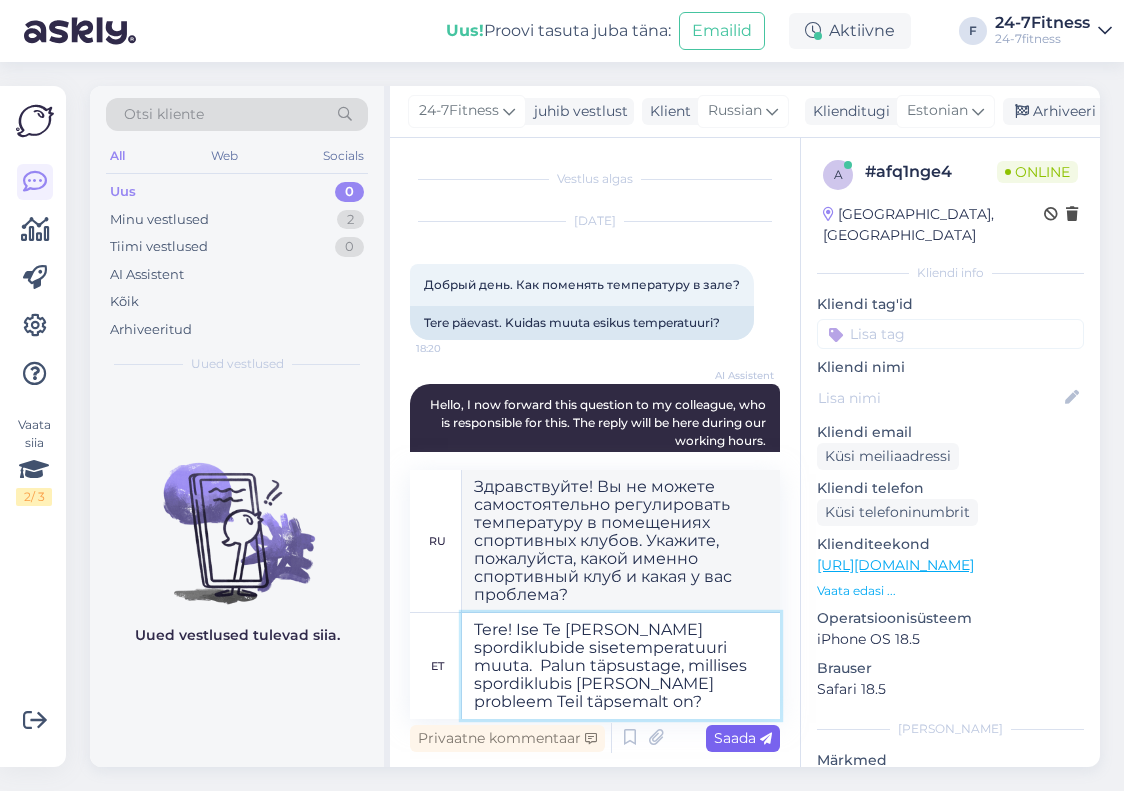 type on "Tere! Ise Te [PERSON_NAME] spordiklubide sisetemperatuuri muuta.  Palun täpsustage, millises spordiklubis [PERSON_NAME] probleem Teil täpsemalt on?" 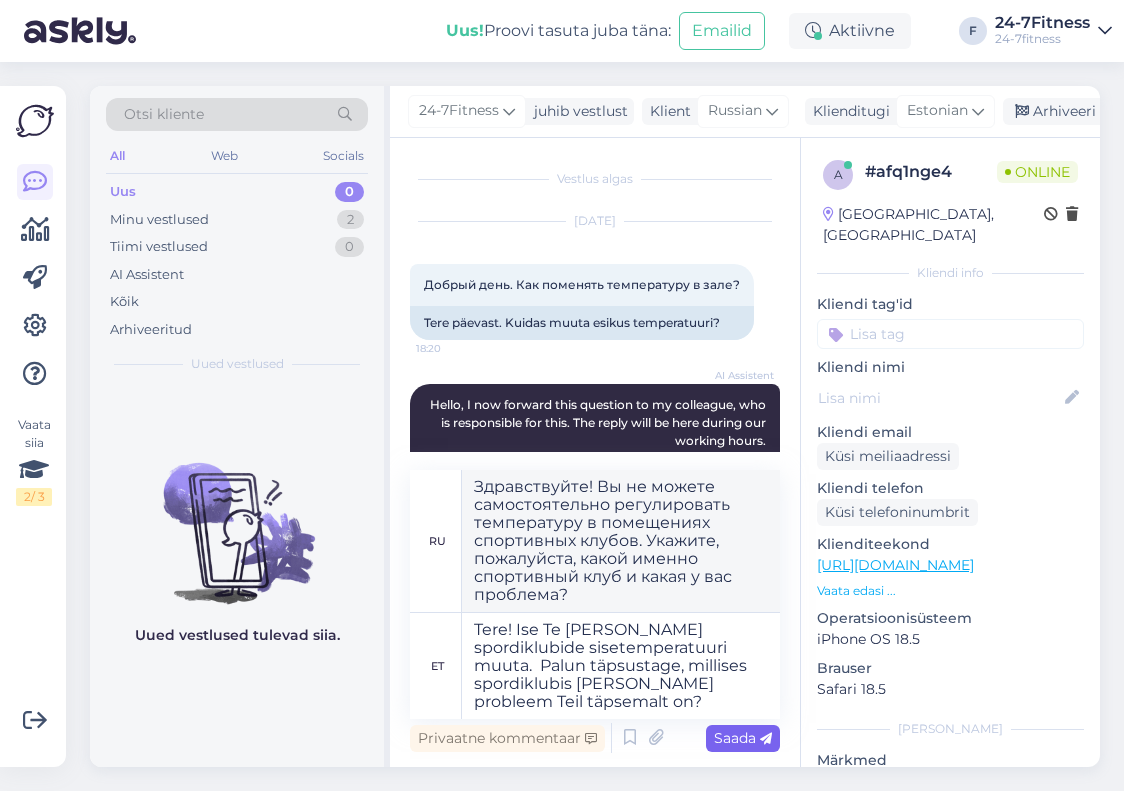 click on "Saada" at bounding box center [743, 738] 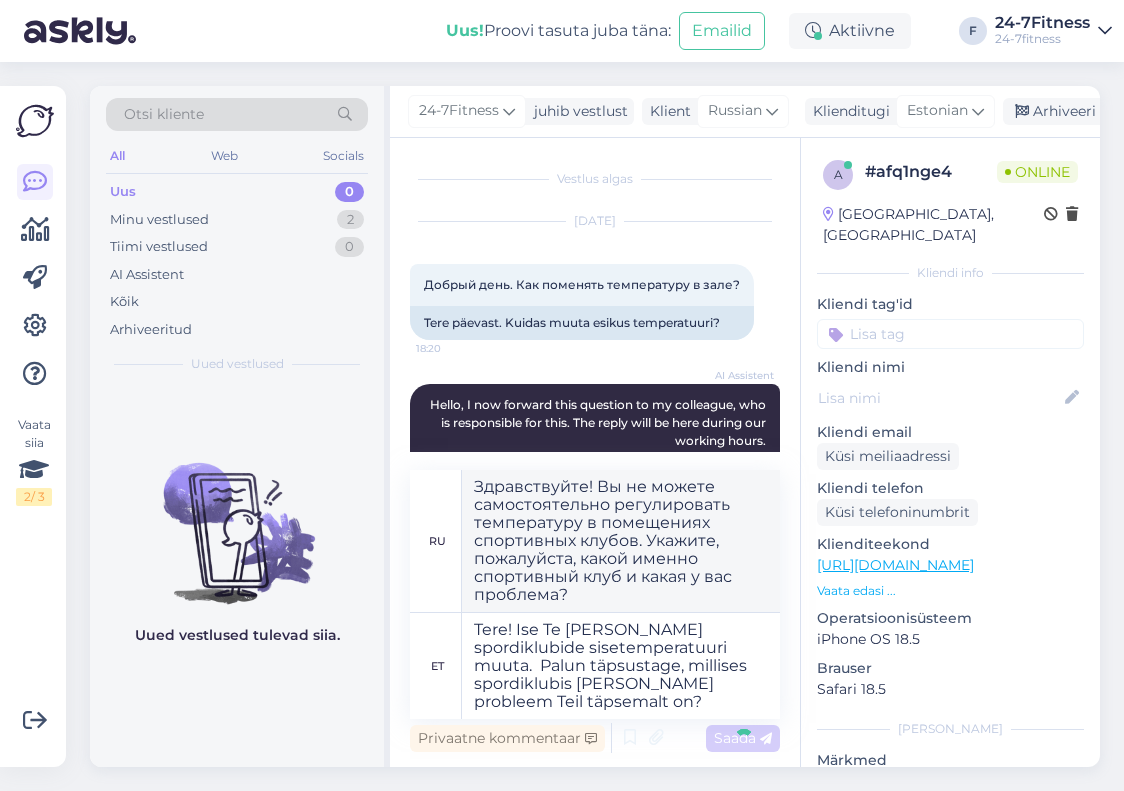type 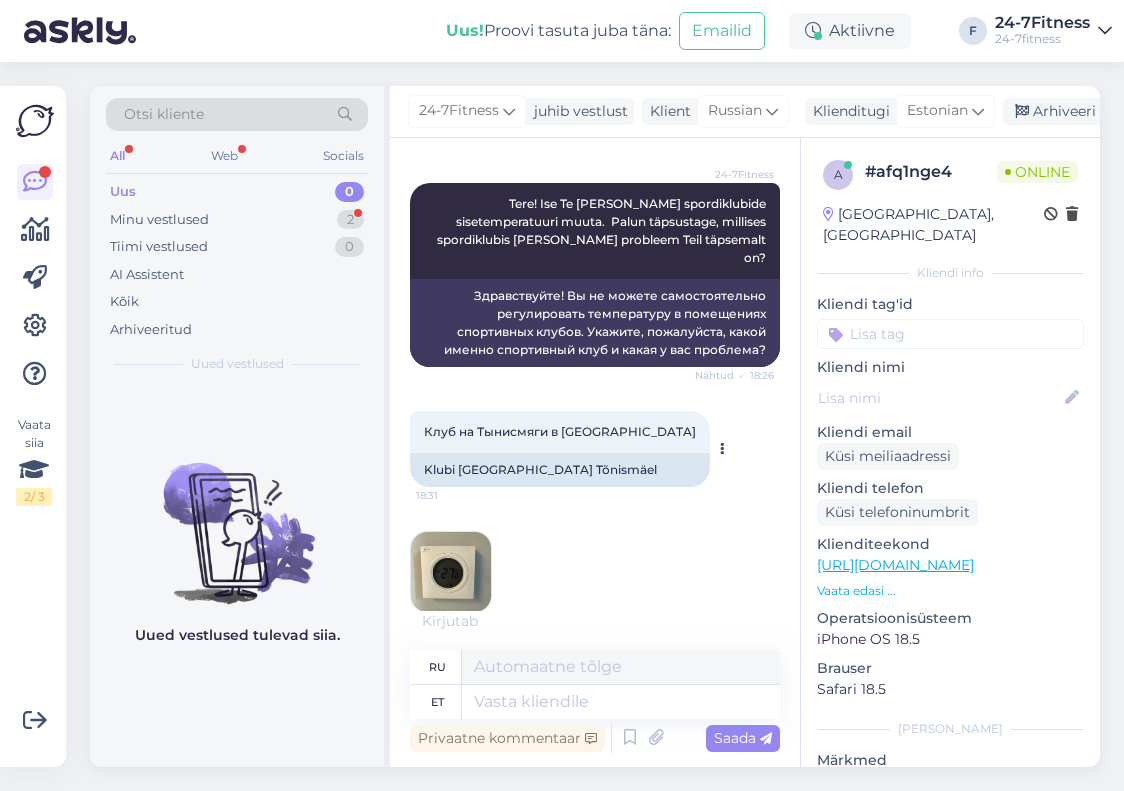 scroll, scrollTop: 398, scrollLeft: 0, axis: vertical 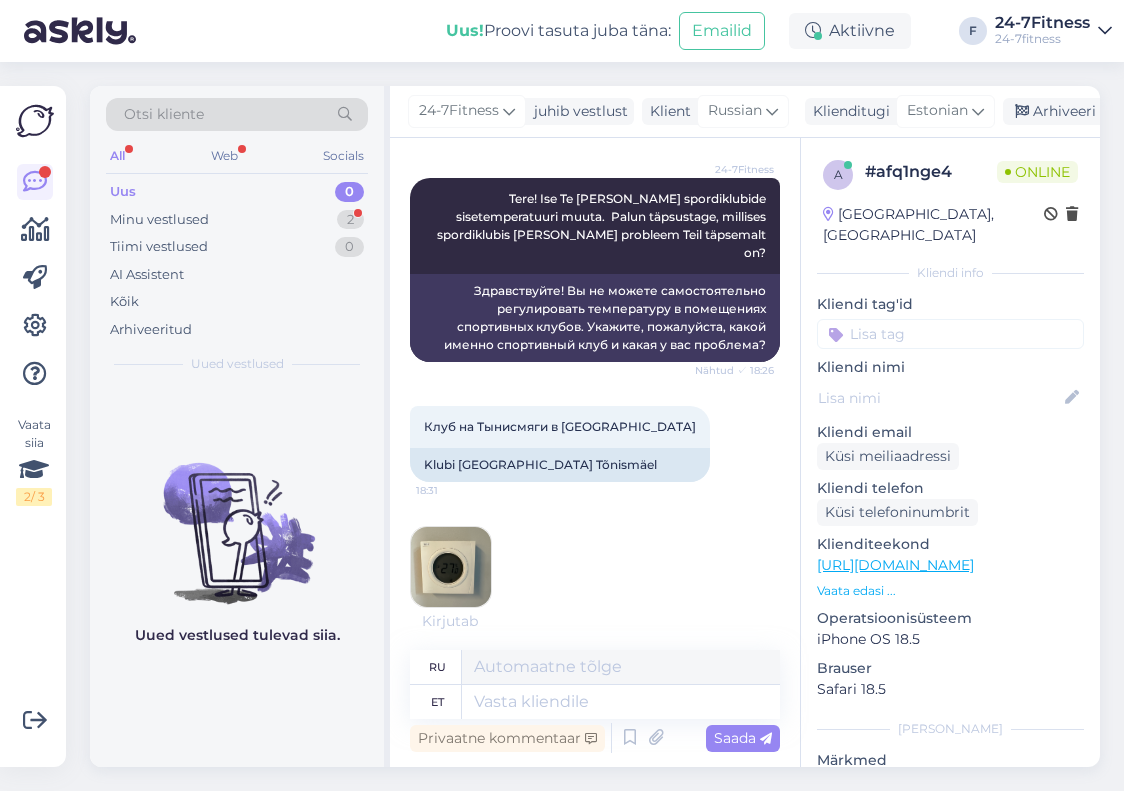 click at bounding box center (451, 567) 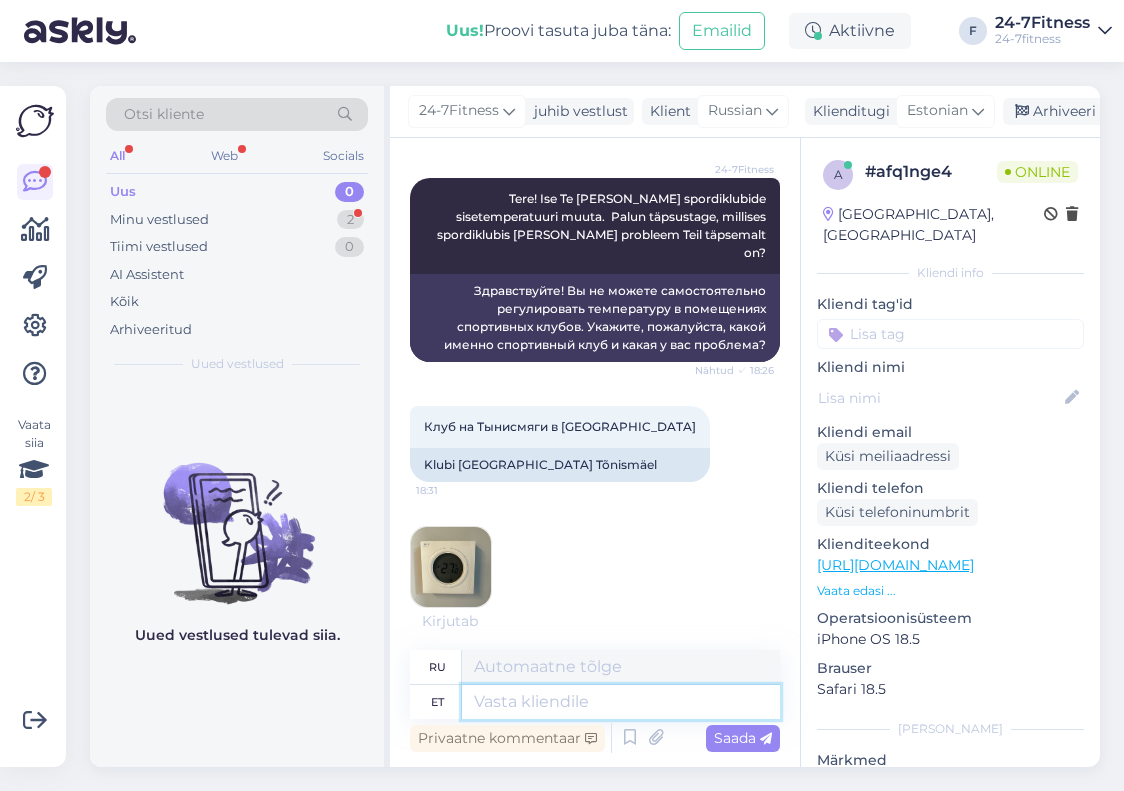 click at bounding box center (621, 702) 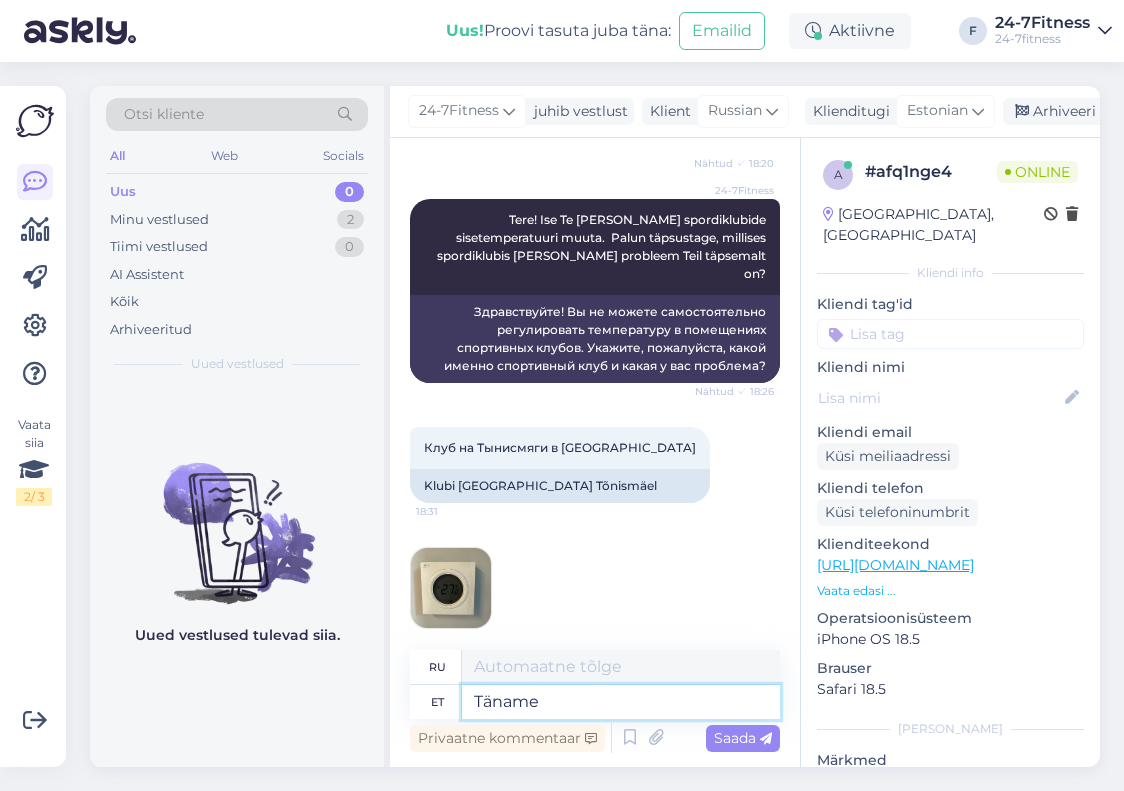 type on "Täname" 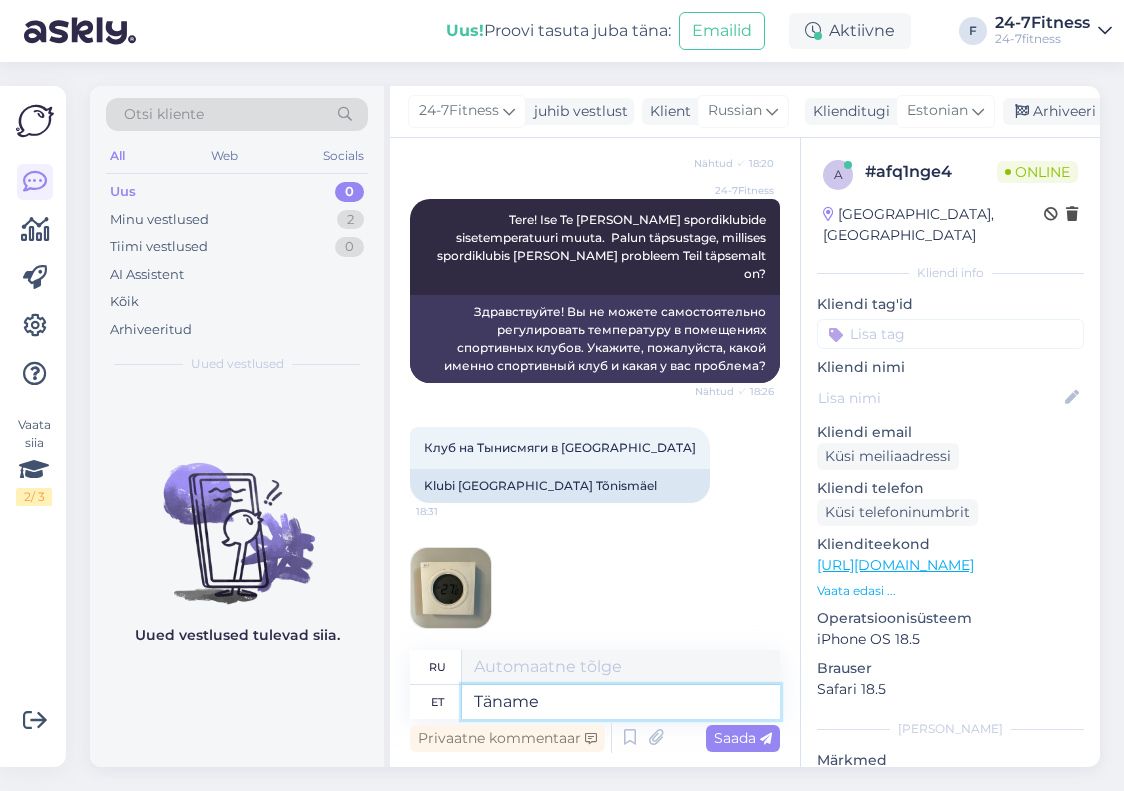 type on "Спасибо" 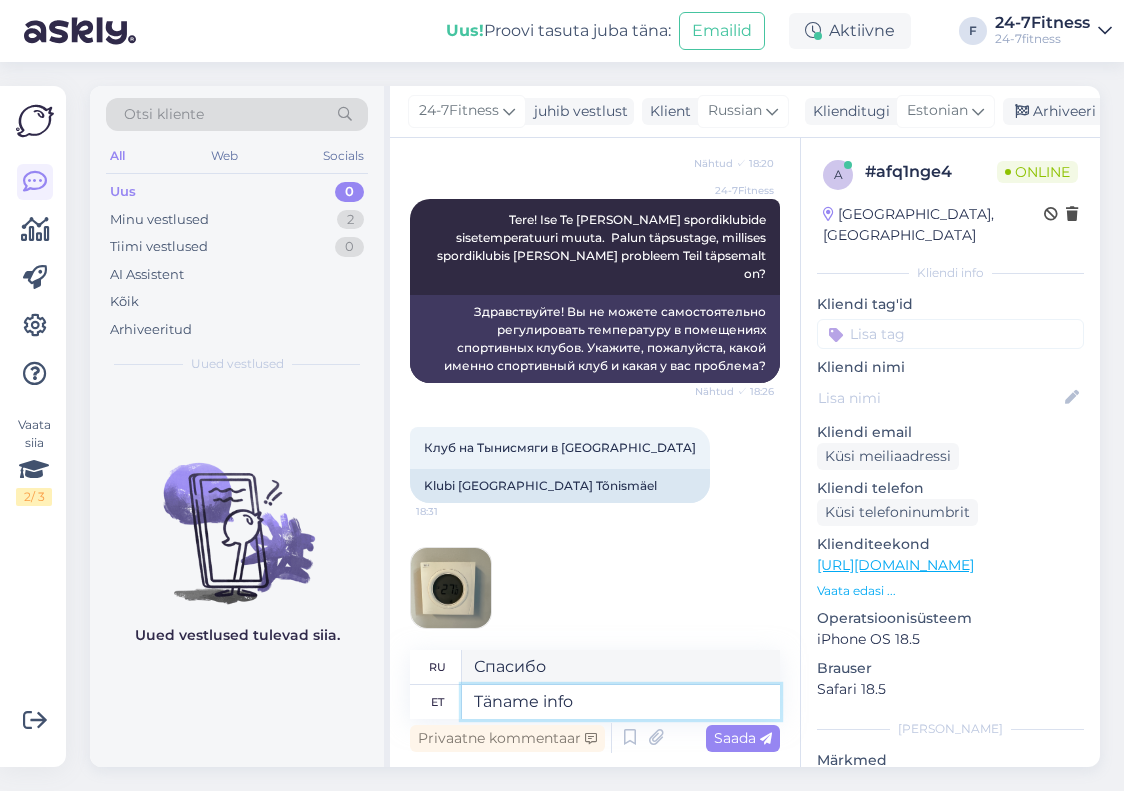type on "Täname info" 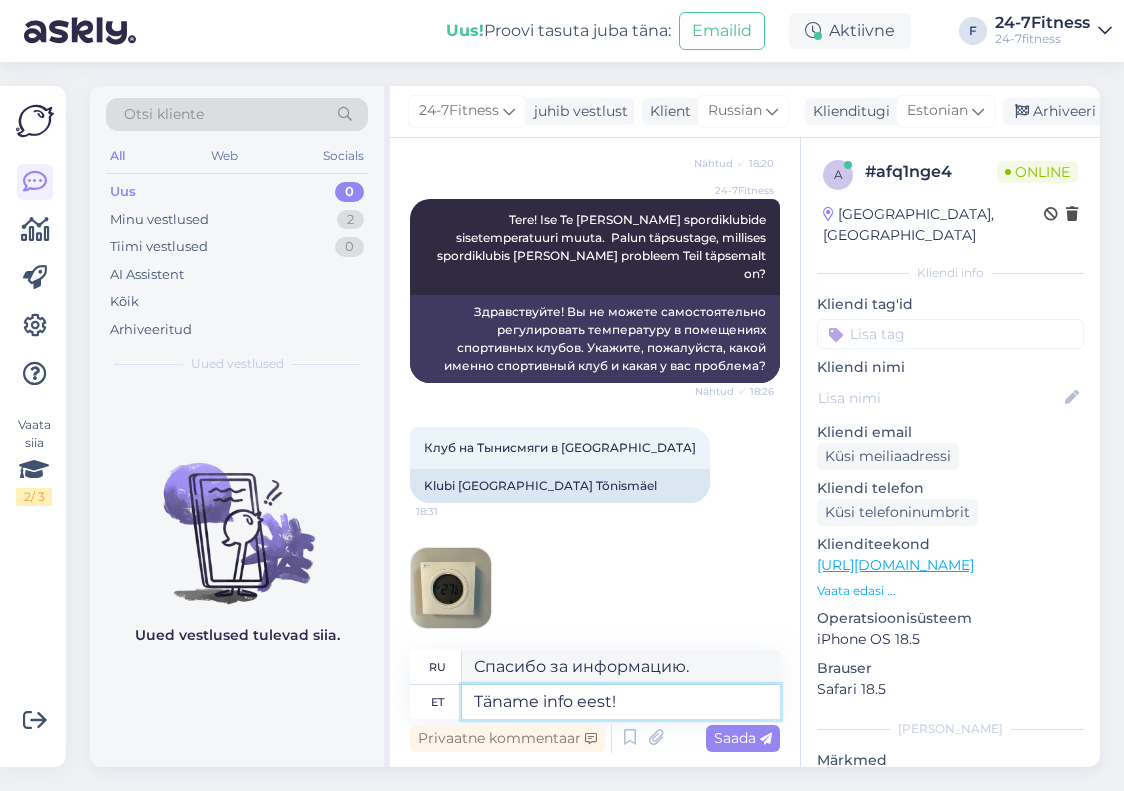 type on "Täname info eest!" 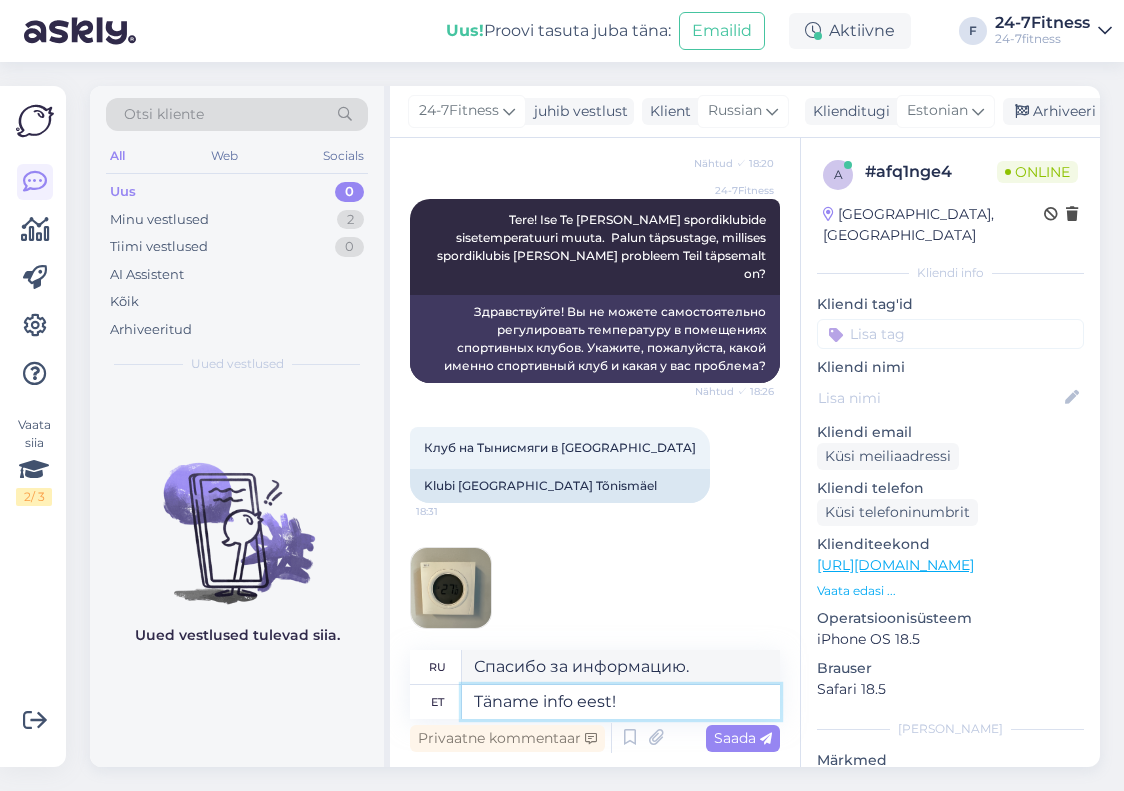 type on "Спасибо за информацию!" 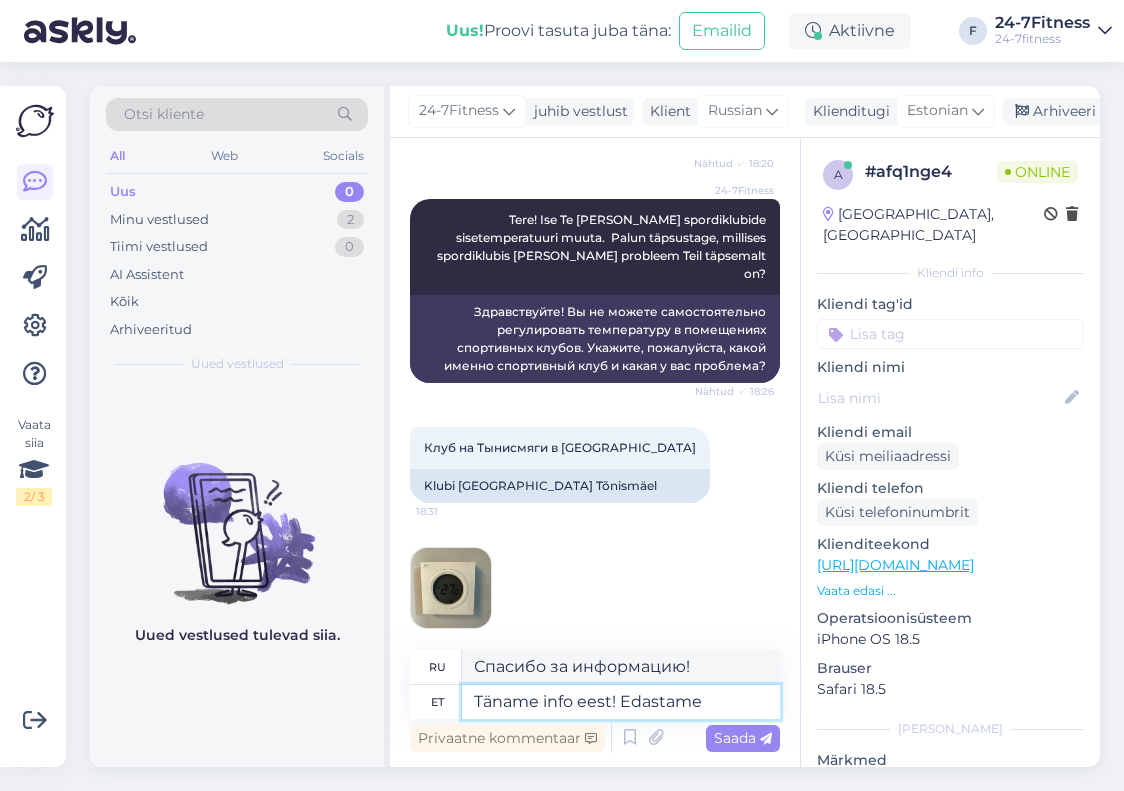 type on "Täname info eest! Edastame i" 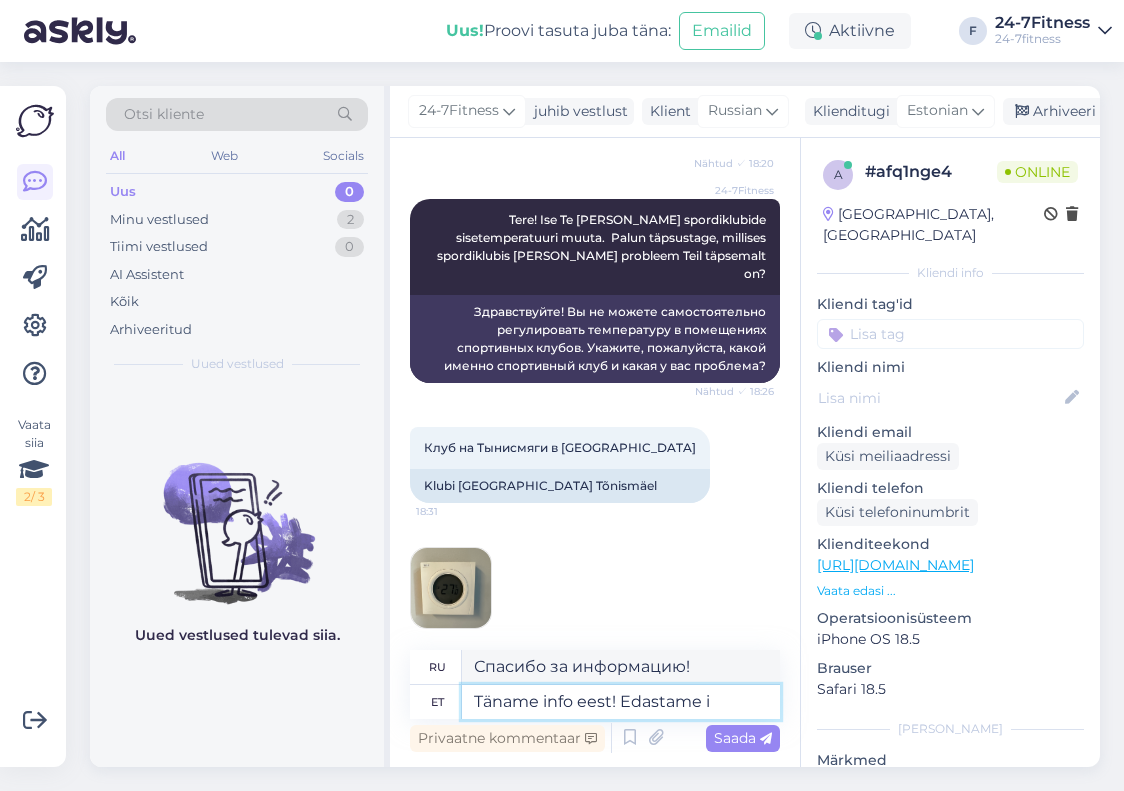 type on "Спасибо за информацию! Мы её передадим." 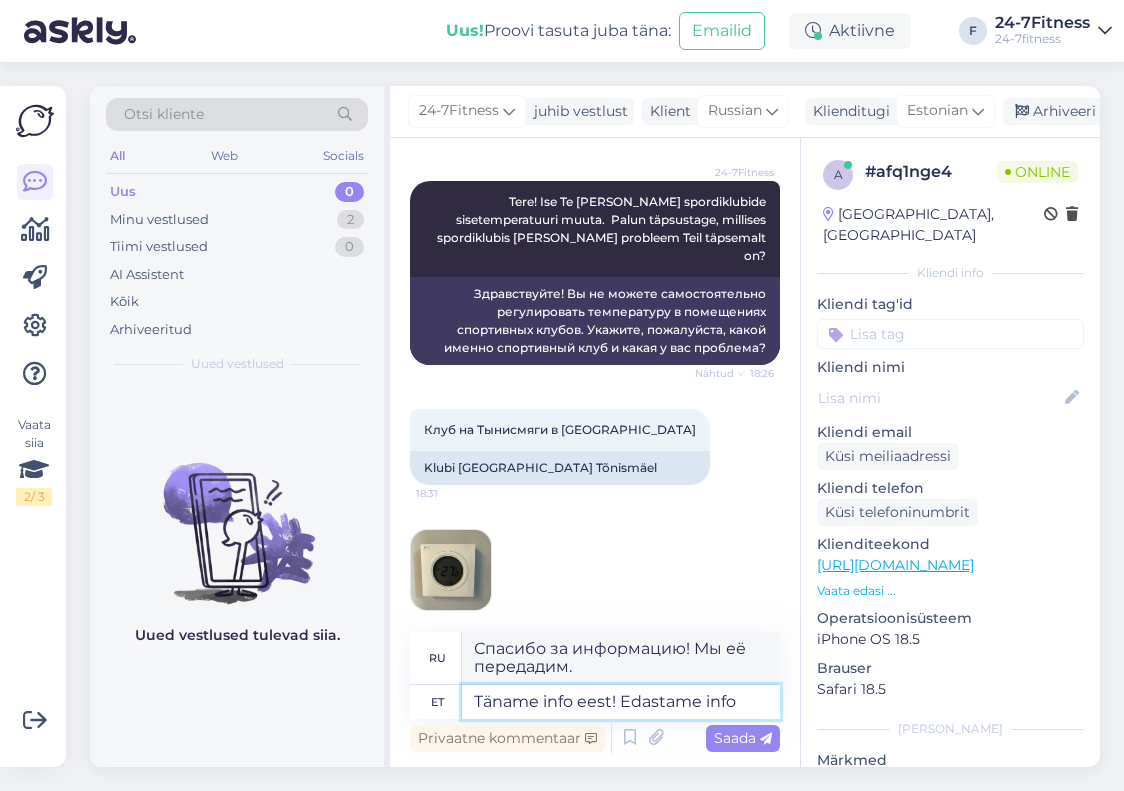 type on "Täname info eest! Edastame info m" 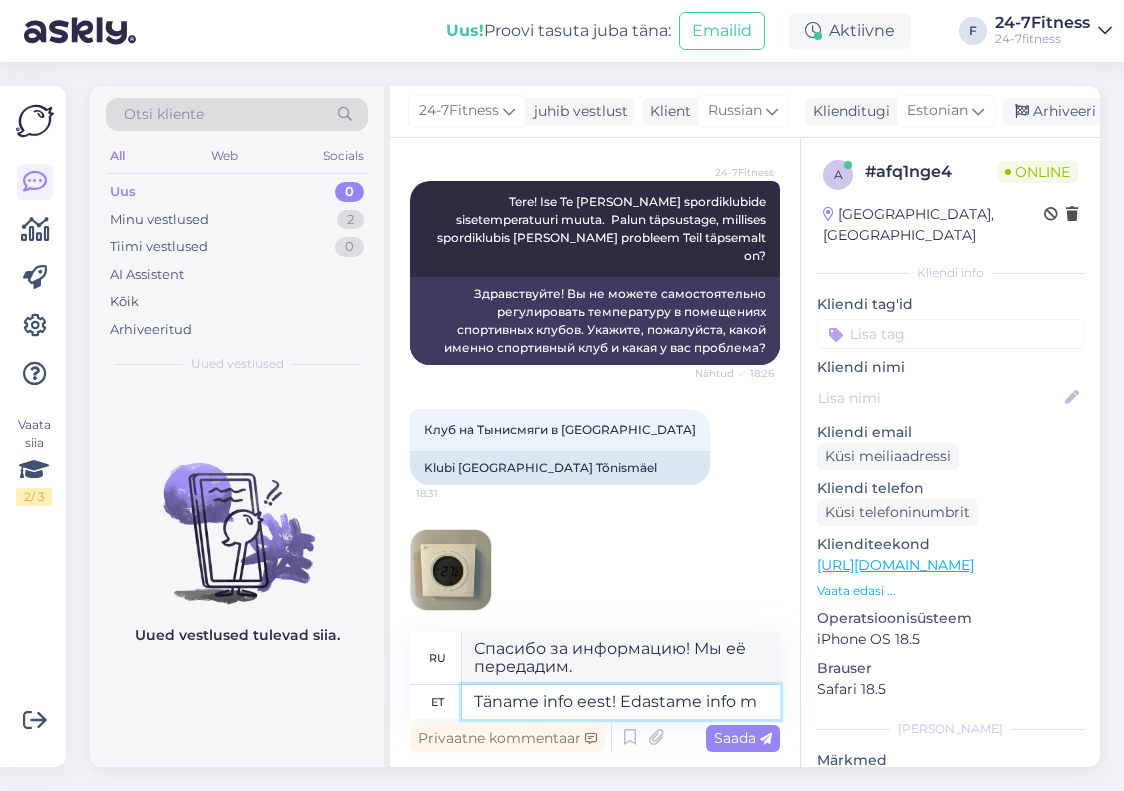 type on "Спасибо за информацию! Мы передадим её." 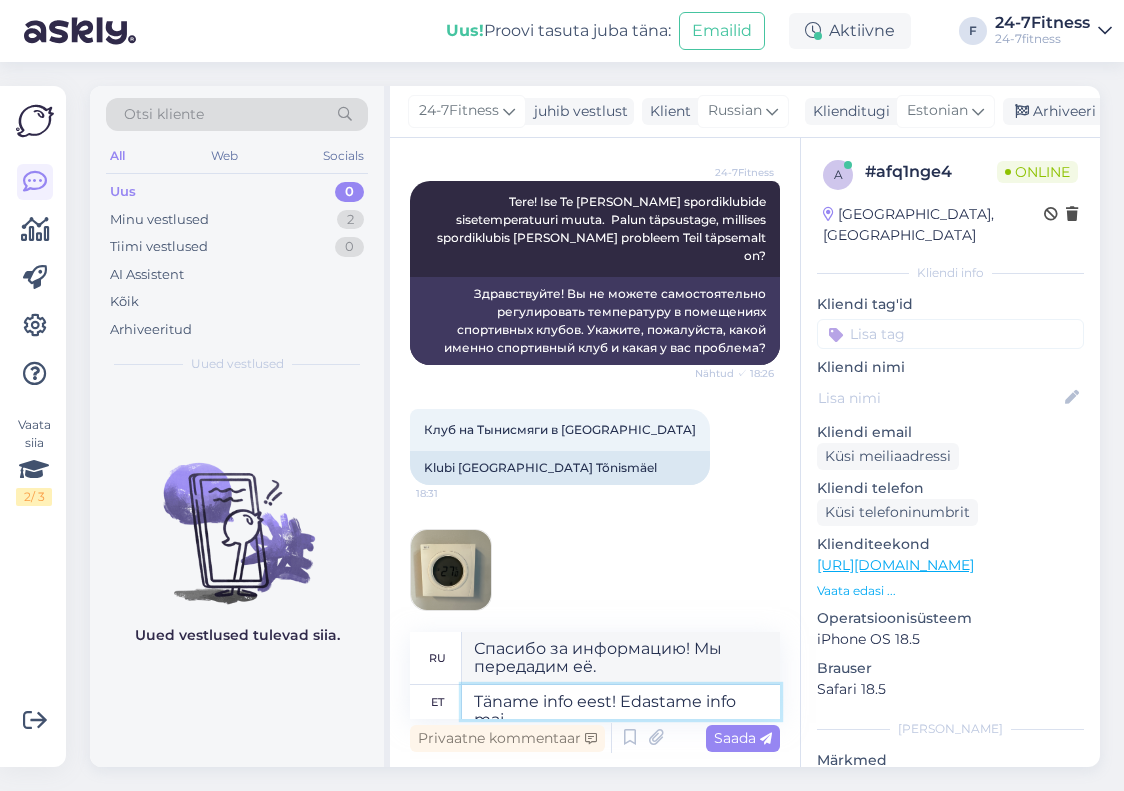 scroll, scrollTop: 398, scrollLeft: 0, axis: vertical 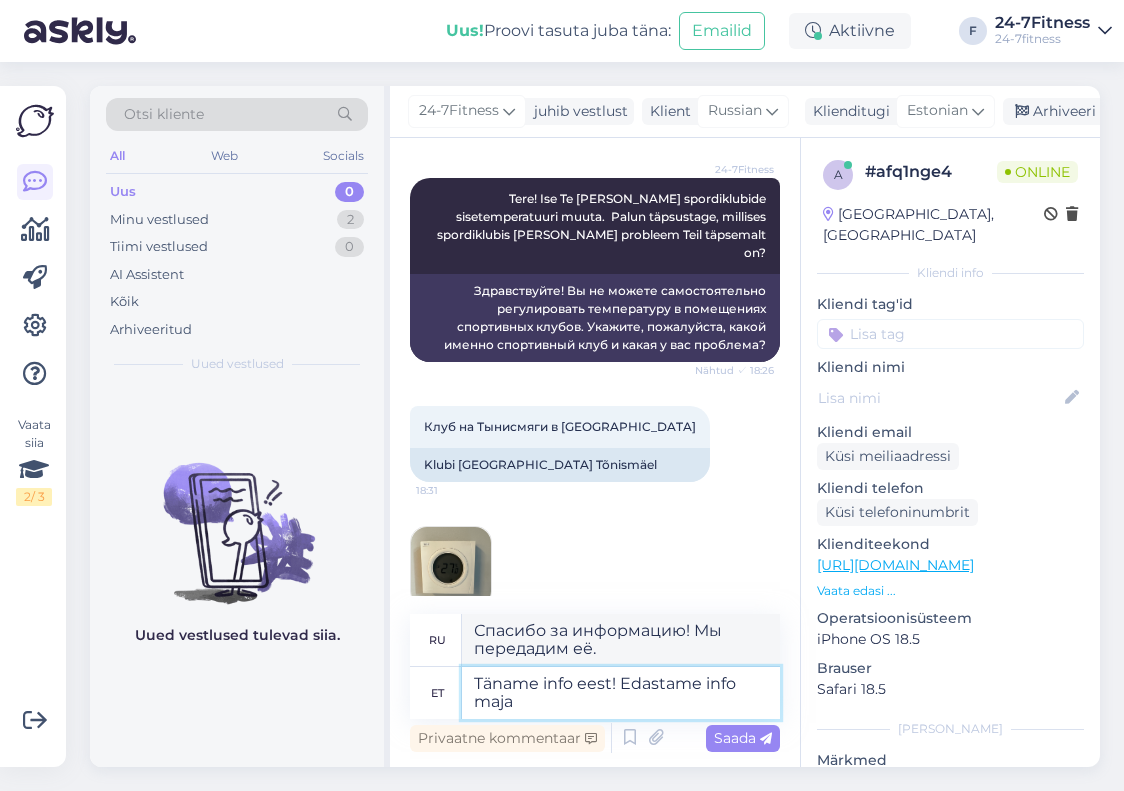 type on "Täname info eest! Edastame info maja o" 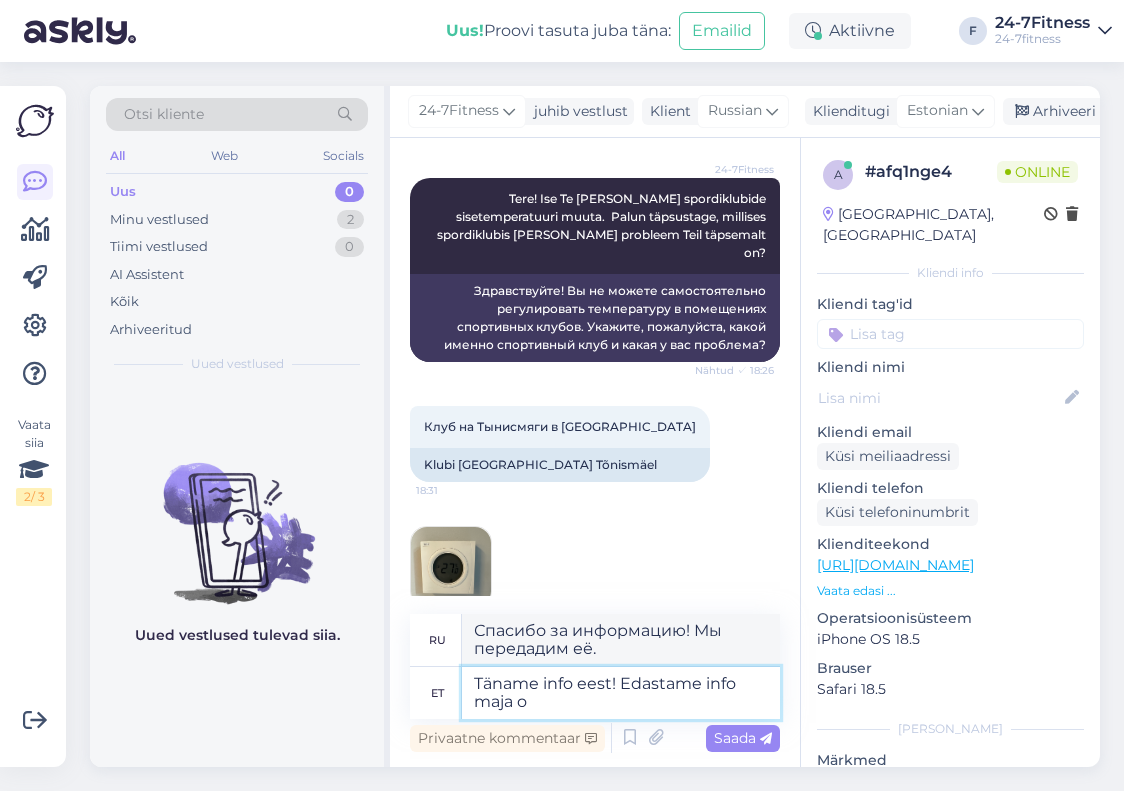type on "Спасибо за информацию! Мы передадим её в дом." 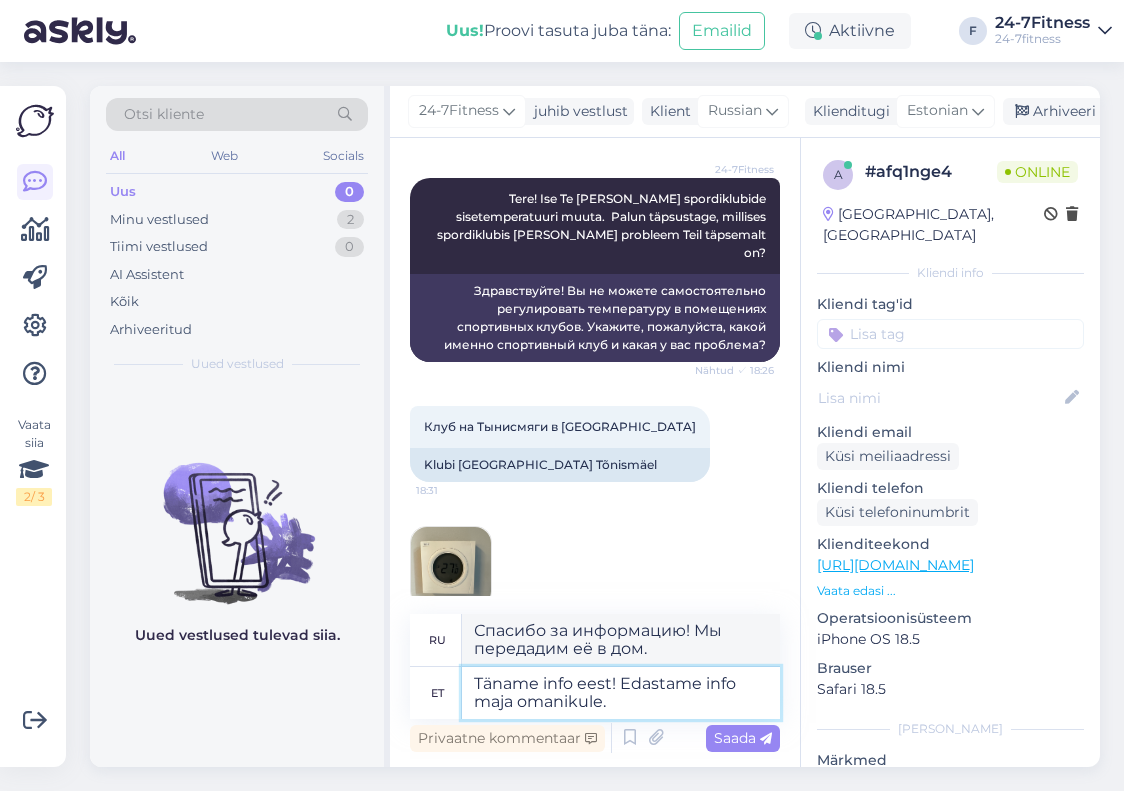type on "Täname info eest! Edastame info maja omanikule. V" 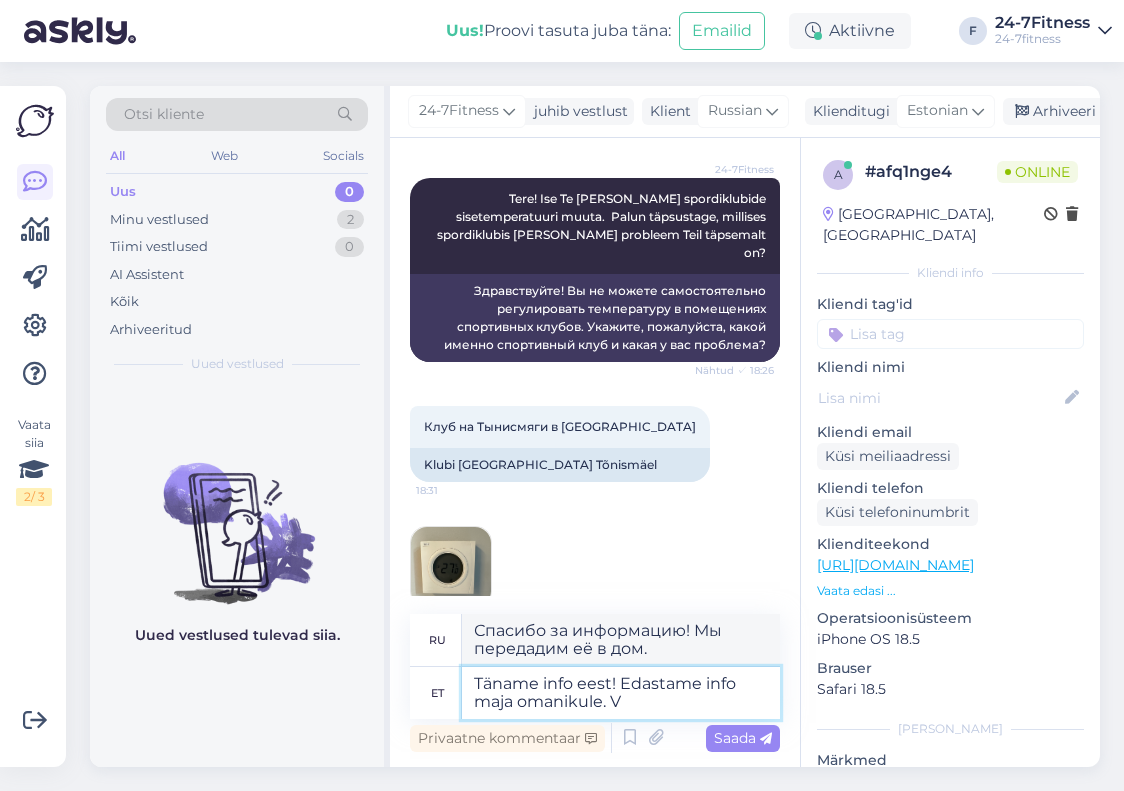 type on "Спасибо за информацию! Мы передадим её владельцу дома." 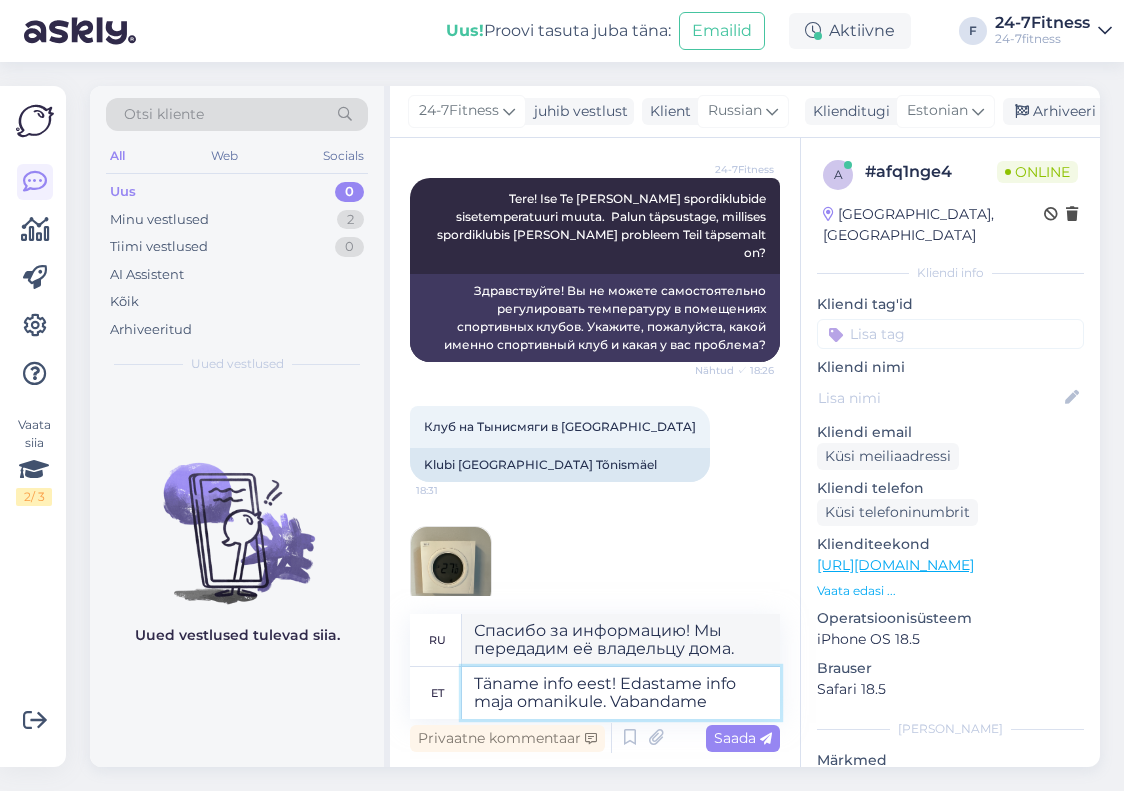 type on "Täname info eest! Edastame info maja omanikule. Vabandame" 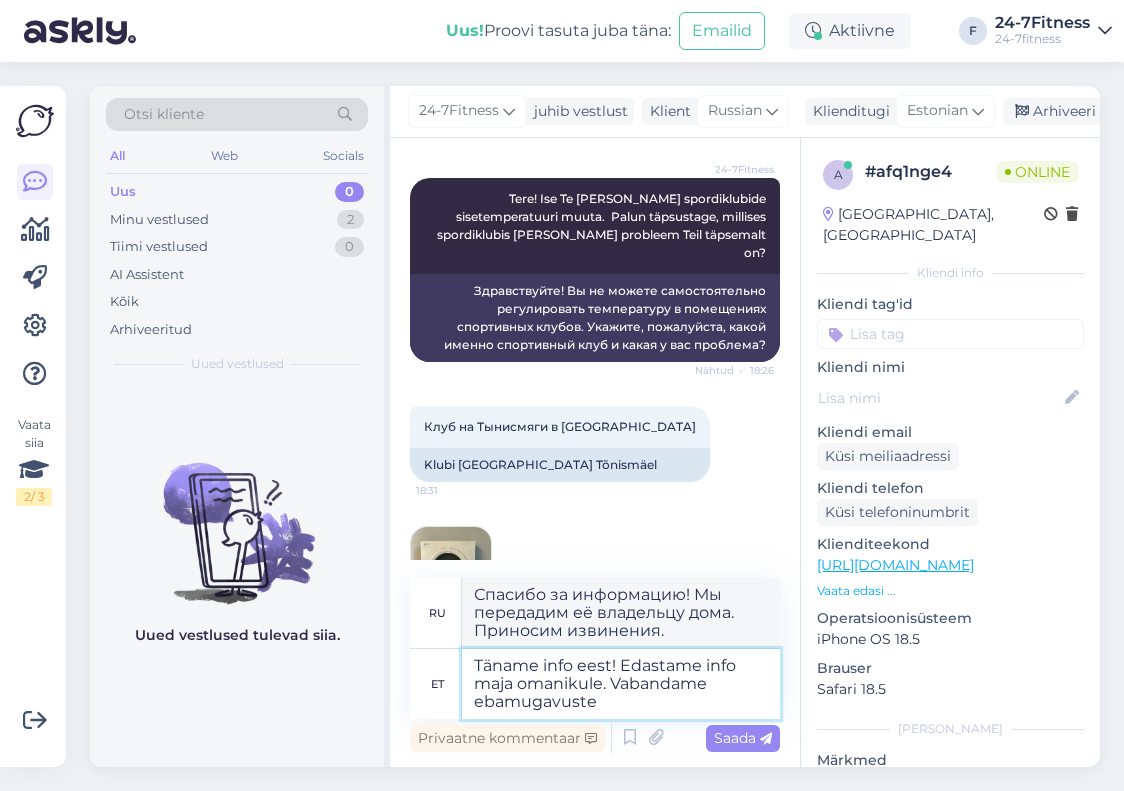 type on "Täname info eest! Edastame info maja omanikule. Vabandame ebamugavuste o" 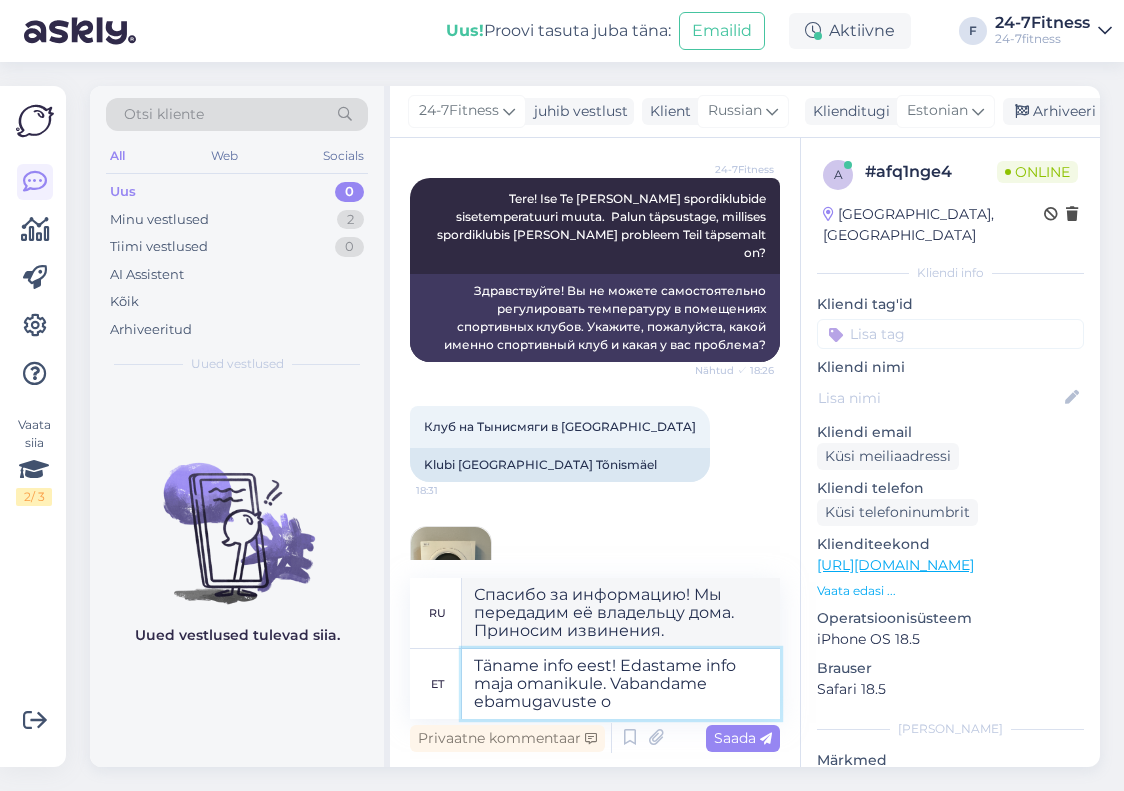 type on "Спасибо за информацию! Мы передадим её владельцу дома. Приносим извинения за доставленные неудобства." 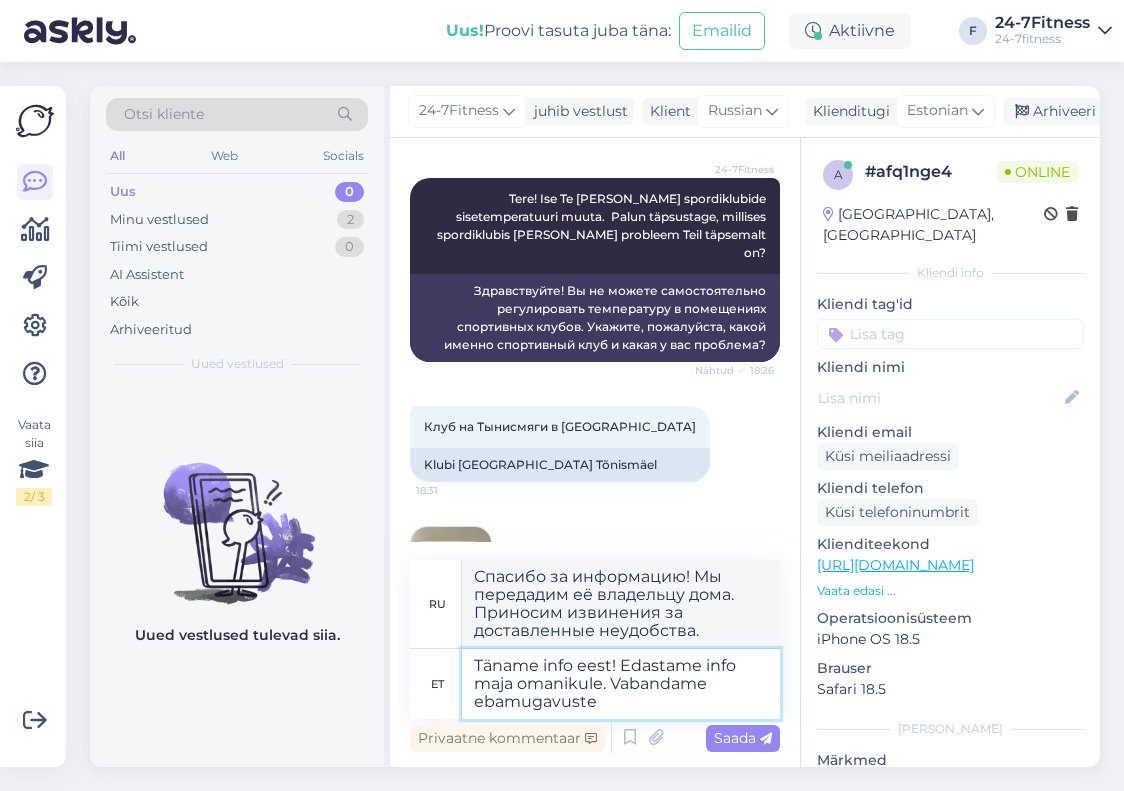 scroll, scrollTop: 587, scrollLeft: 0, axis: vertical 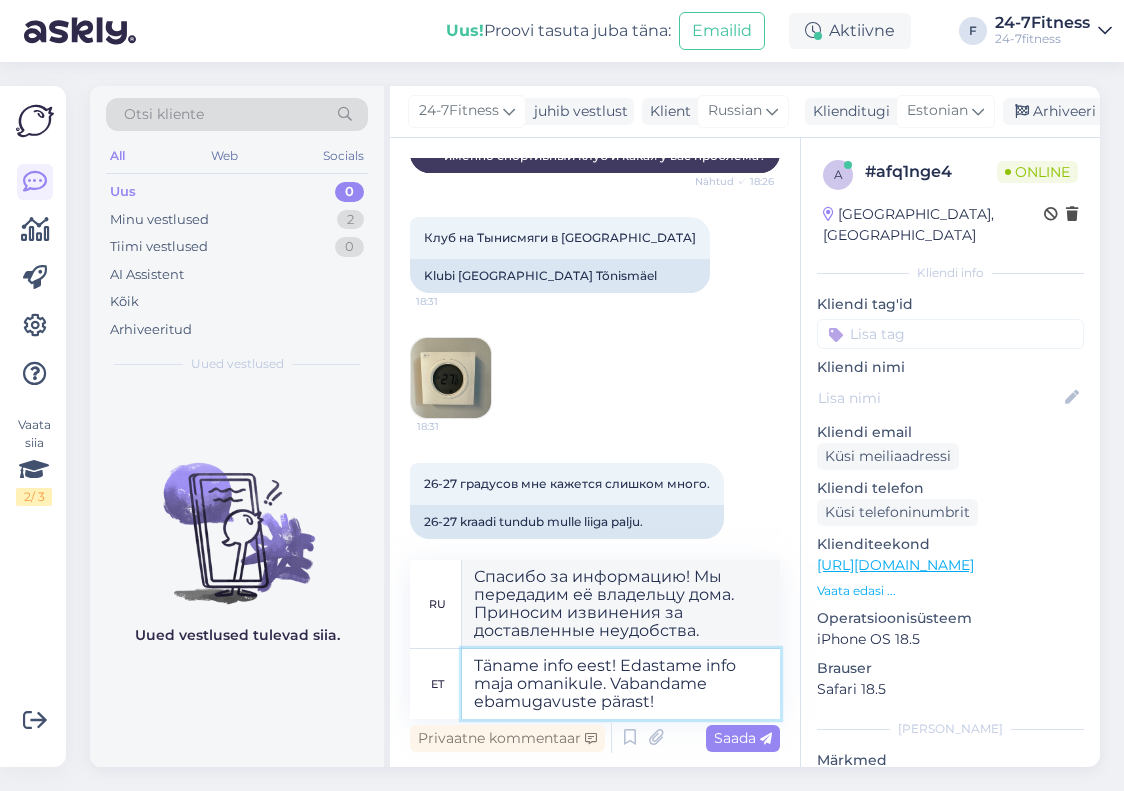 type on "Täname info eest! Edastame info maja omanikule. Vabandame ebamugavuste pärast!~" 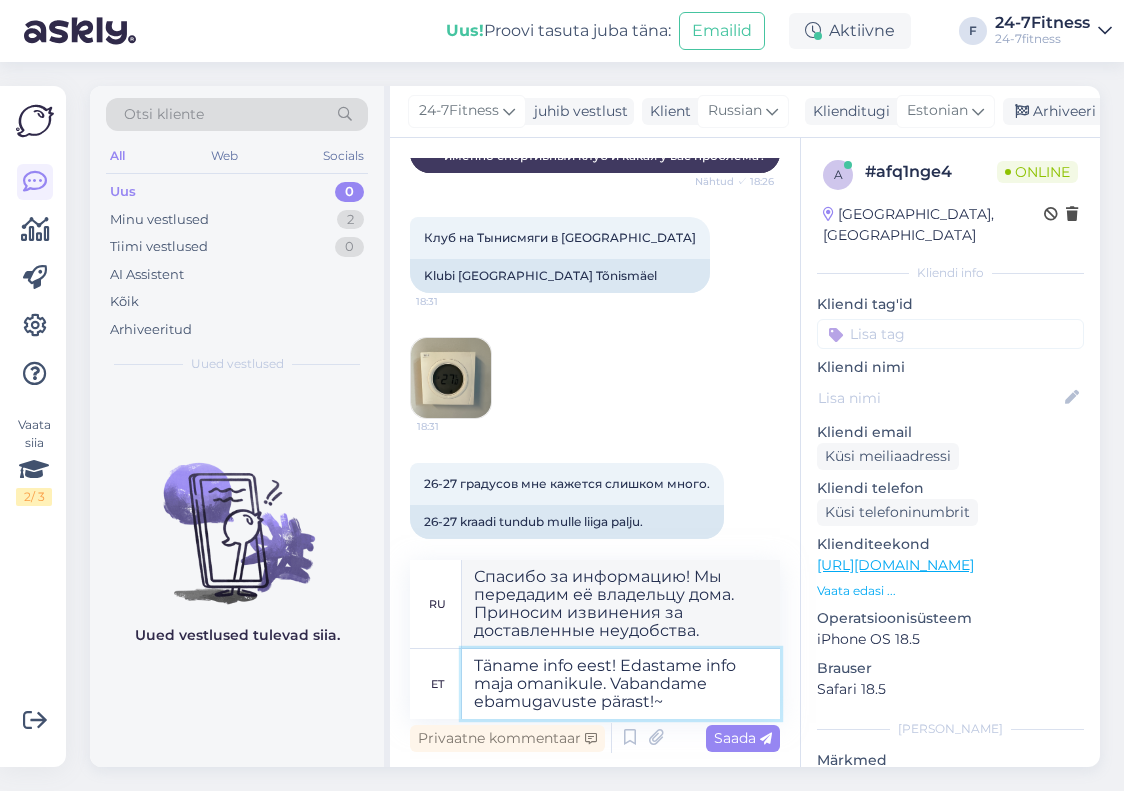 type on "Спасибо за информацию! Мы передадим её владельцу дома. Приносим извинения за доставленные неудобства!~" 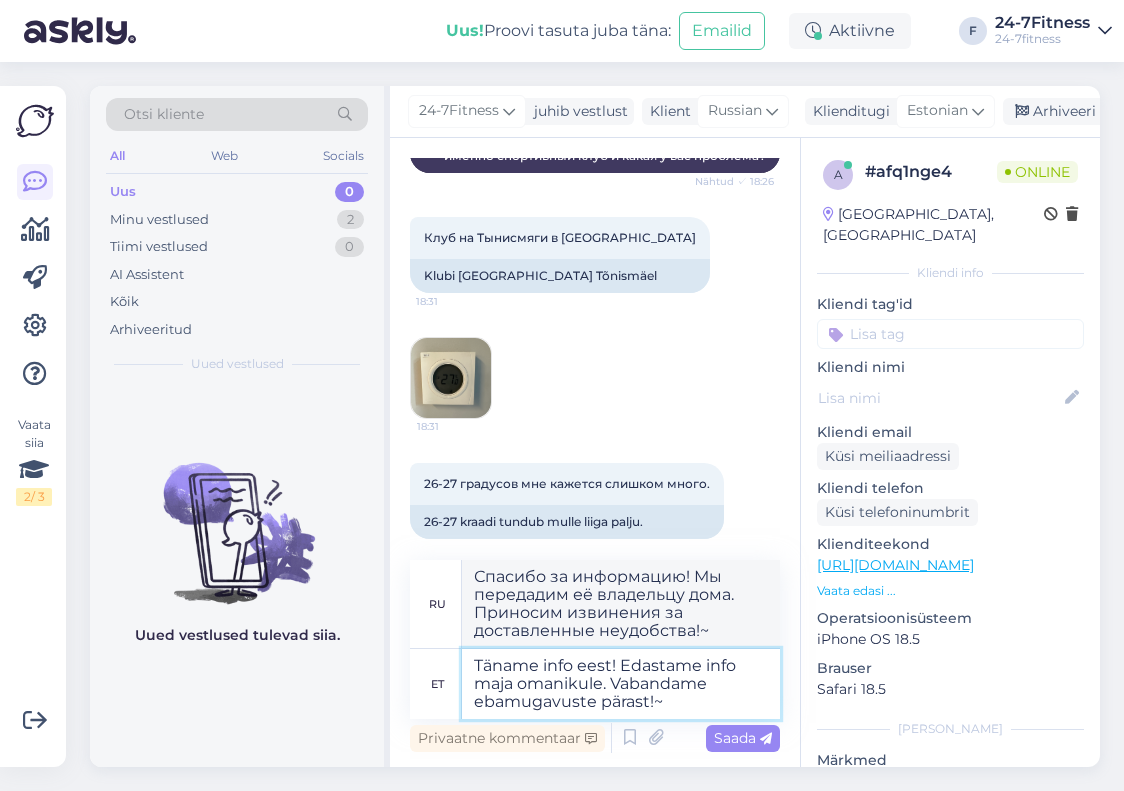 type on "Täname info eest! Edastame info maja omanikule. Vabandame ebamugavuste pärast!" 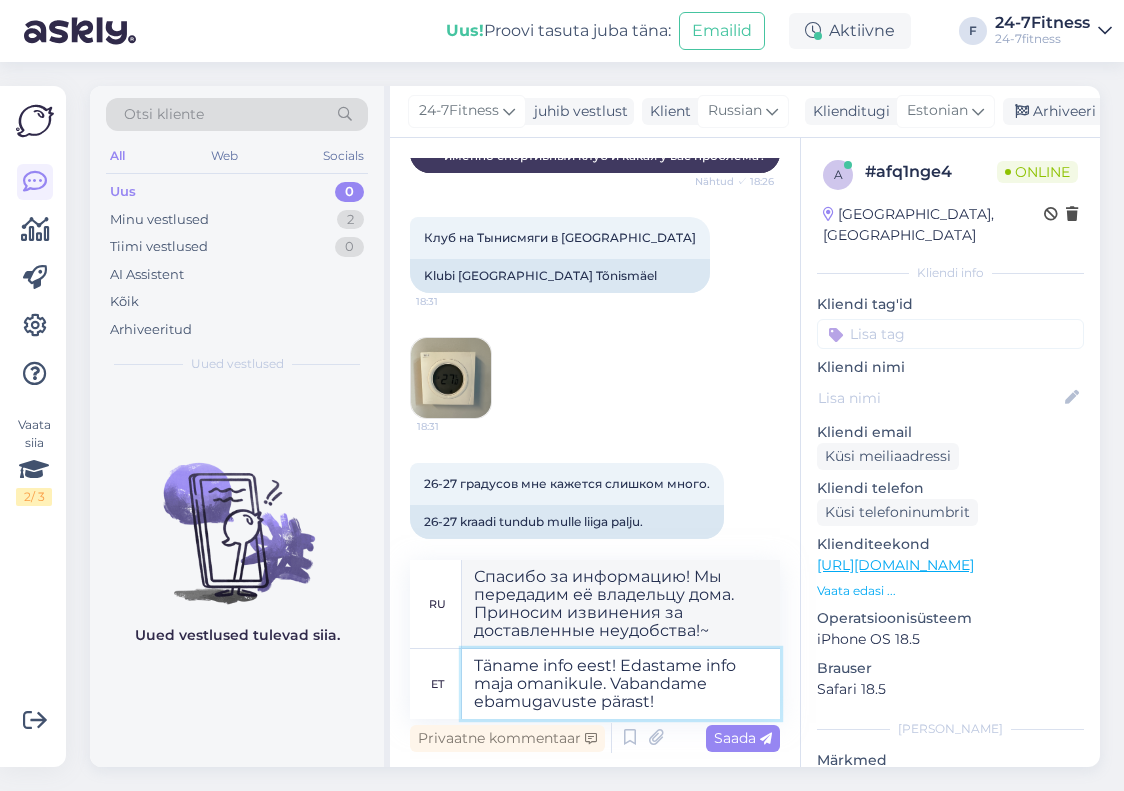 type on "Спасибо за информацию! Мы передадим её владельцу дома. Приносим извинения за доставленные неудобства!" 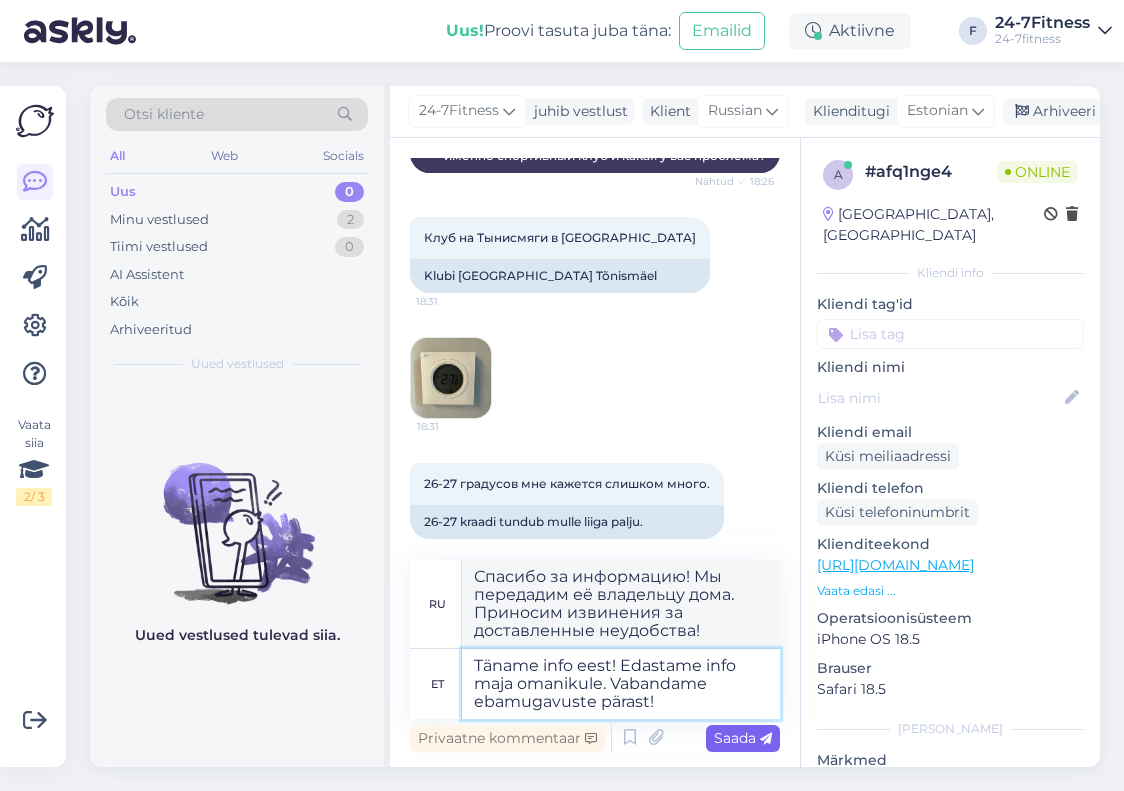 type on "Täname info eest! Edastame info maja omanikule. Vabandame ebamugavuste pärast!" 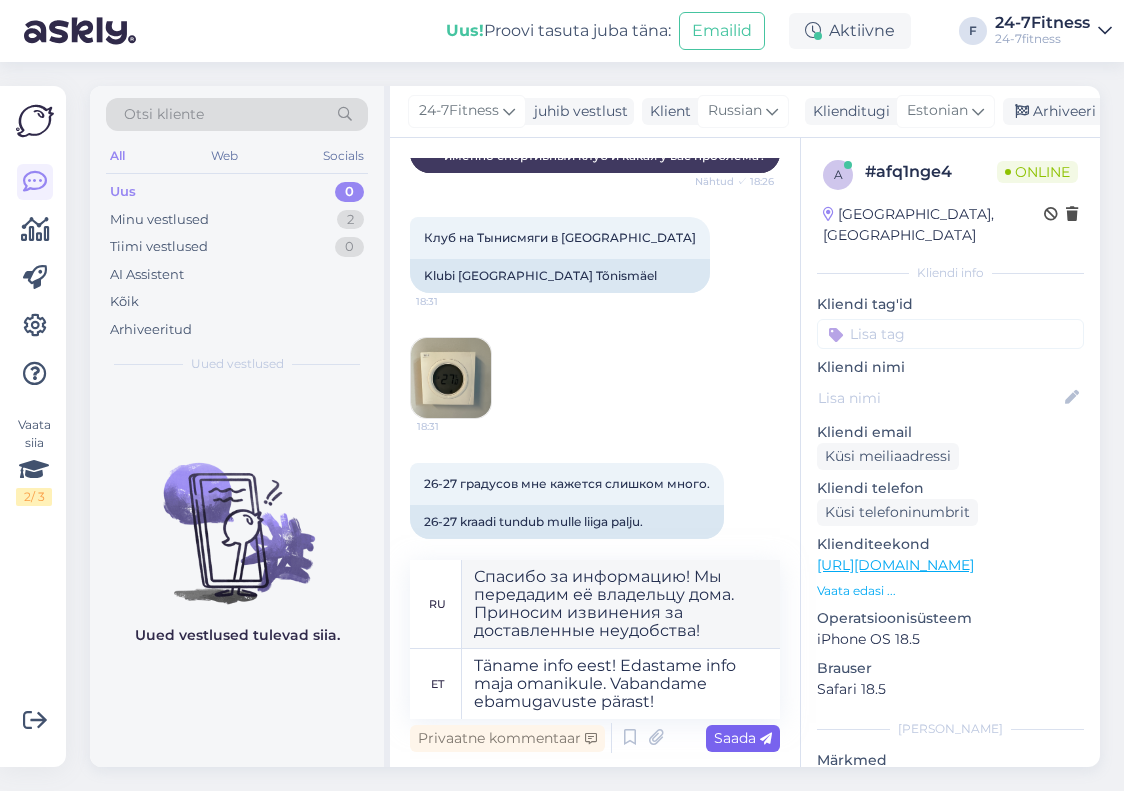 click on "Saada" at bounding box center [743, 738] 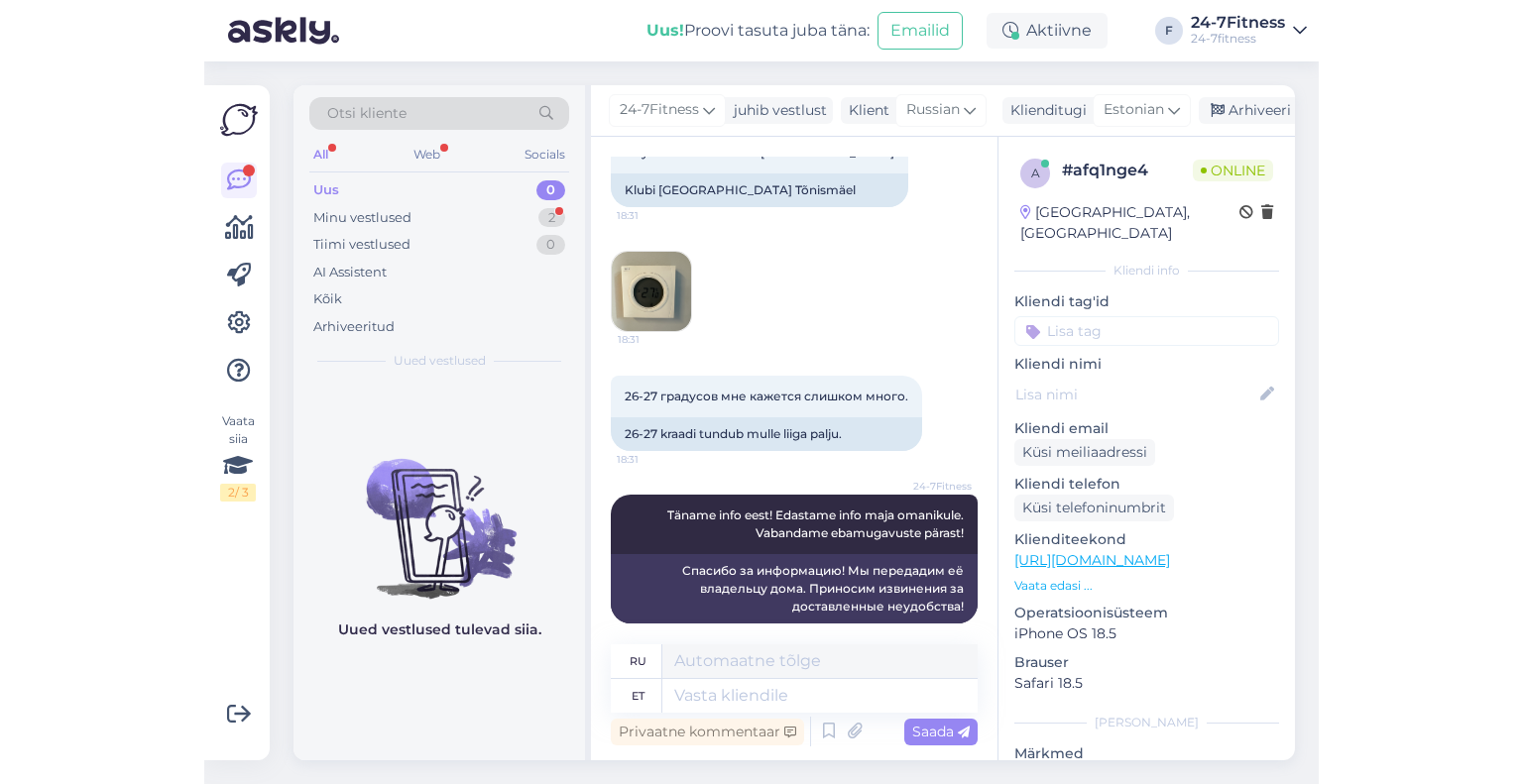 scroll, scrollTop: 784, scrollLeft: 0, axis: vertical 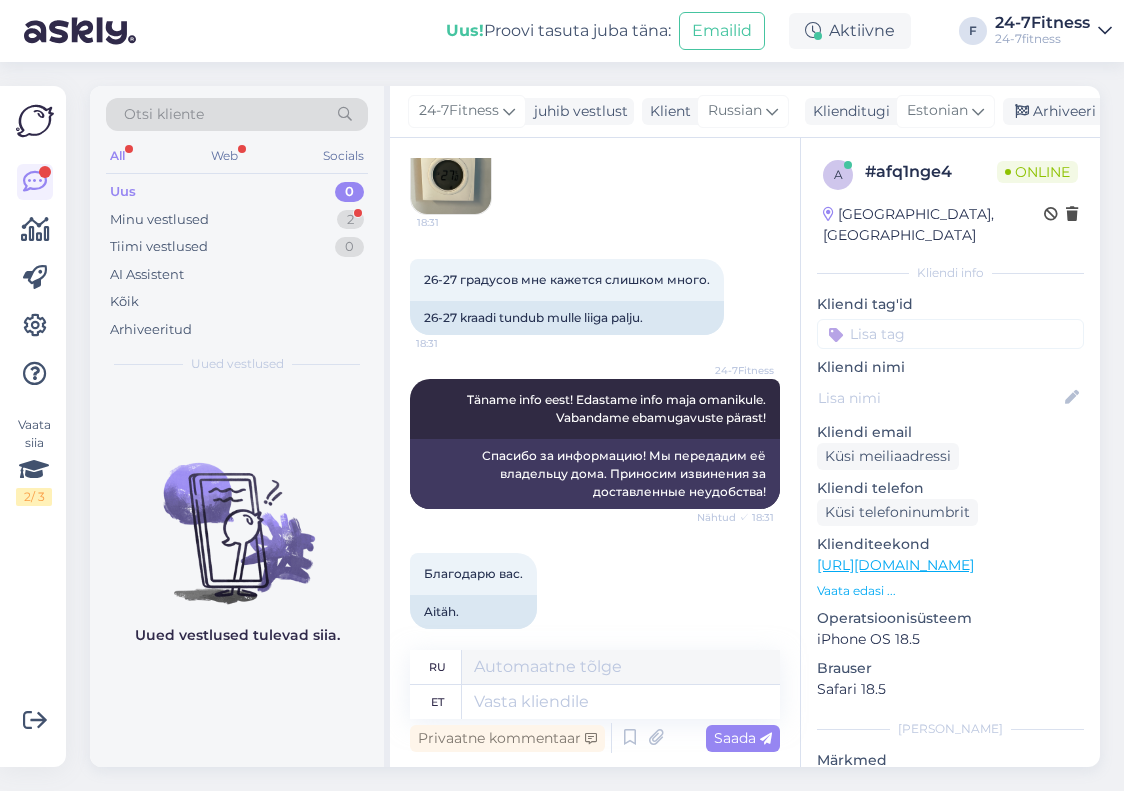 click on "Täname info eest! Edastame info maja omanikule. Vabandame ebamugavuste pärast!" at bounding box center [618, 408] 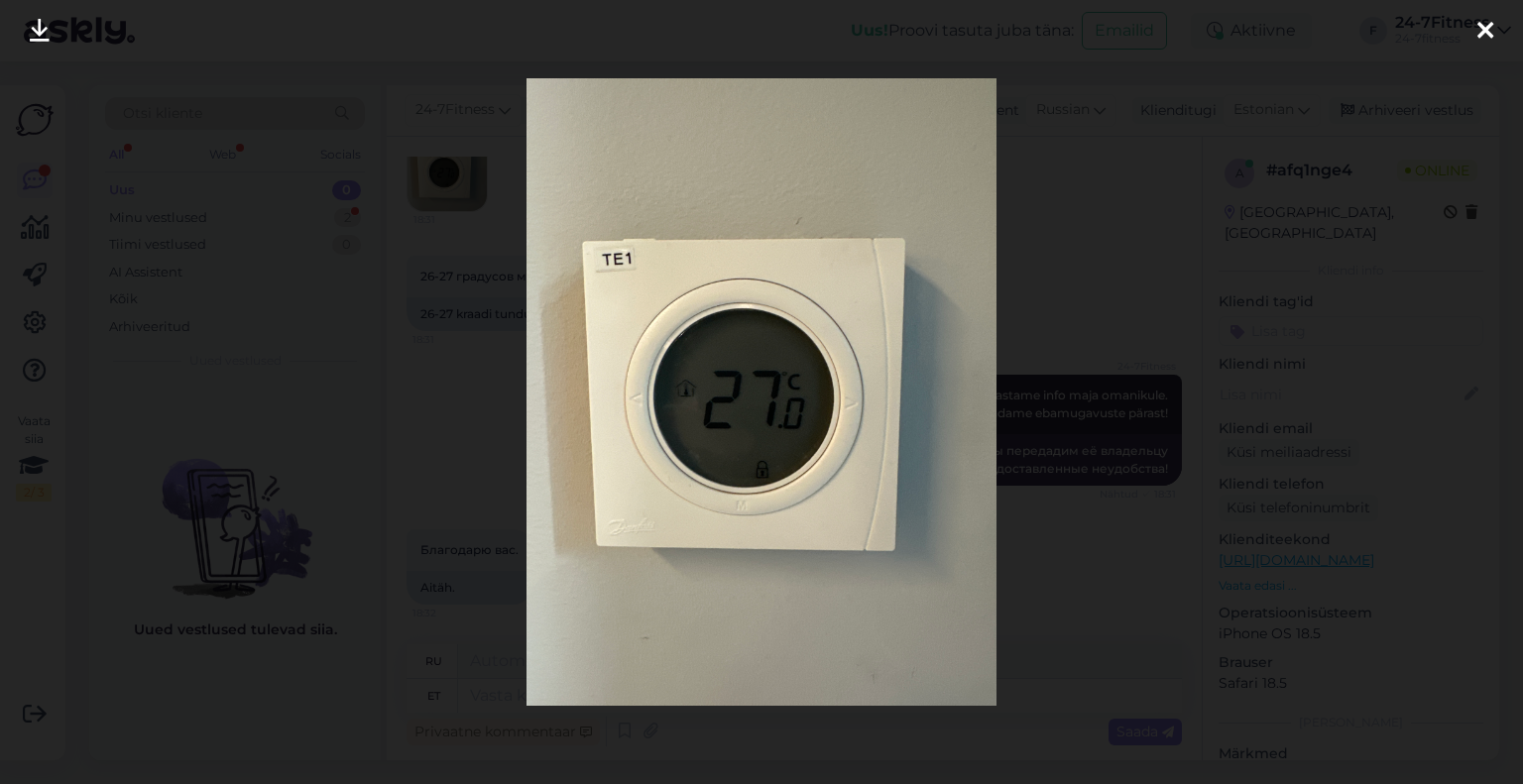 scroll, scrollTop: 766, scrollLeft: 0, axis: vertical 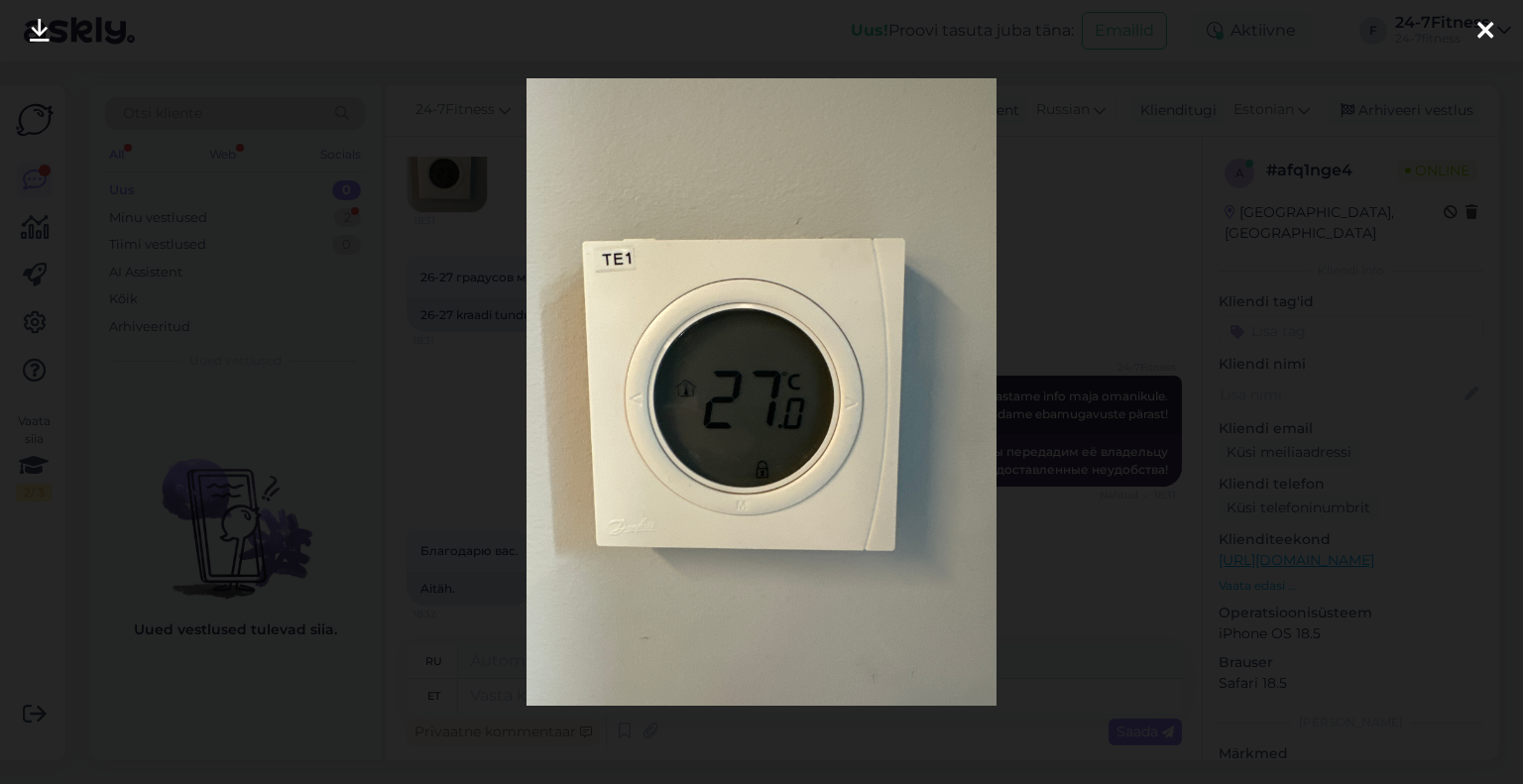 click at bounding box center (1485, 32) 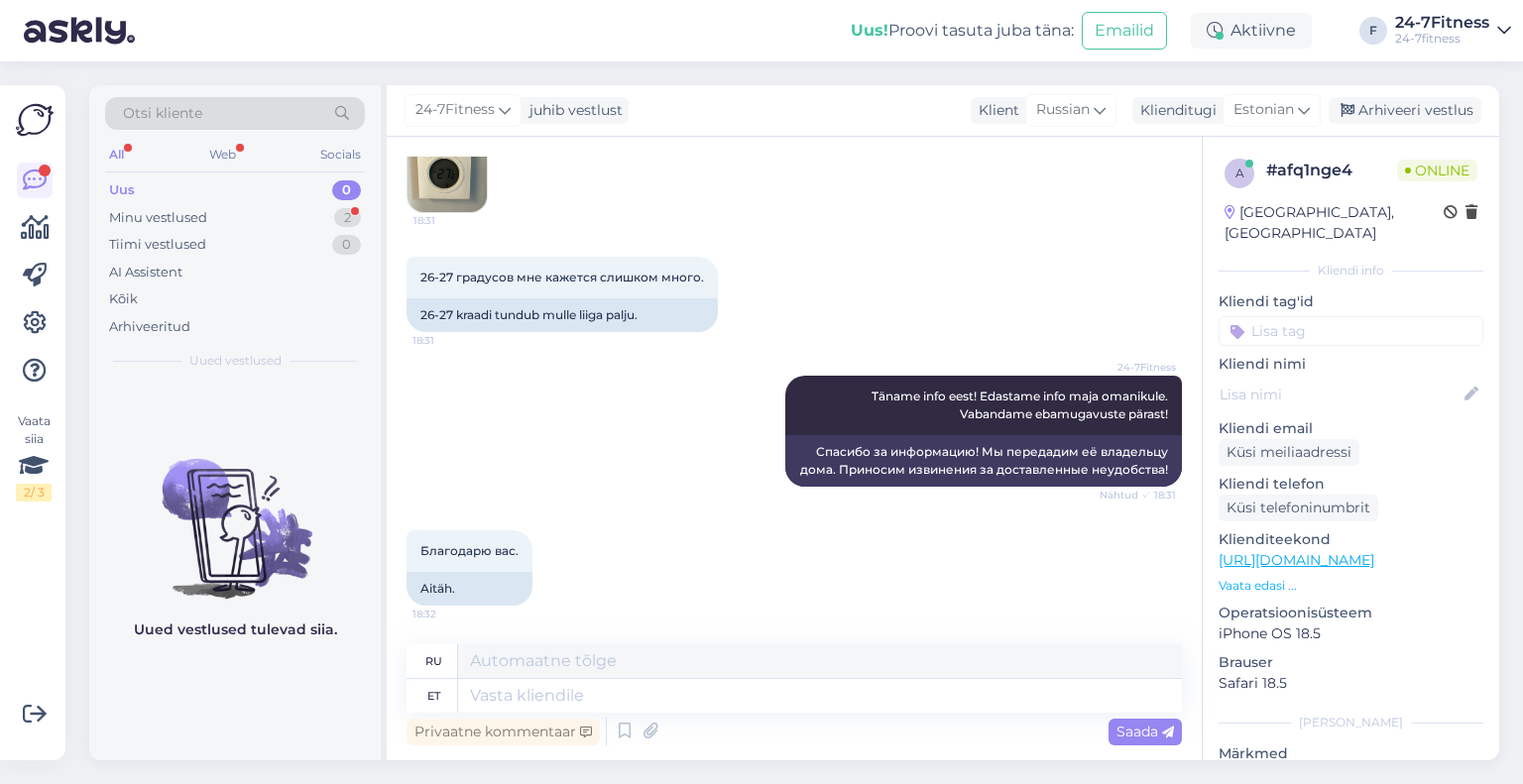scroll, scrollTop: 765, scrollLeft: 0, axis: vertical 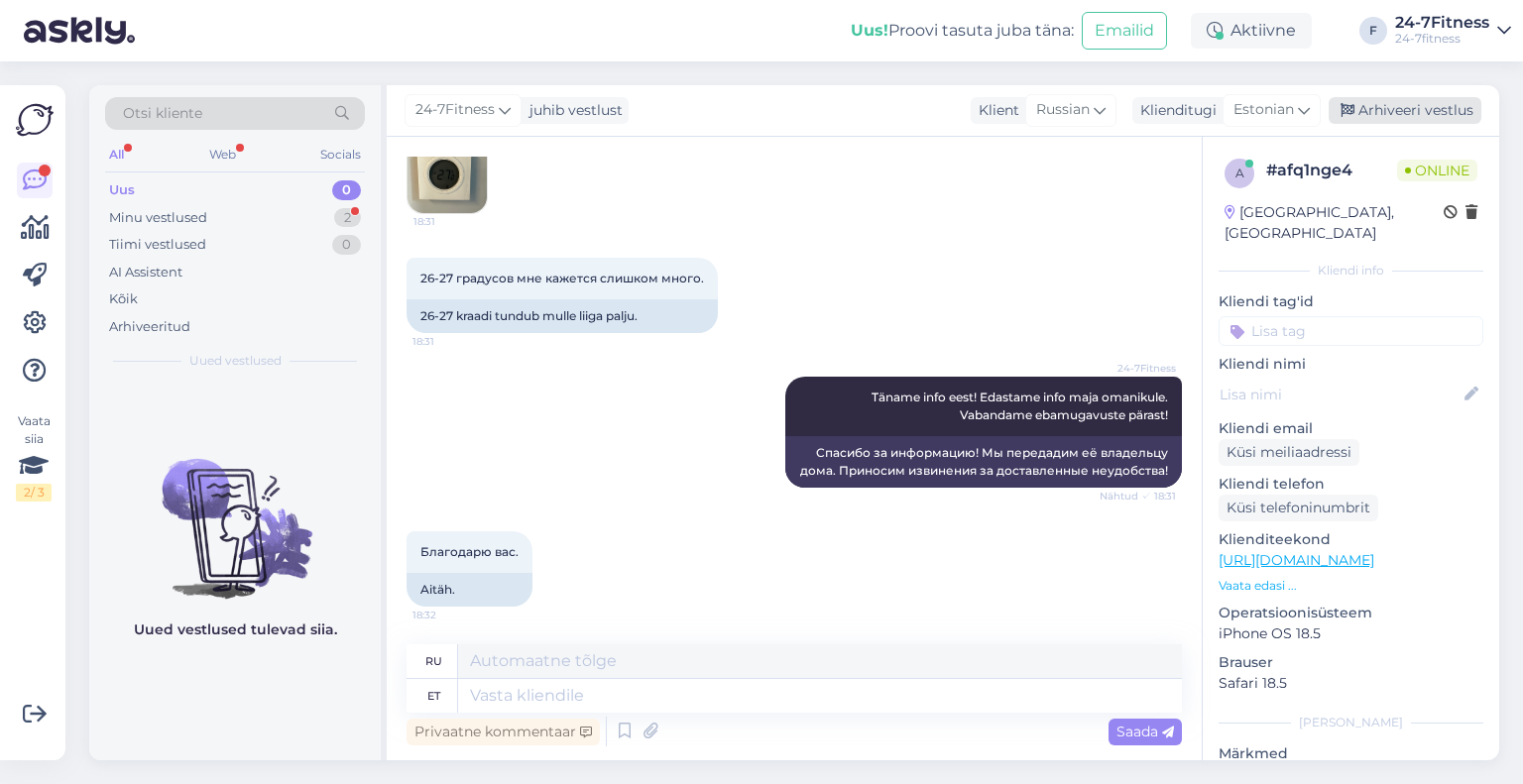 click on "Arhiveeri vestlus" at bounding box center (1405, 110) 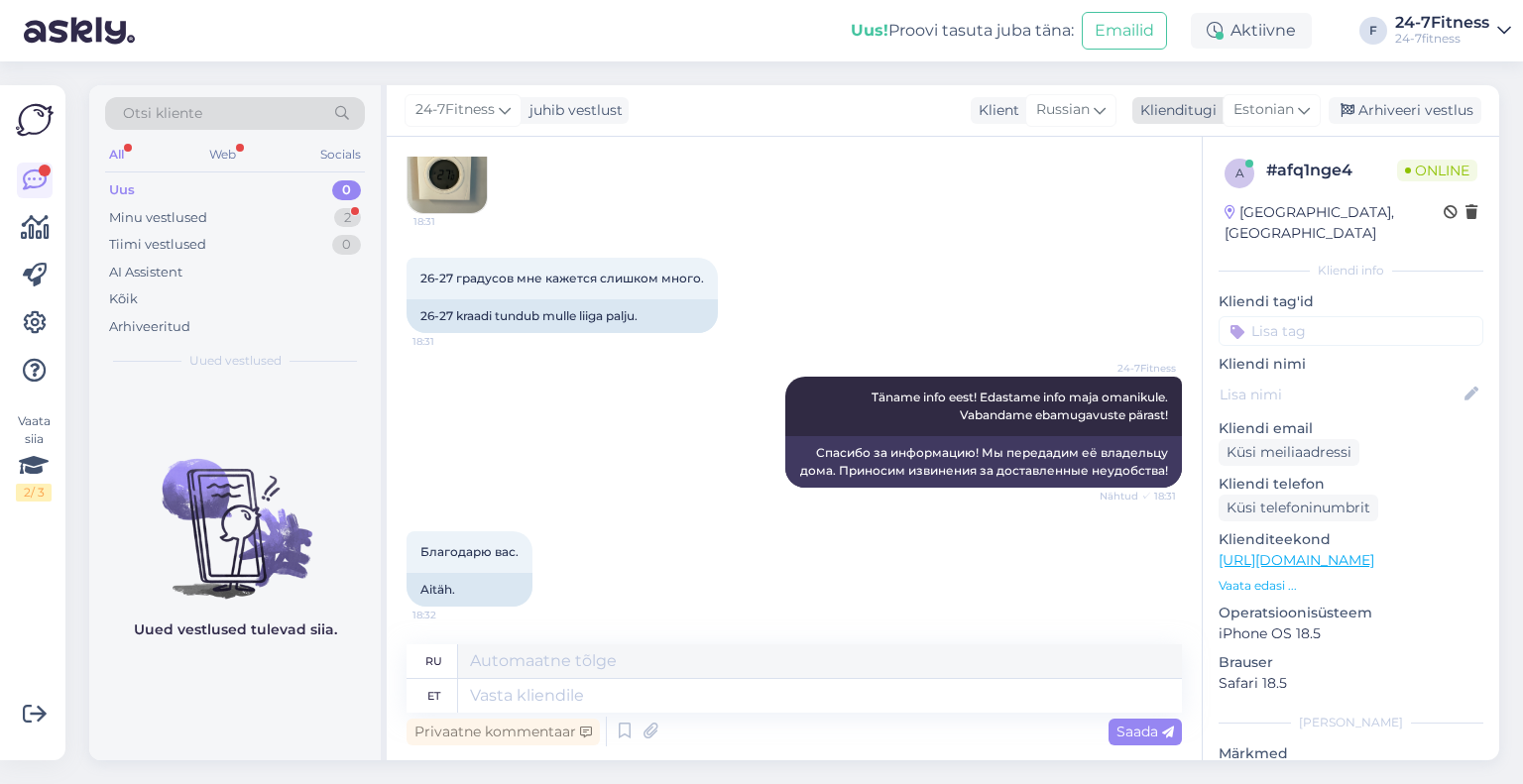 scroll, scrollTop: 746, scrollLeft: 0, axis: vertical 